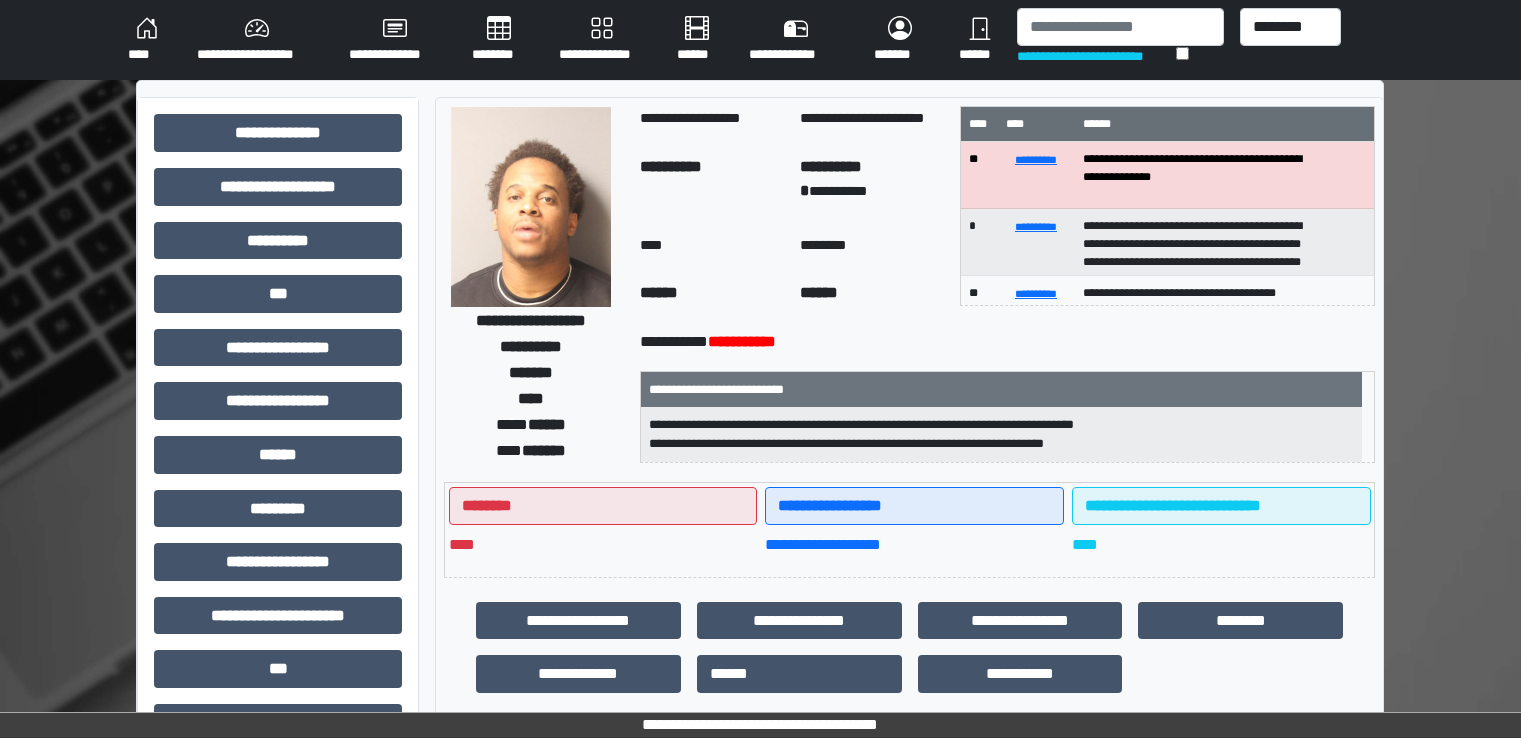 scroll, scrollTop: 0, scrollLeft: 0, axis: both 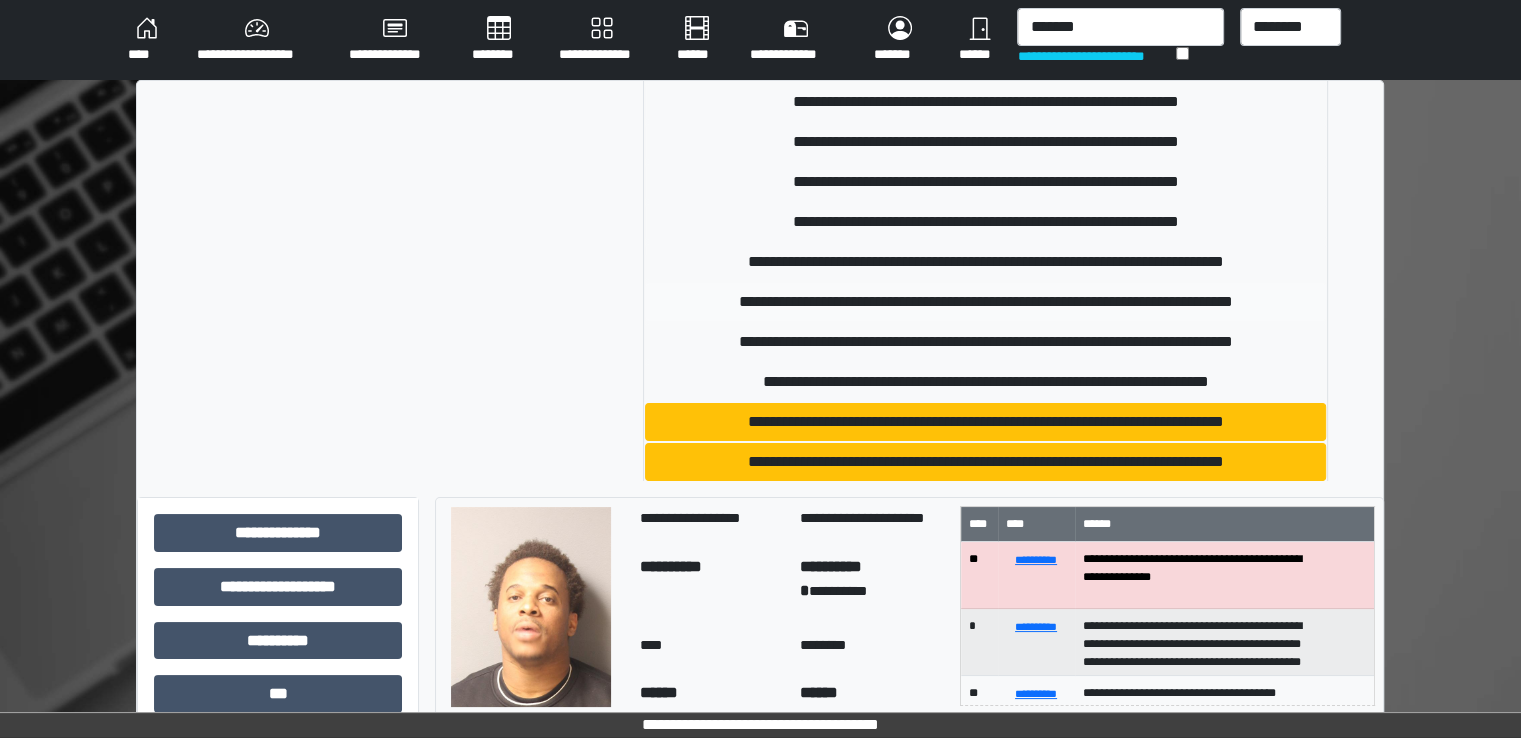 type on "*******" 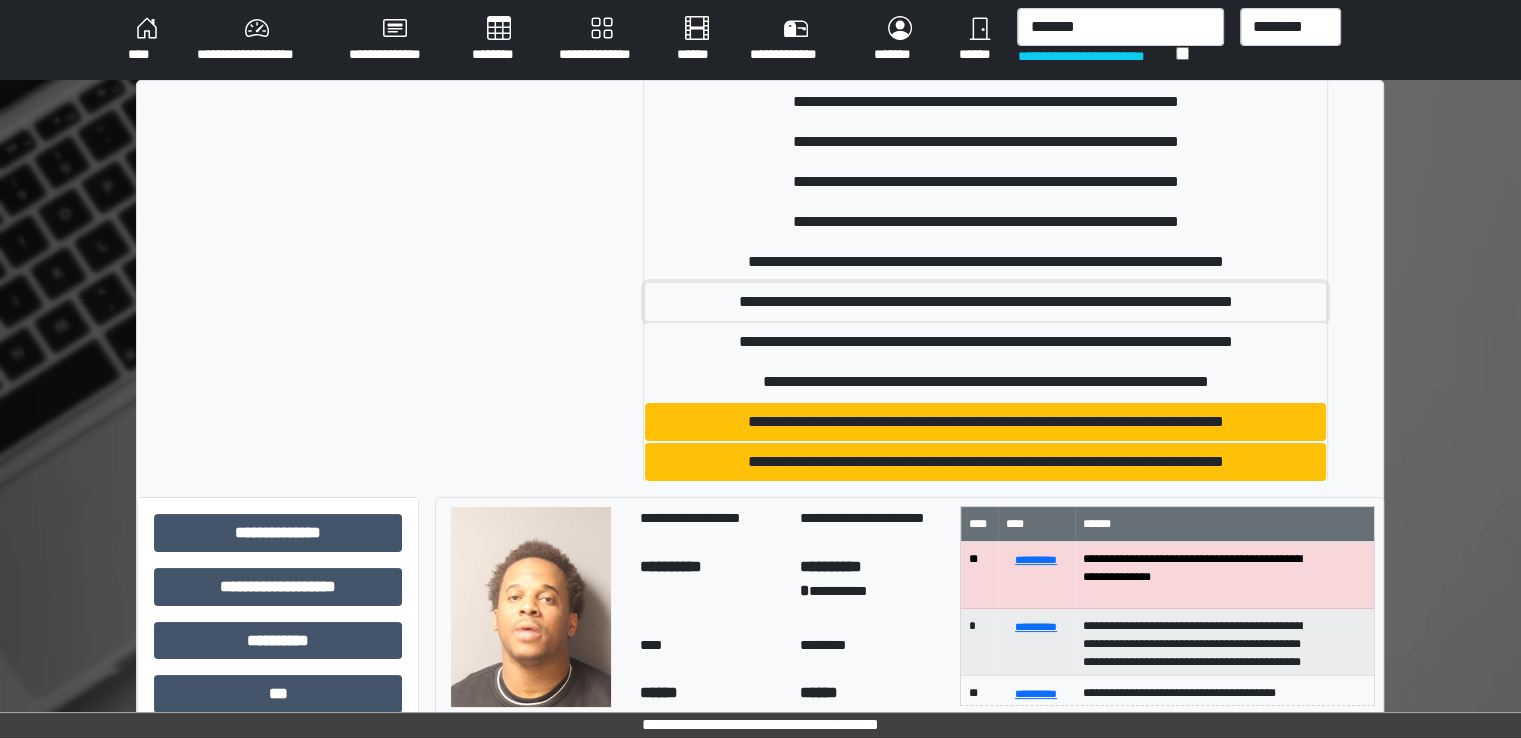 click on "**********" at bounding box center [985, 302] 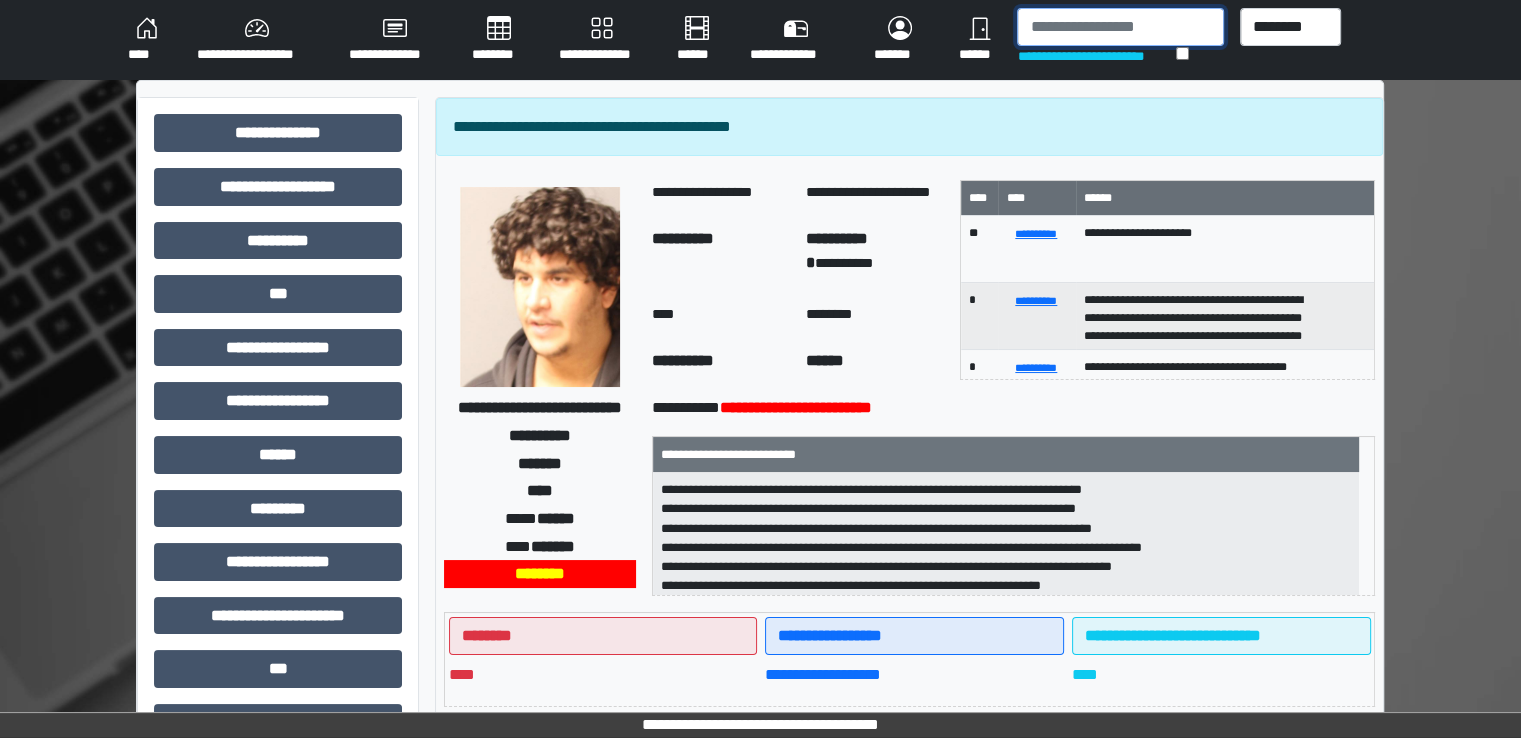 click at bounding box center [1120, 27] 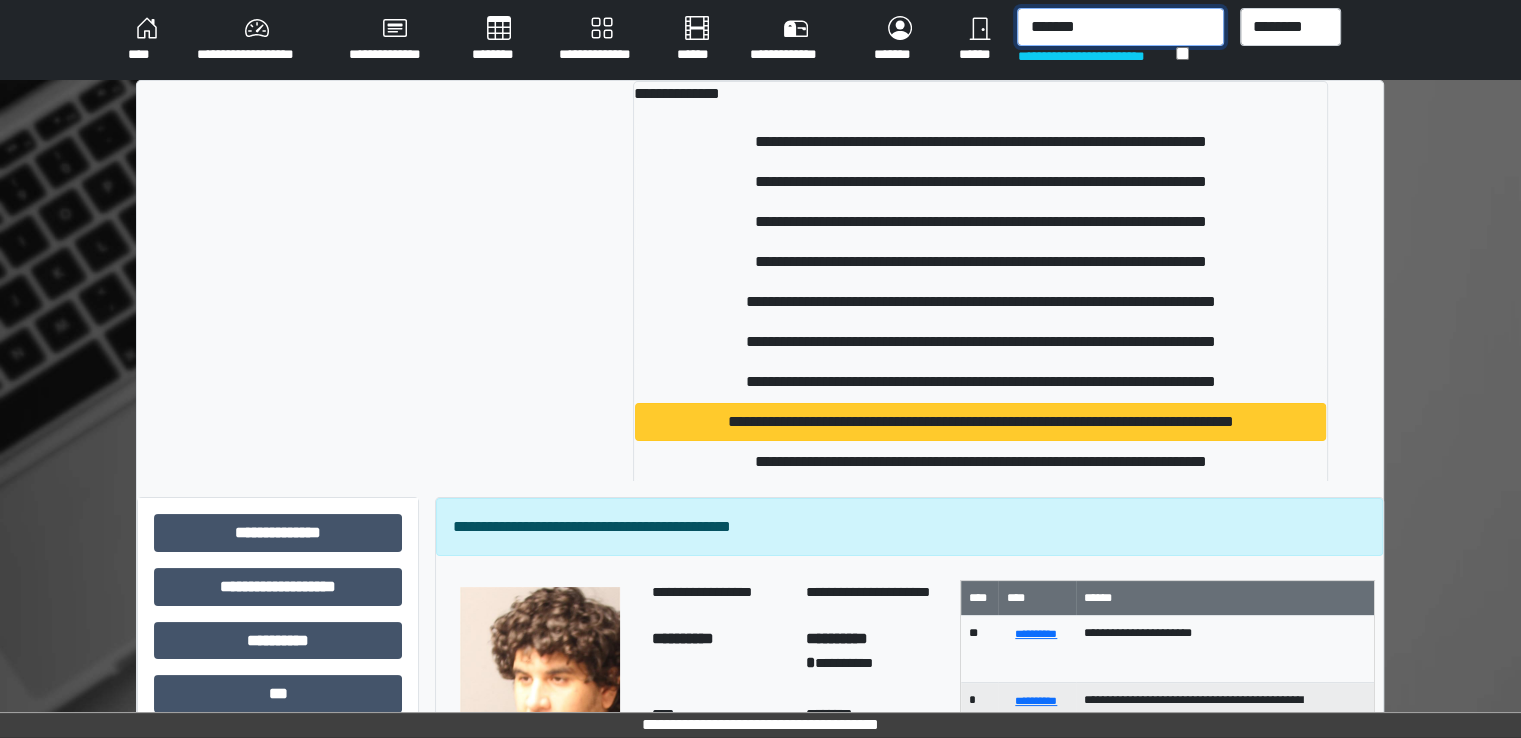 type on "*******" 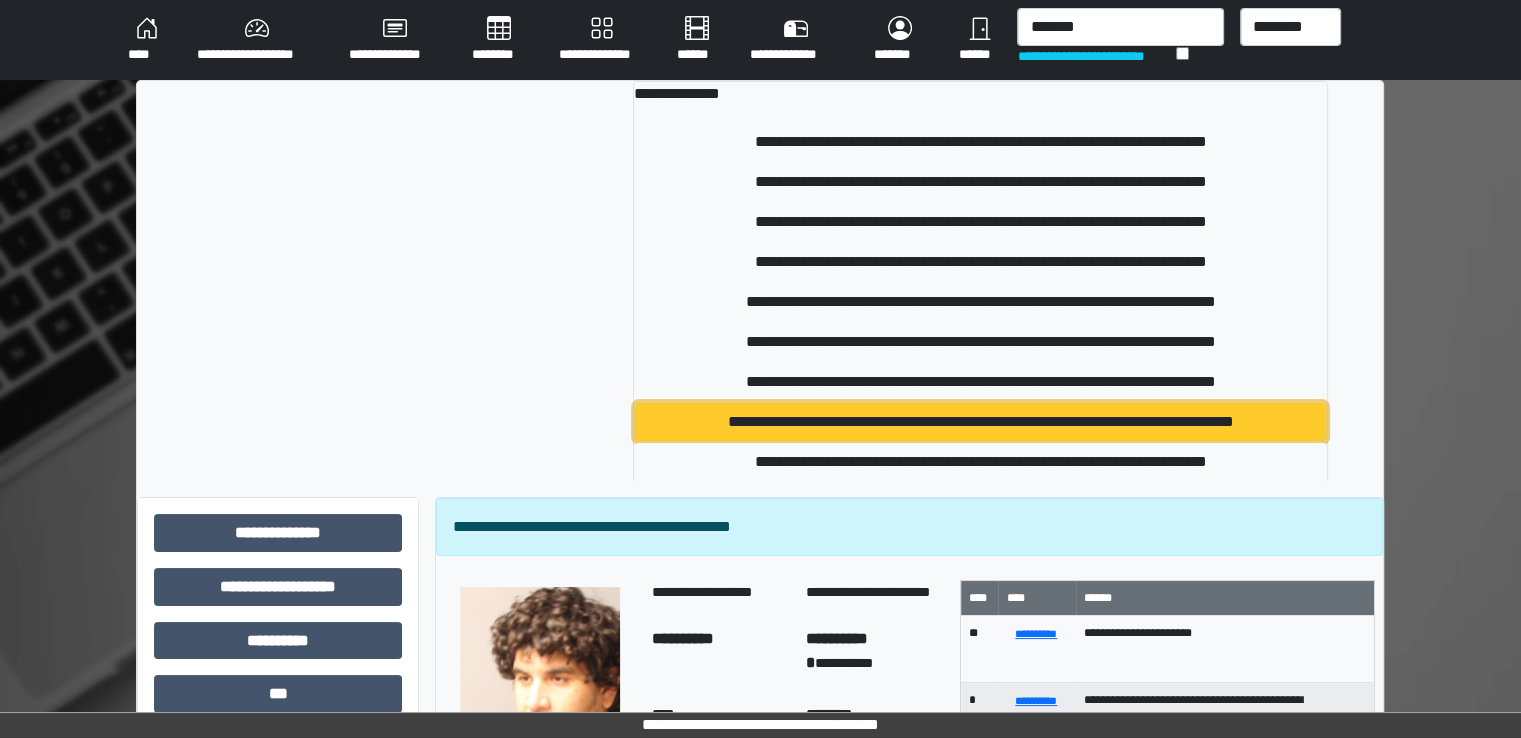 click on "**********" at bounding box center [980, 422] 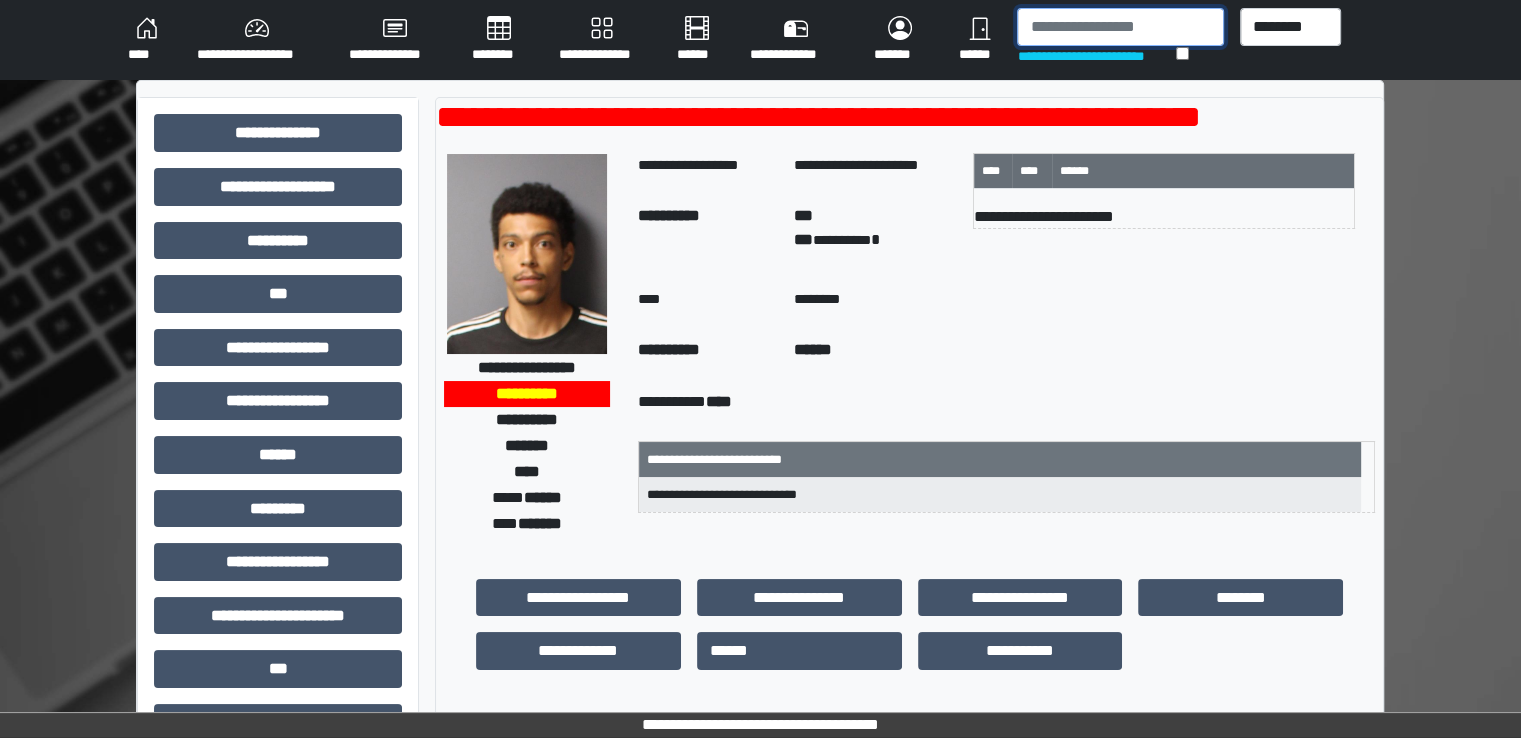 click at bounding box center [1120, 27] 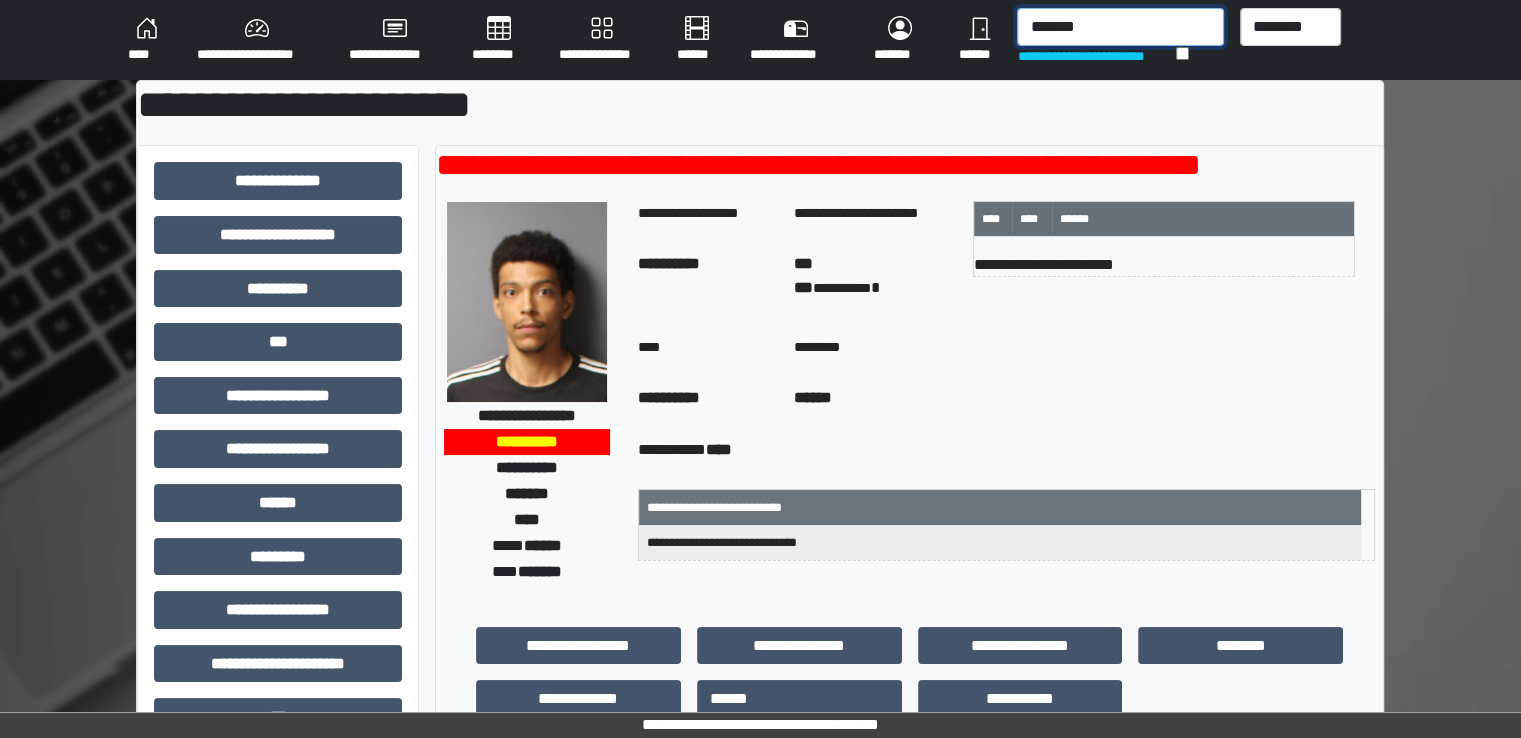 drag, startPoint x: 1154, startPoint y: 33, endPoint x: 958, endPoint y: 33, distance: 196 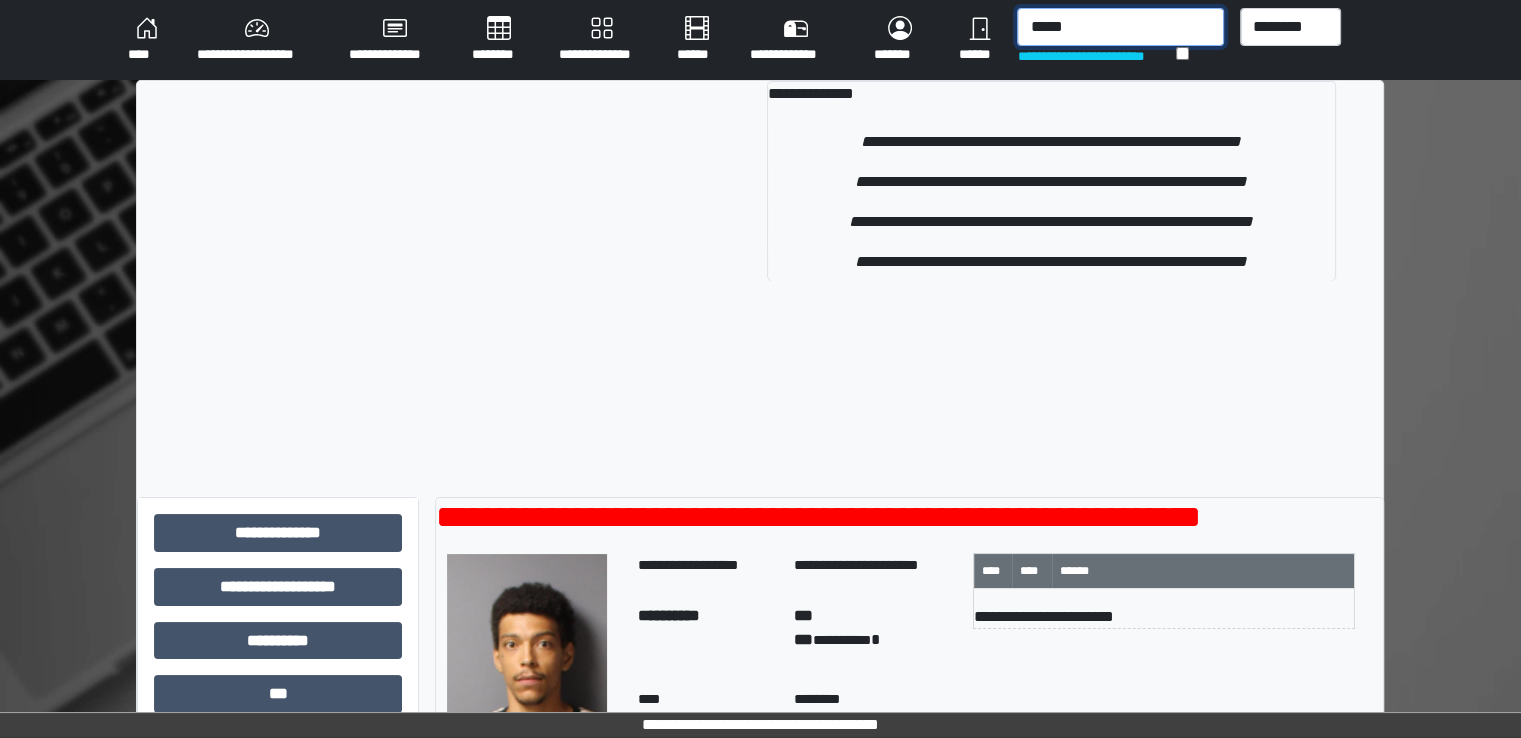 drag, startPoint x: 1136, startPoint y: 28, endPoint x: 1012, endPoint y: 18, distance: 124.40257 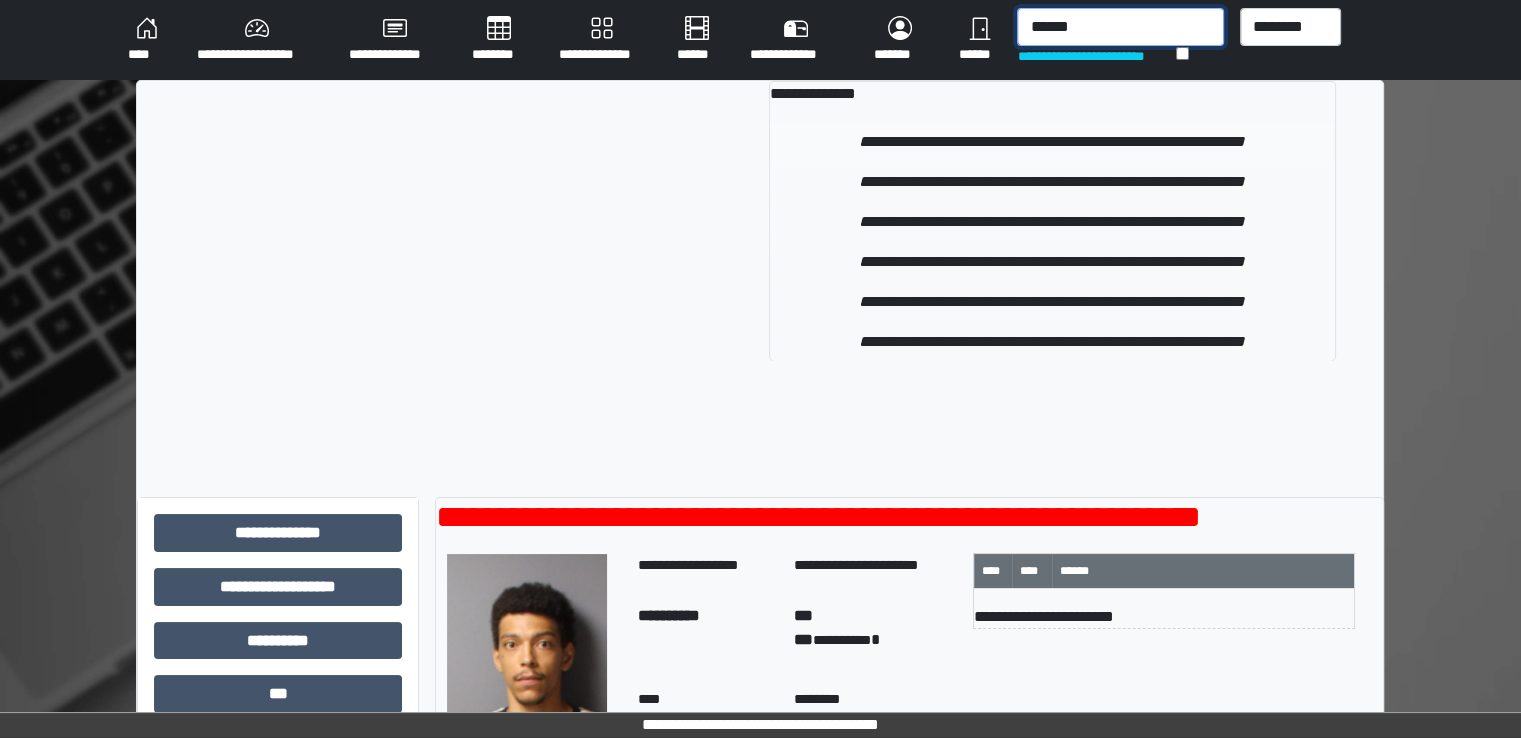 type on "******" 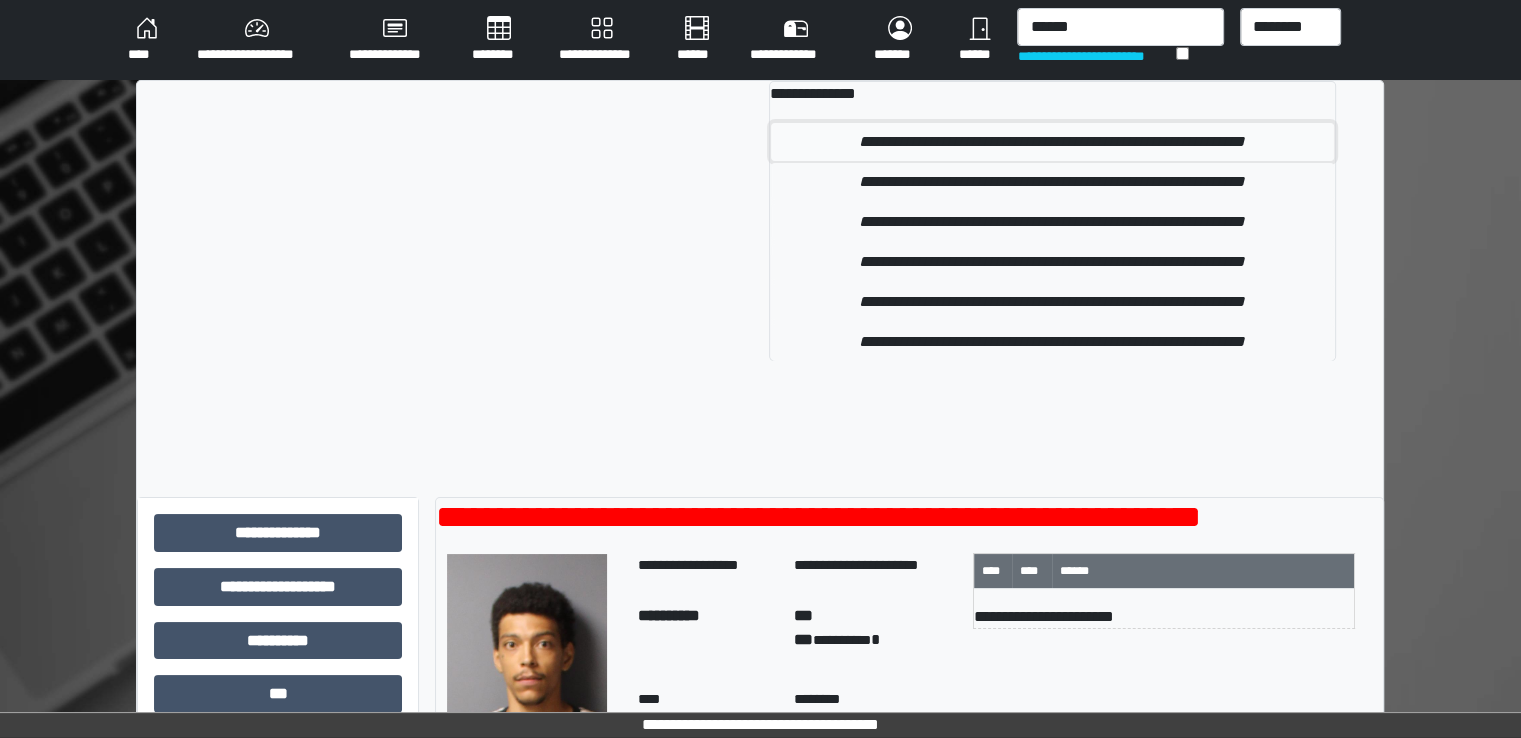 click on "**********" at bounding box center [1052, 142] 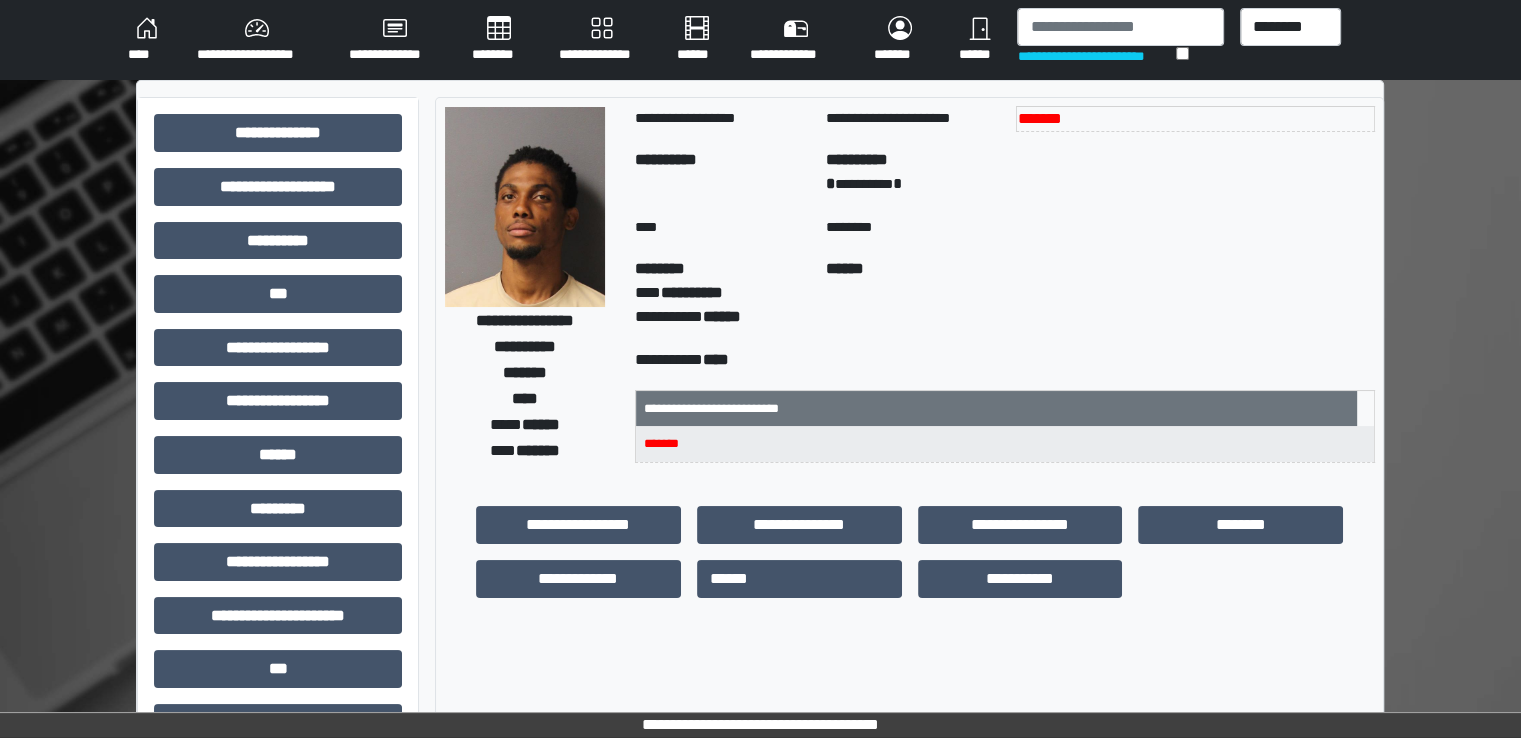 click on "********" at bounding box center [499, 40] 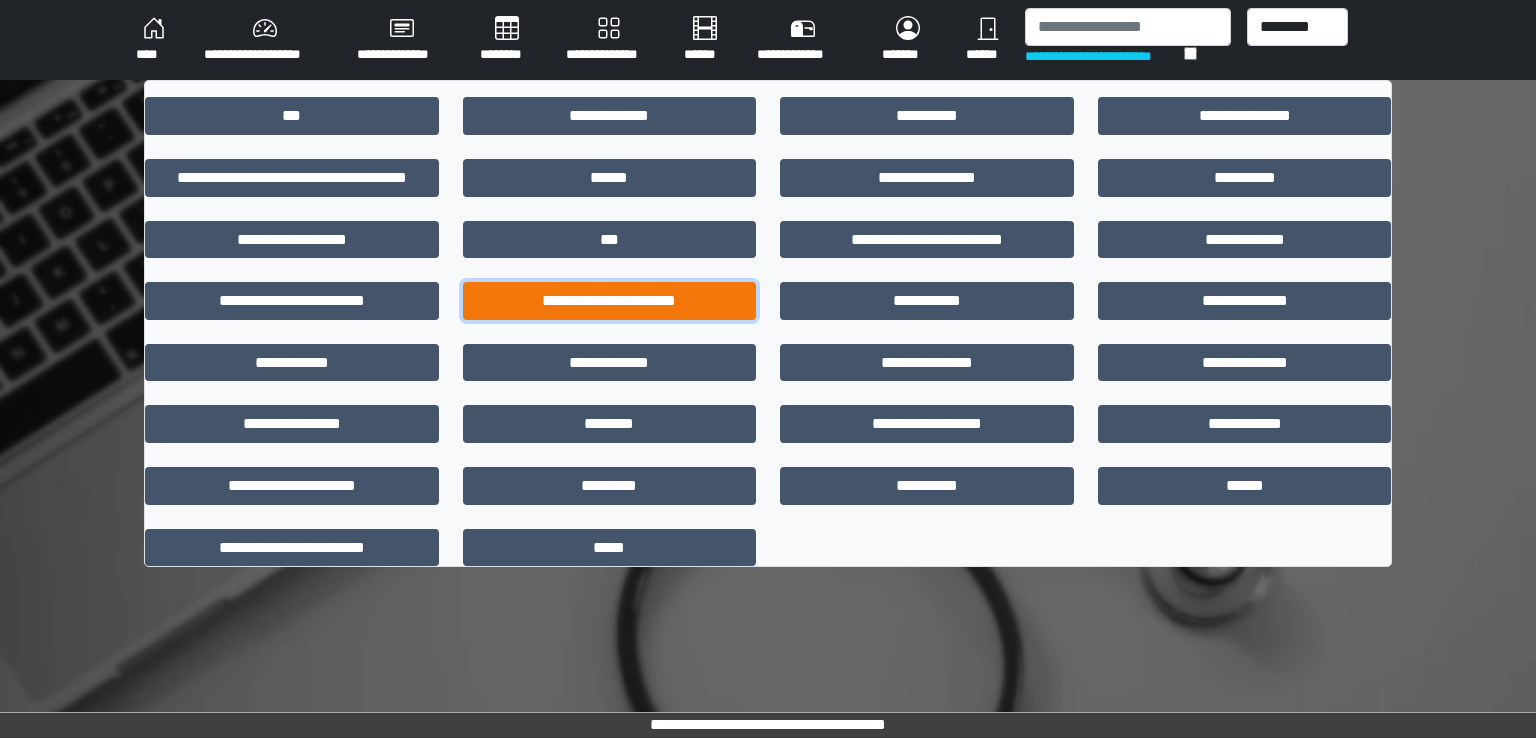 click on "**********" at bounding box center (610, 301) 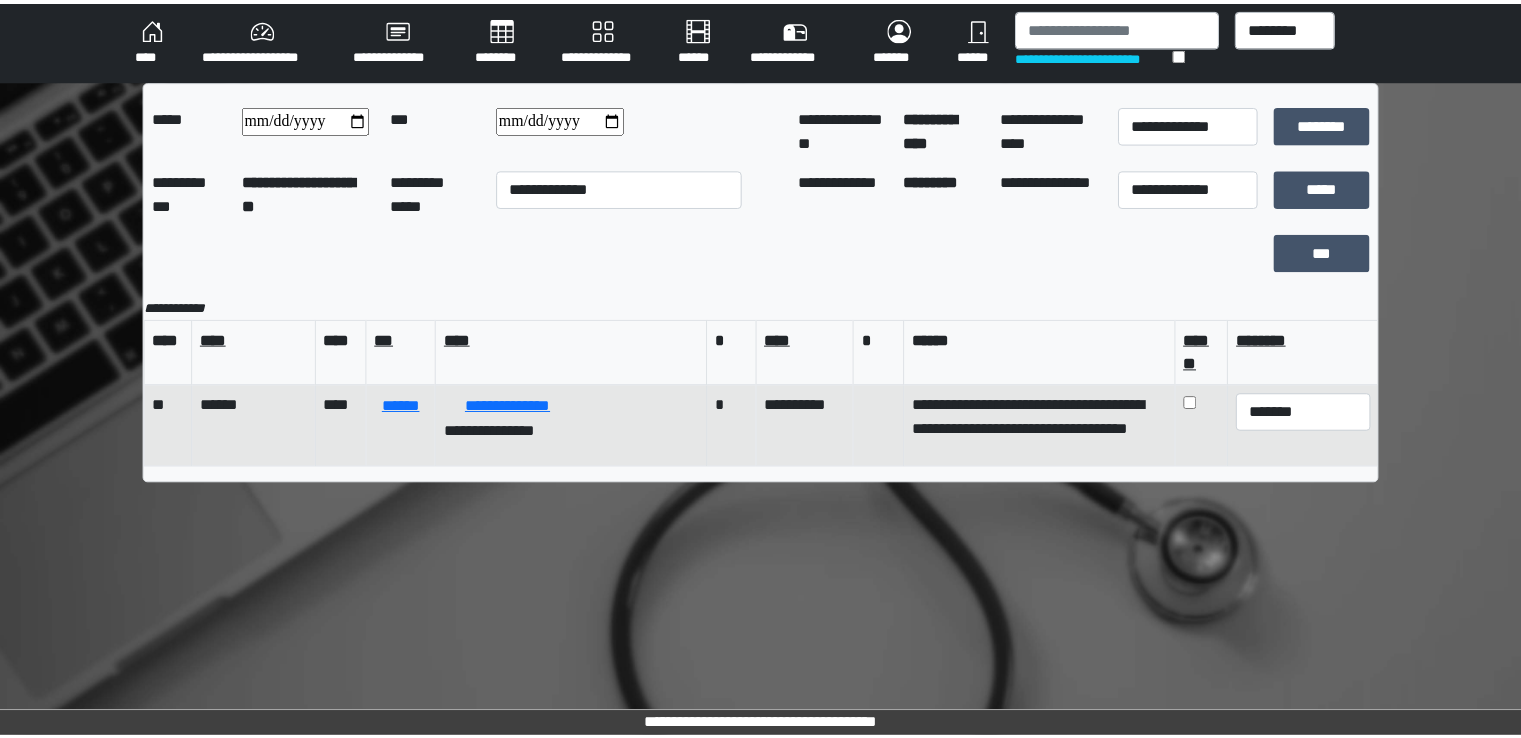 scroll, scrollTop: 7, scrollLeft: 0, axis: vertical 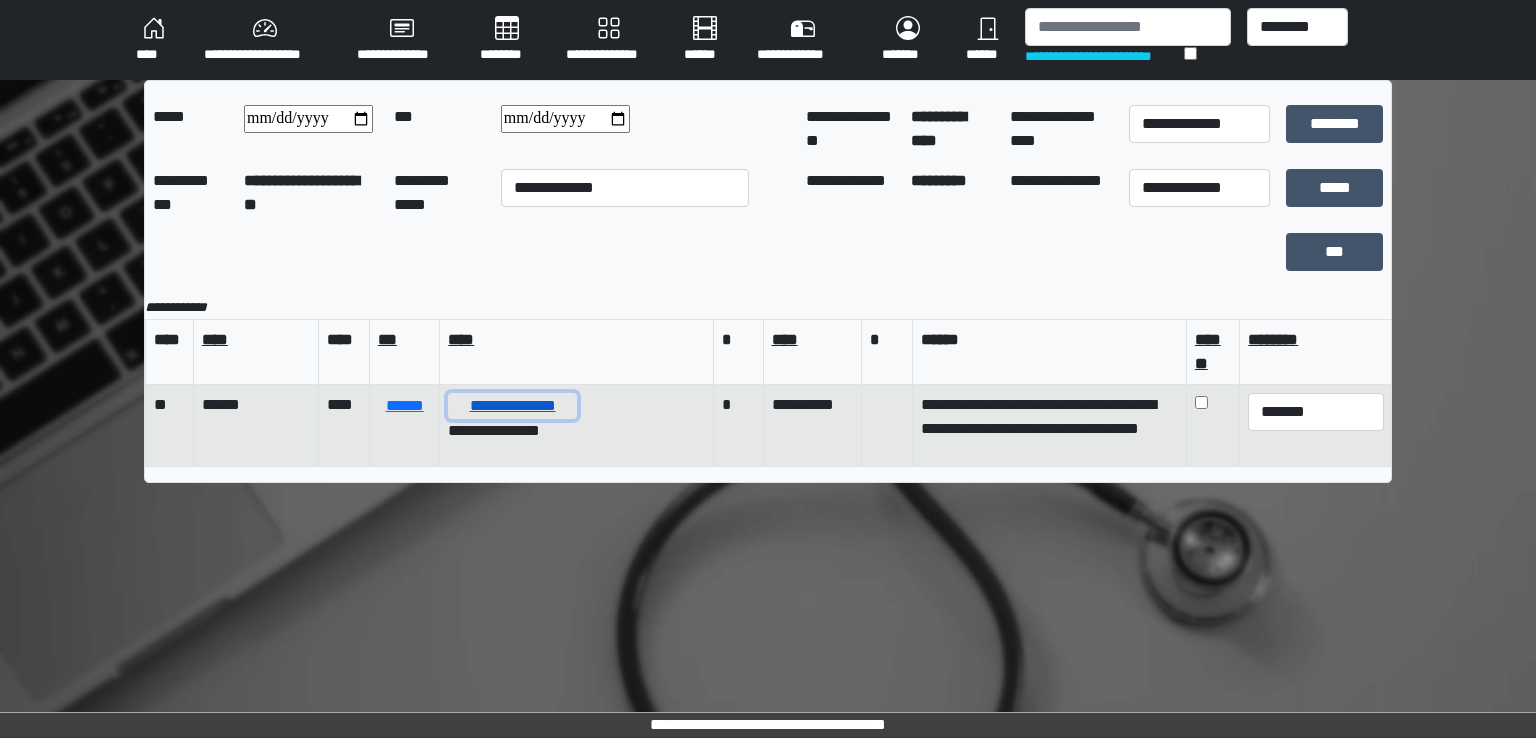 click on "**********" at bounding box center [512, 406] 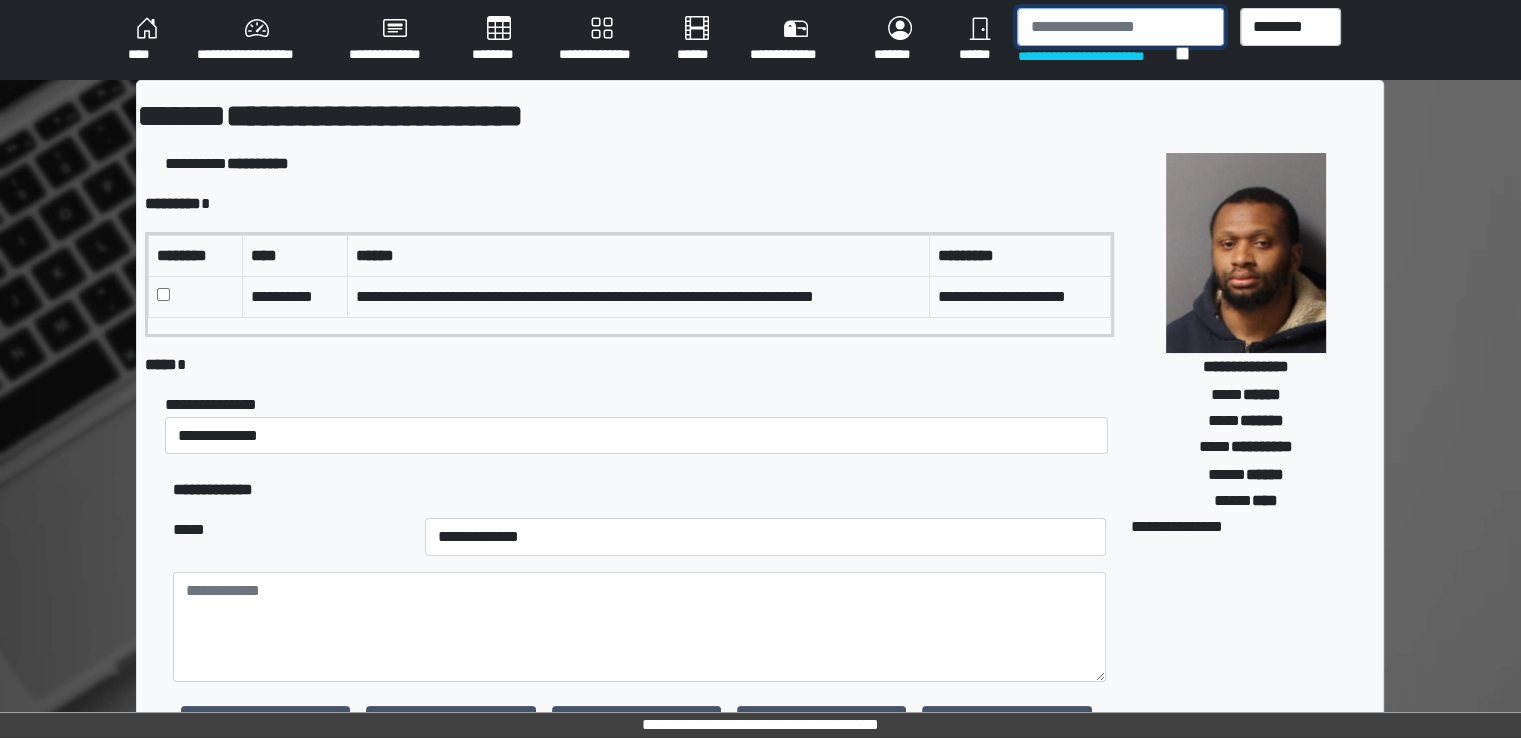 click at bounding box center (1120, 27) 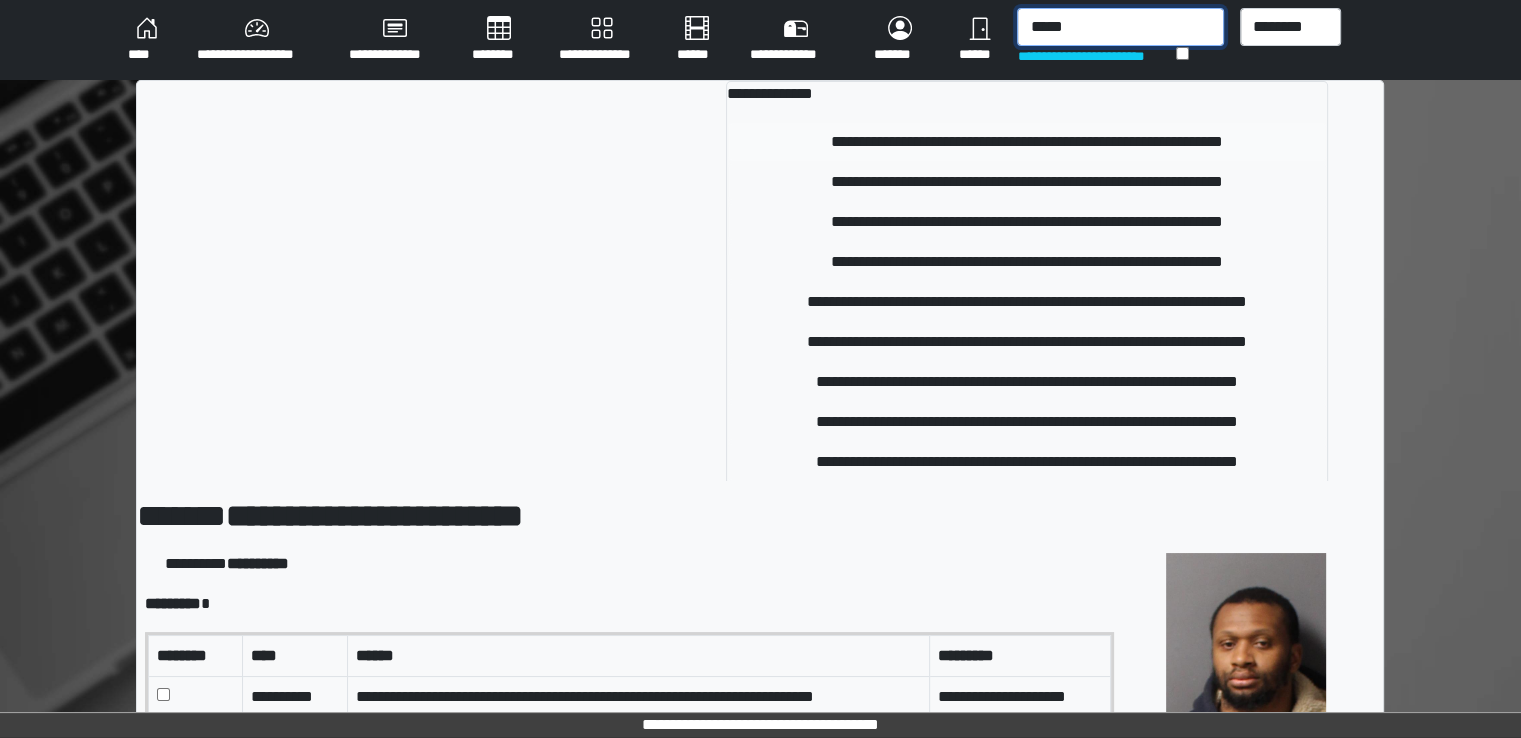 type on "*****" 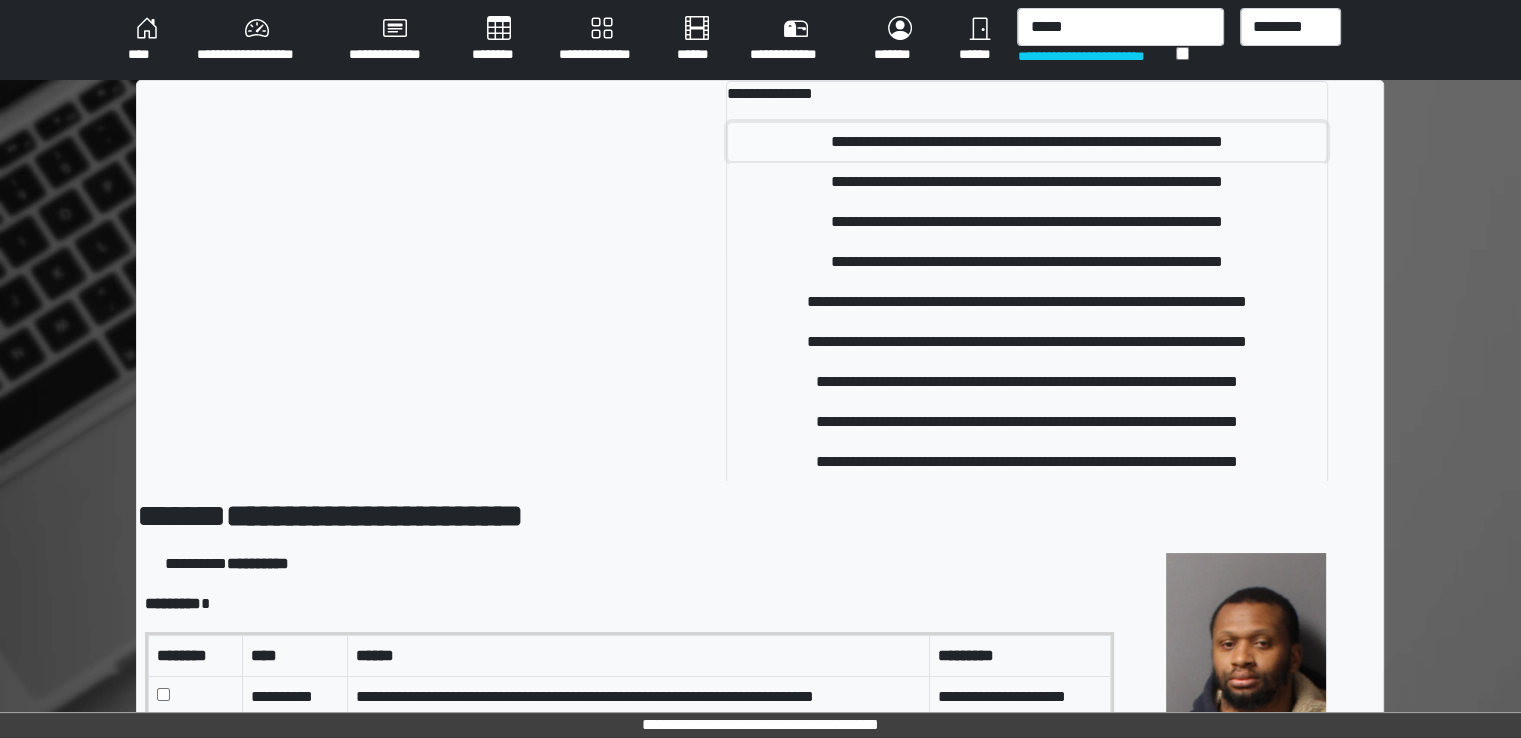 click on "**********" at bounding box center (1027, 142) 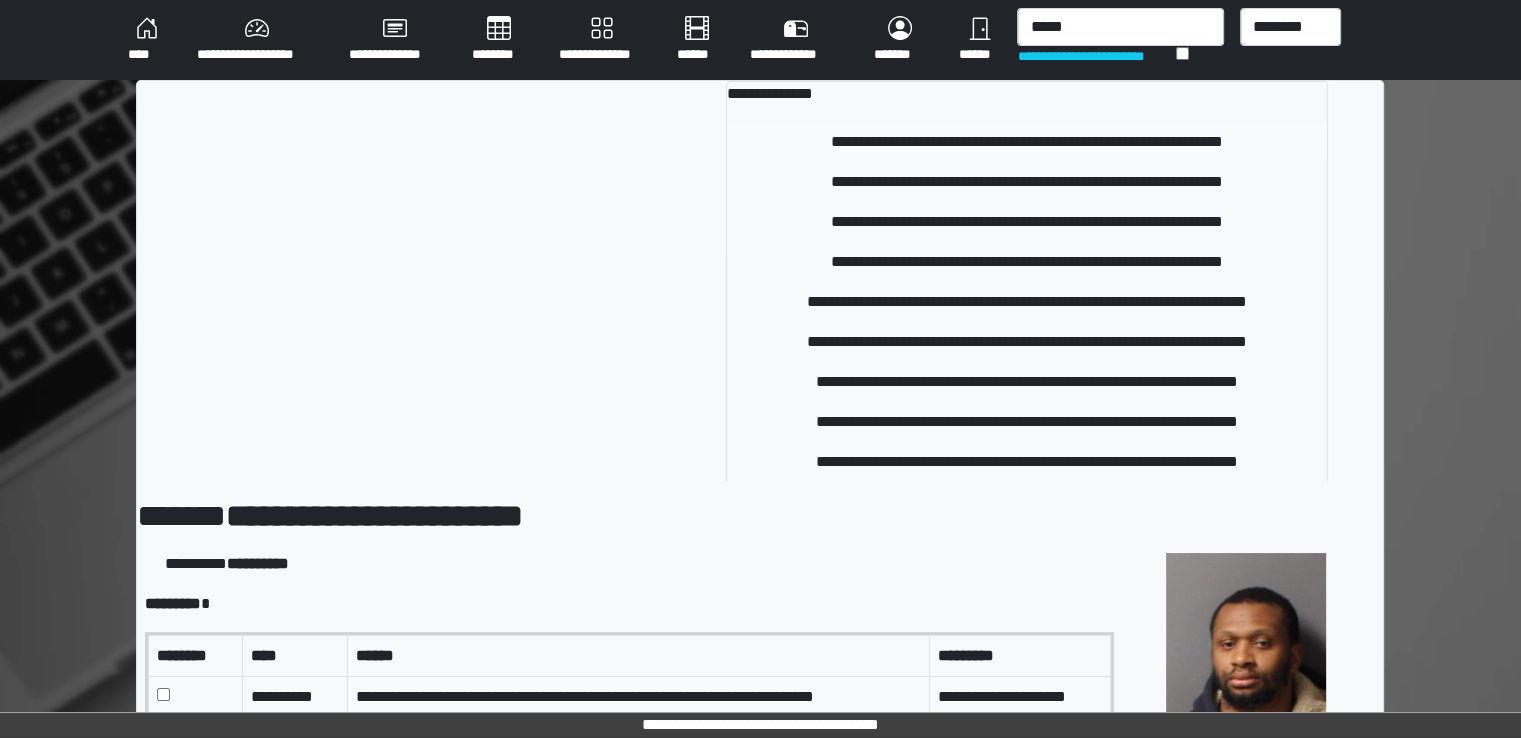type 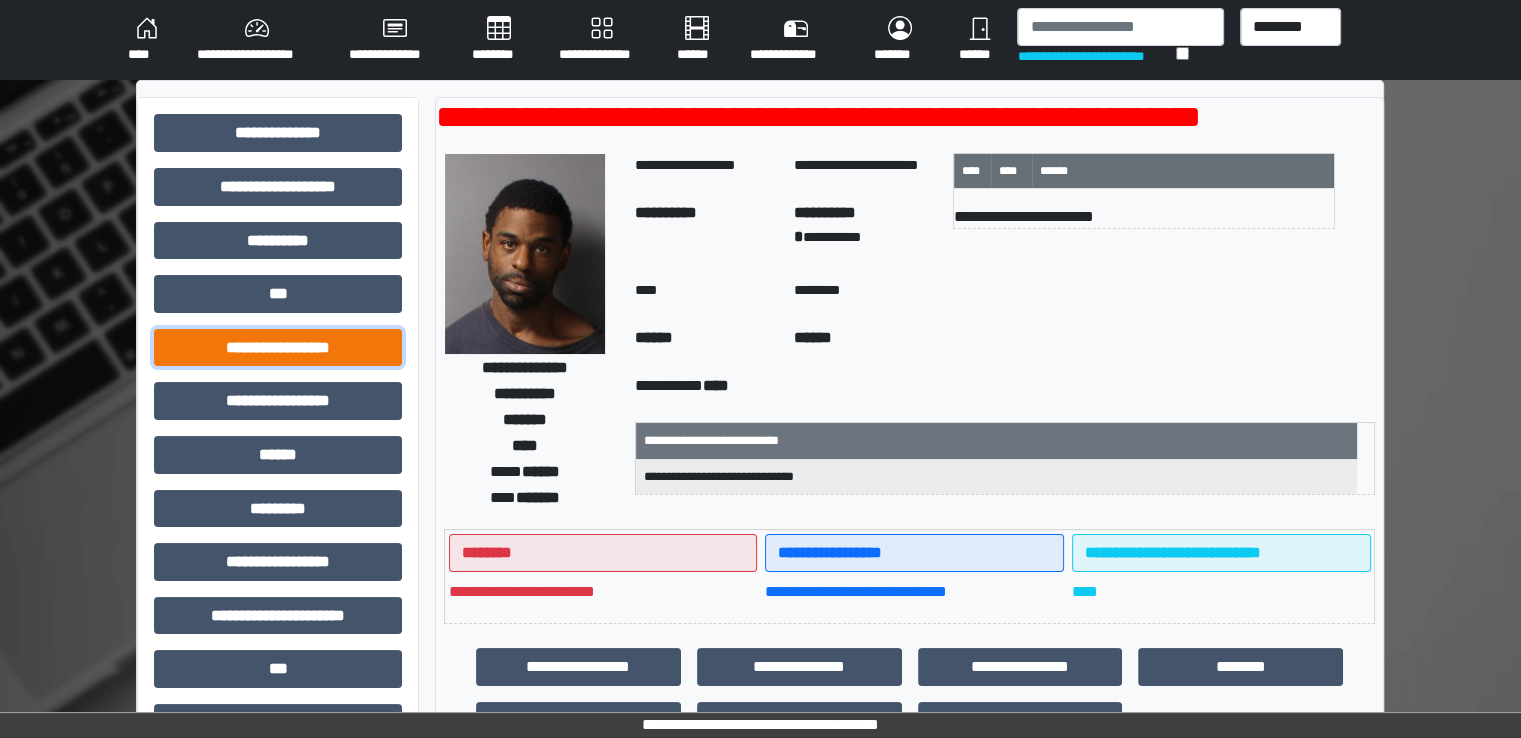 click on "**********" at bounding box center [278, 348] 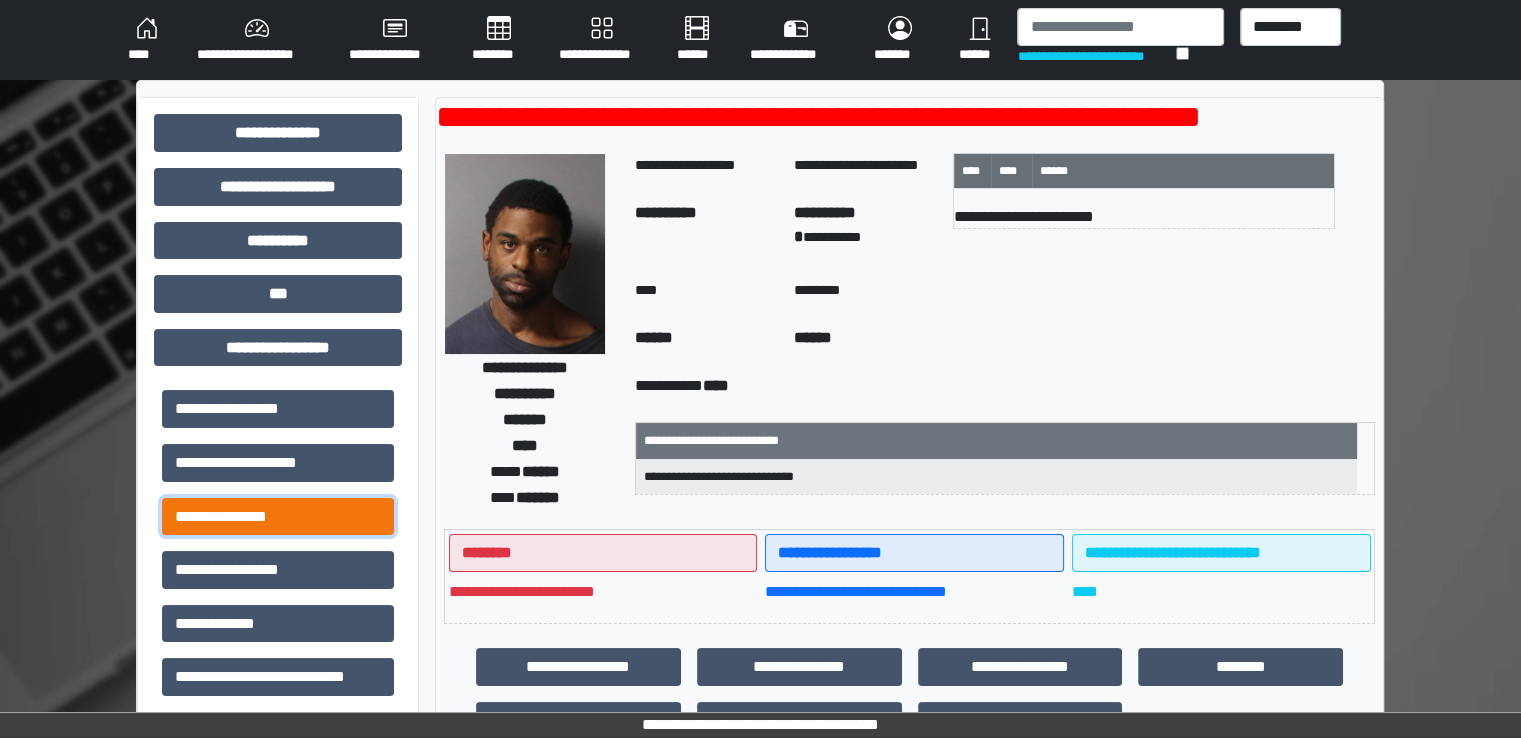 click on "**********" at bounding box center [278, 517] 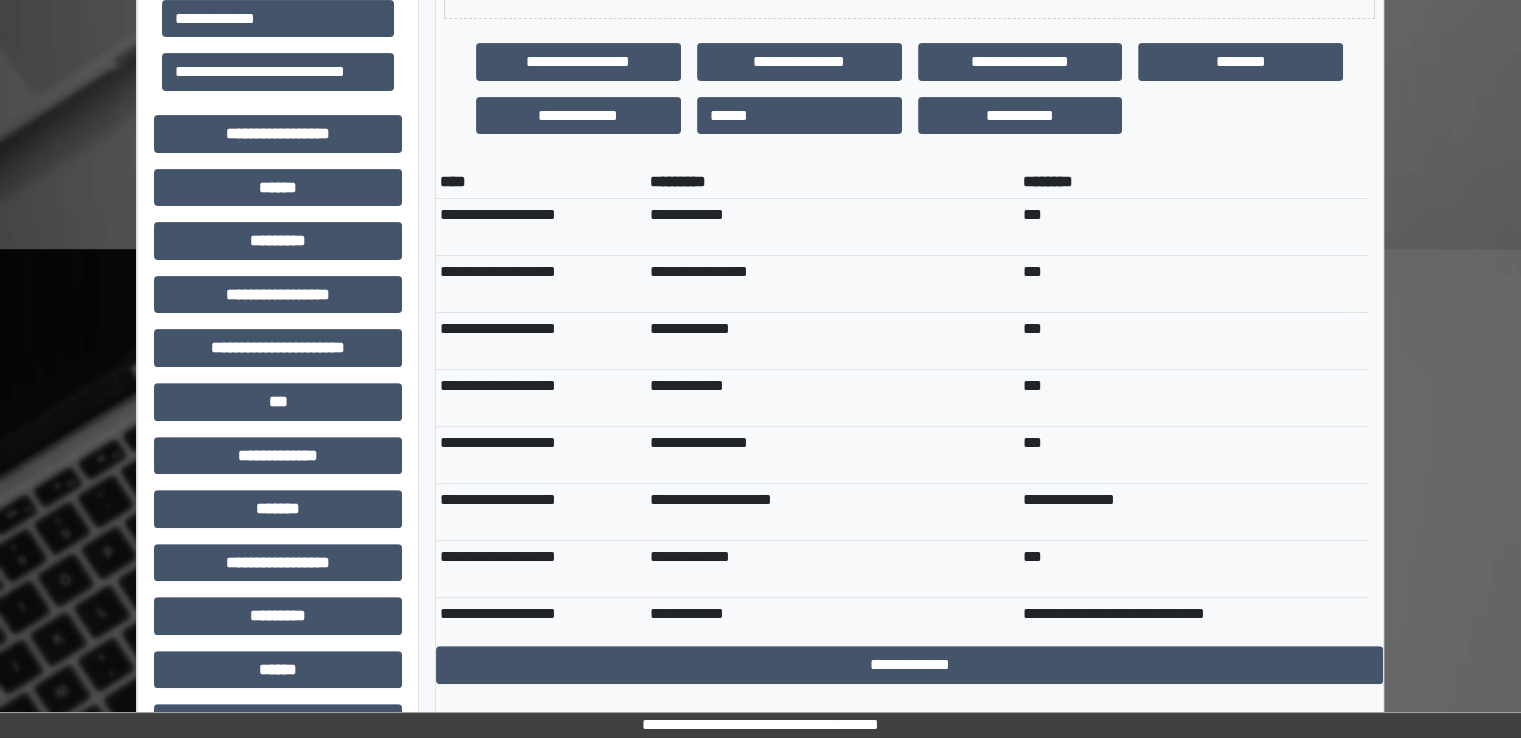 scroll, scrollTop: 766, scrollLeft: 0, axis: vertical 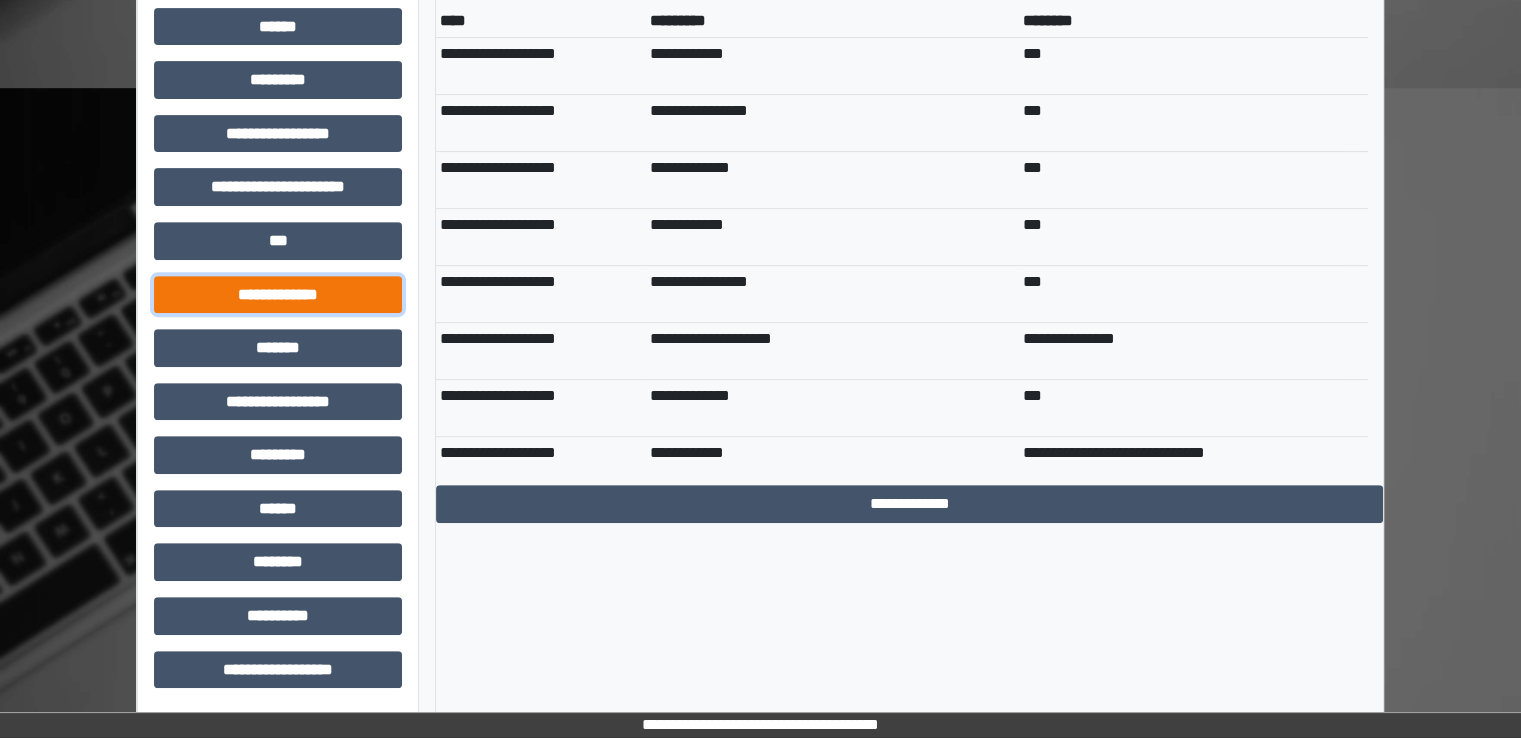 click on "**********" at bounding box center [278, 295] 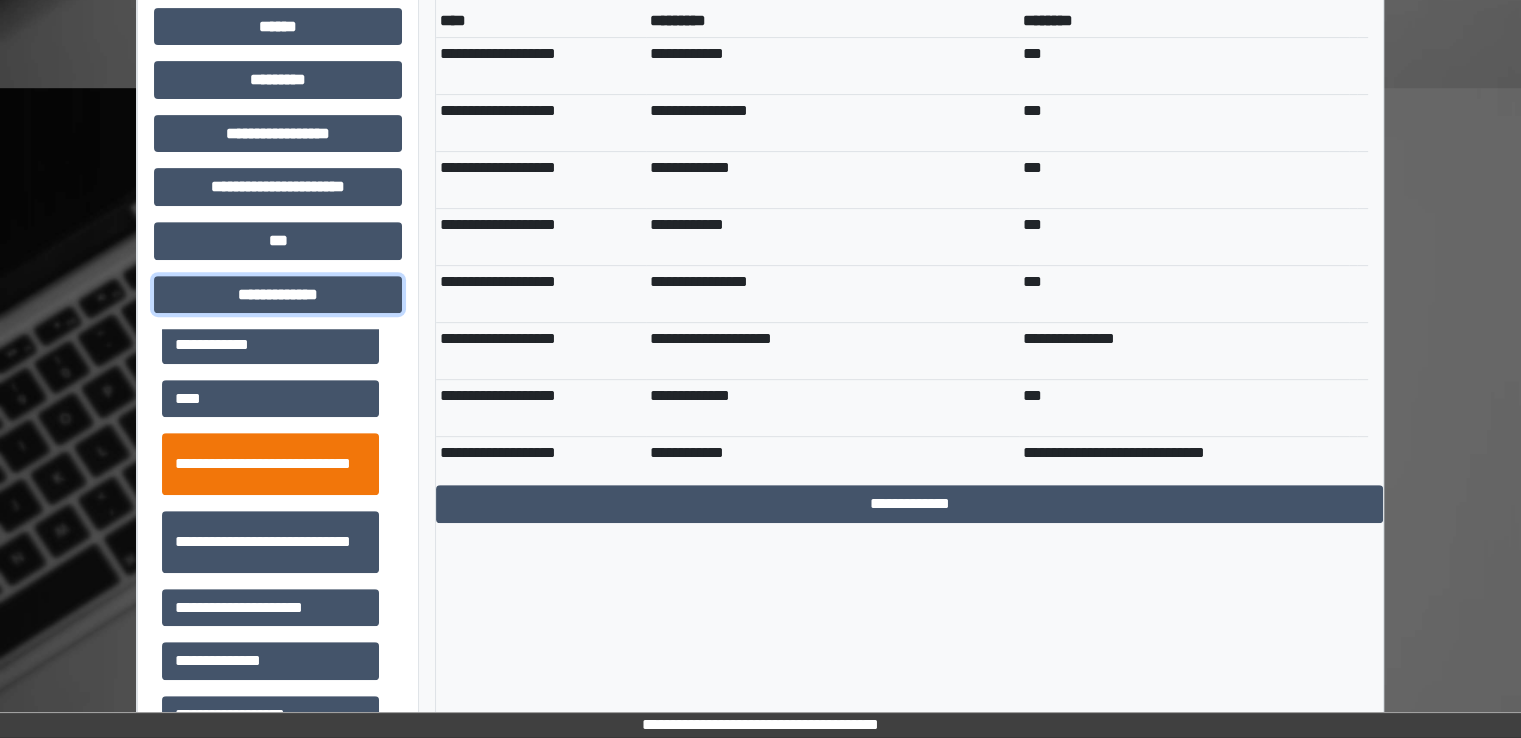scroll, scrollTop: 752, scrollLeft: 0, axis: vertical 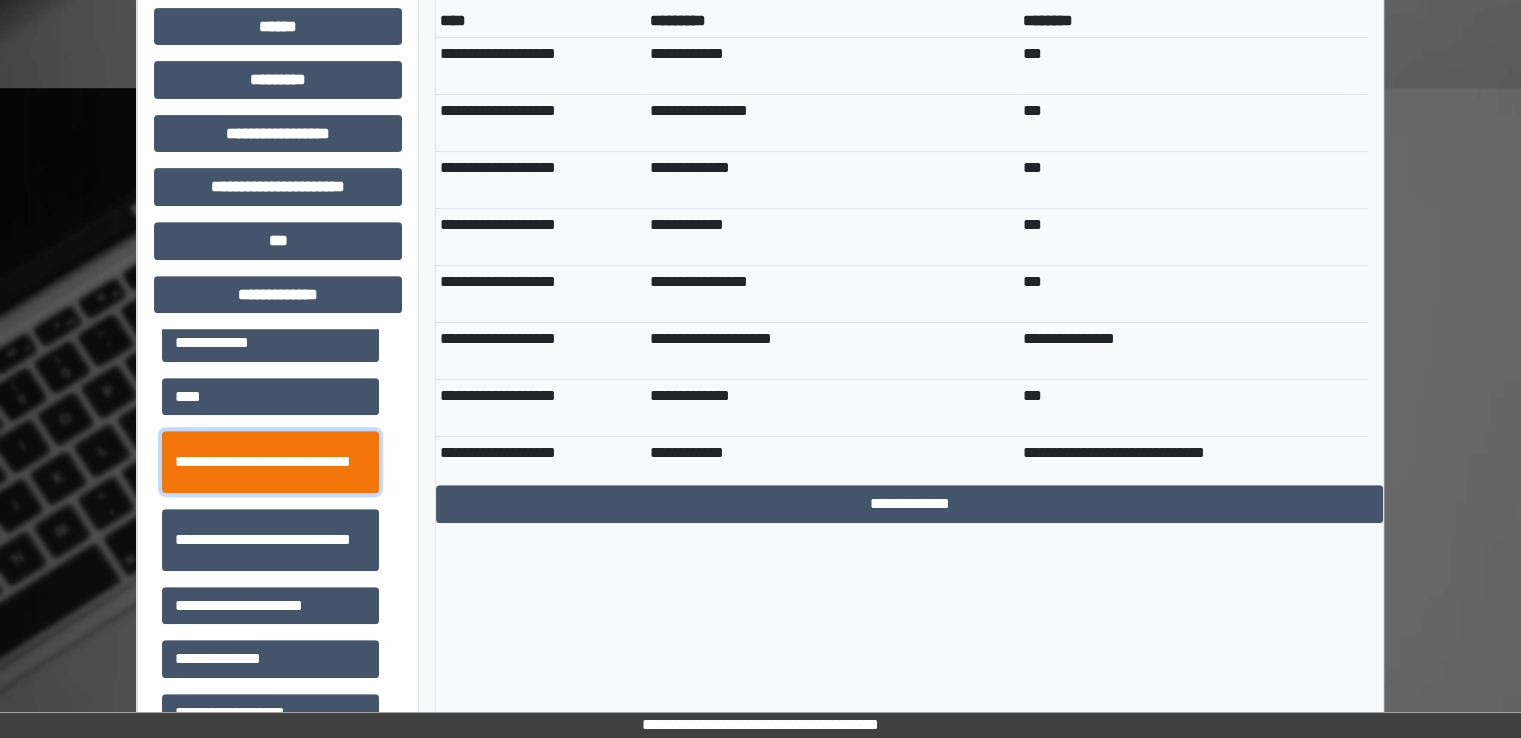 click on "**********" at bounding box center (270, 462) 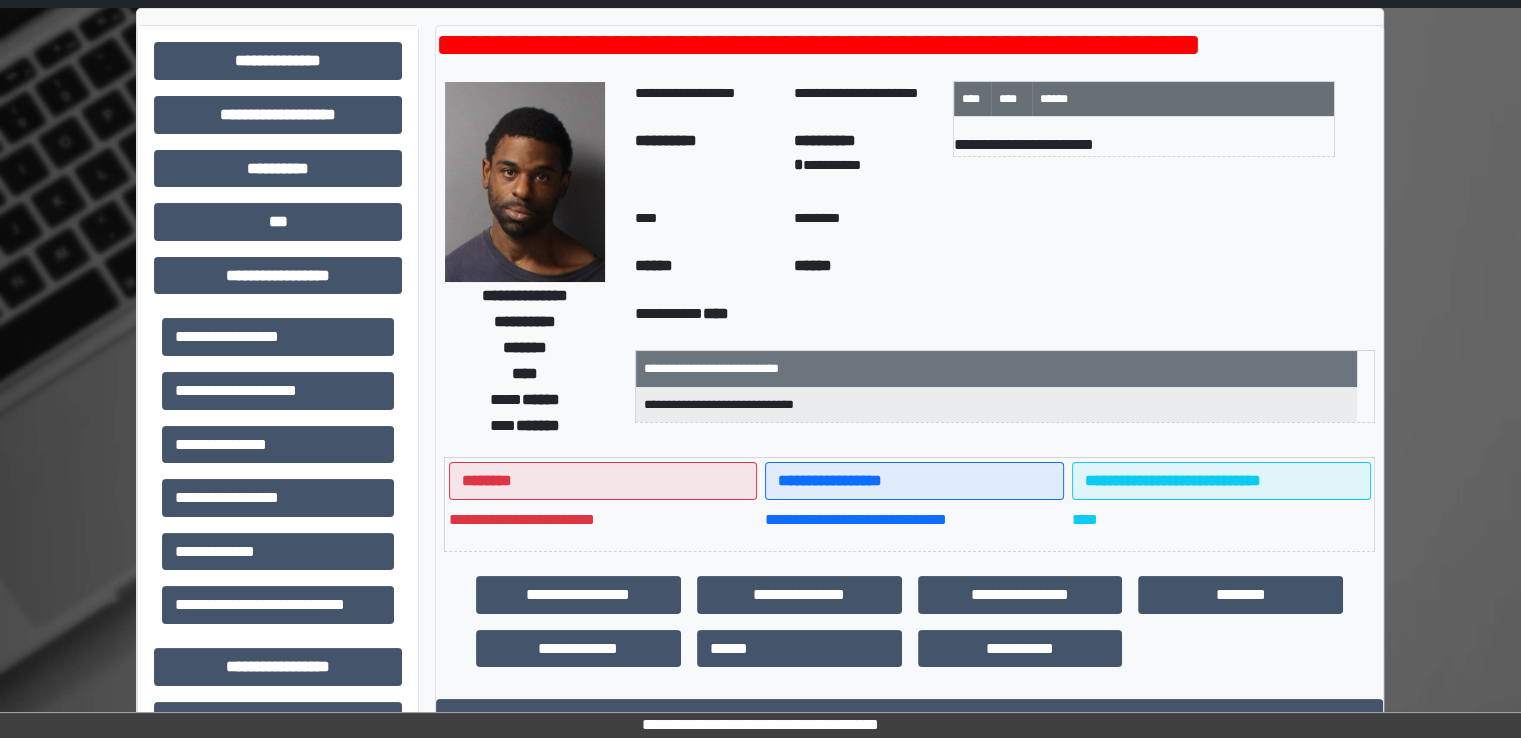 scroll, scrollTop: 0, scrollLeft: 0, axis: both 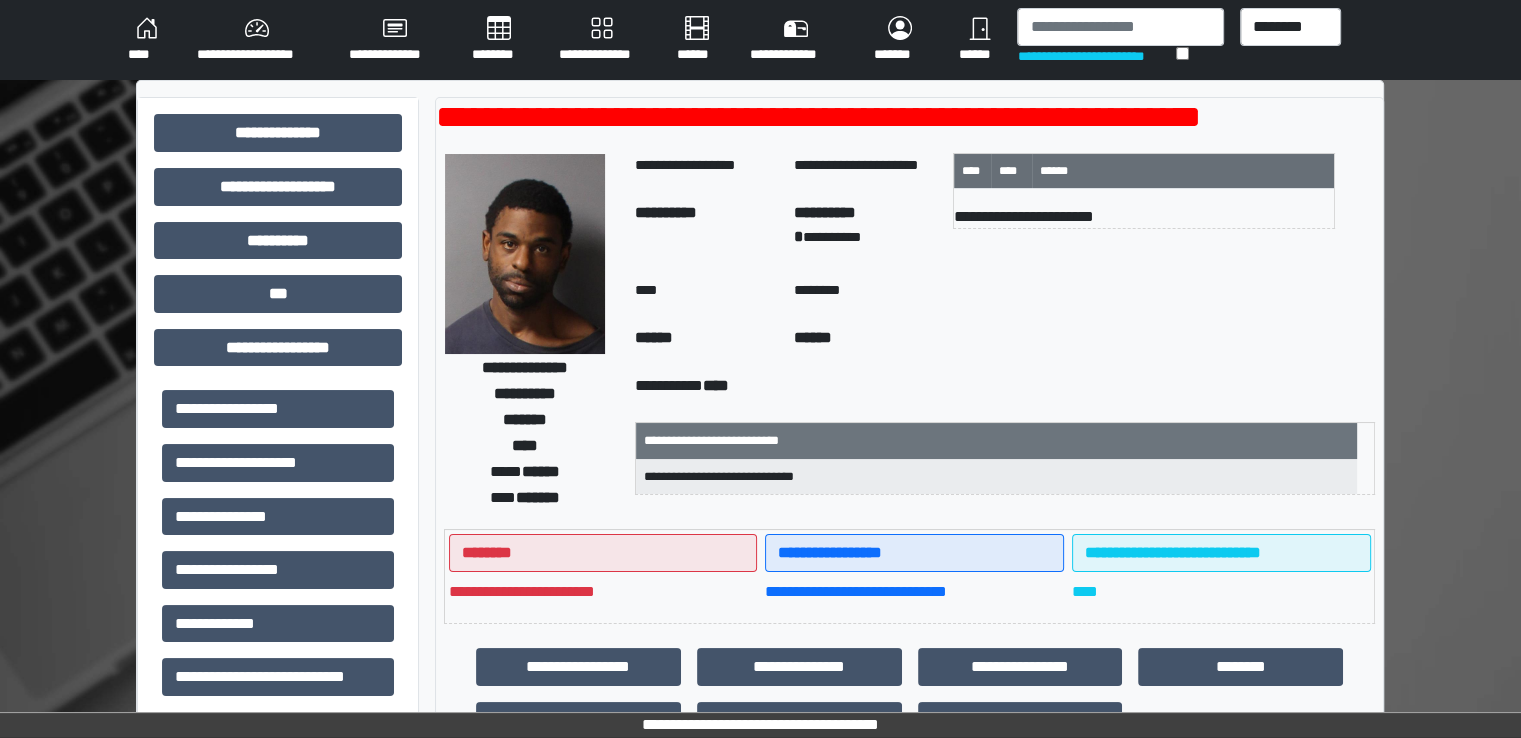 click on "********" at bounding box center (499, 40) 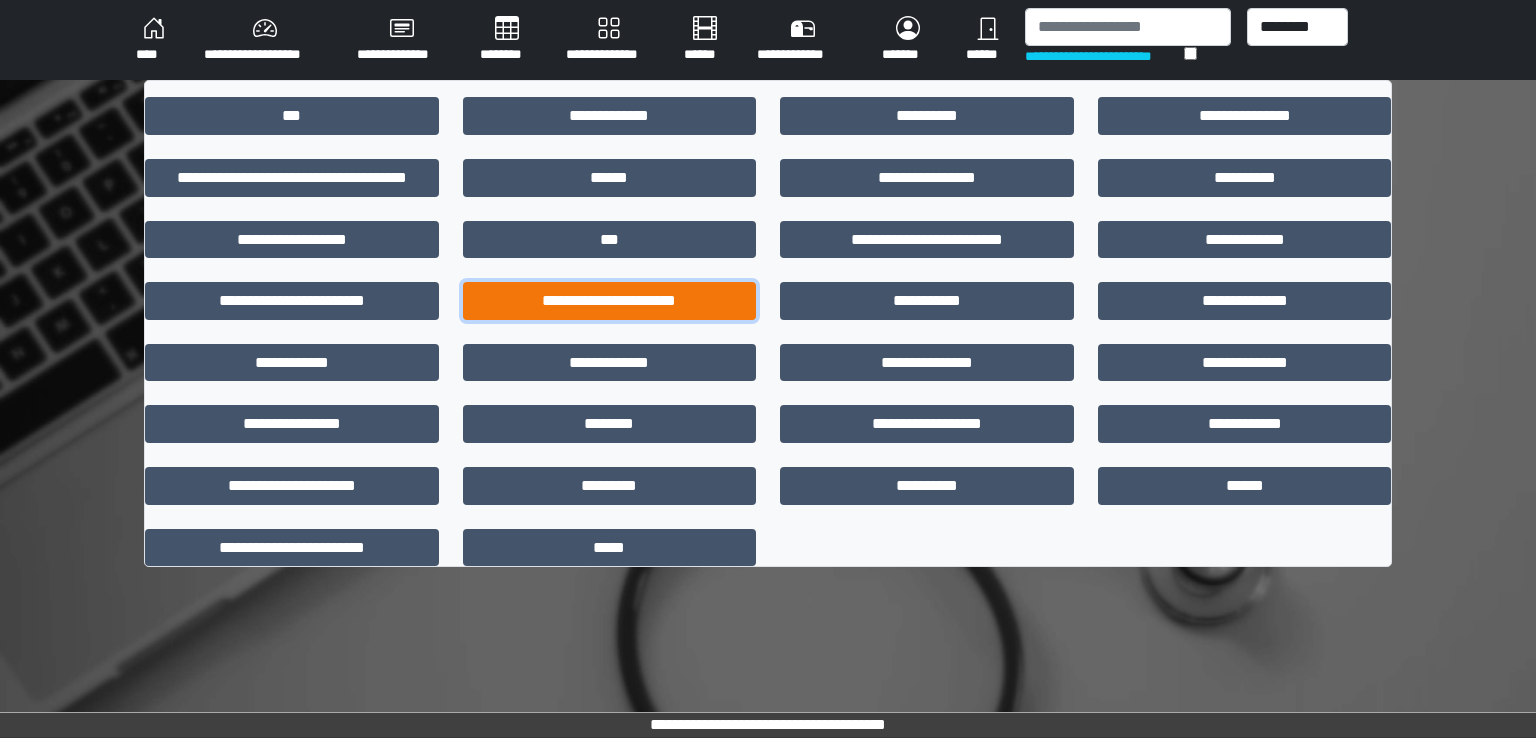 click on "**********" at bounding box center (610, 301) 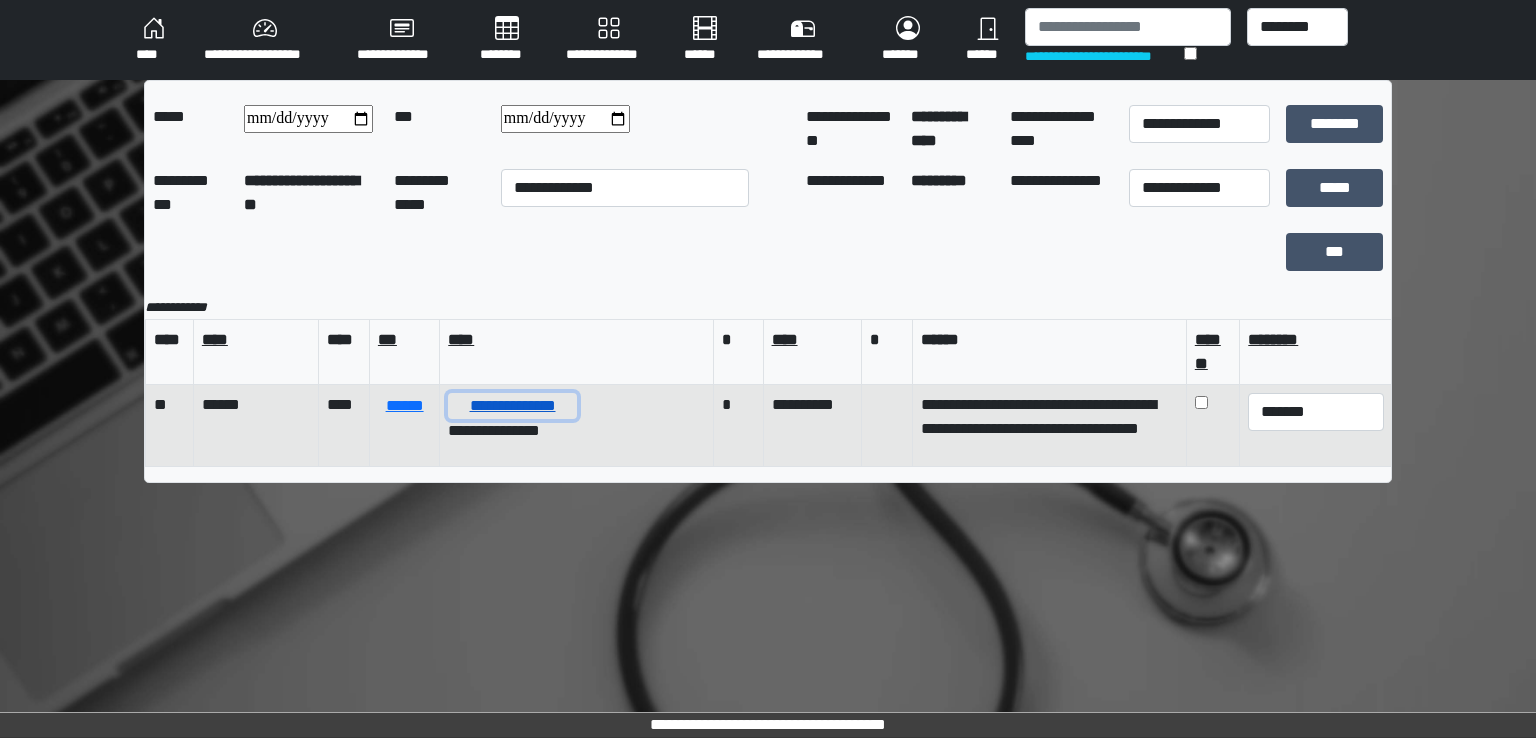 click on "**********" at bounding box center (512, 406) 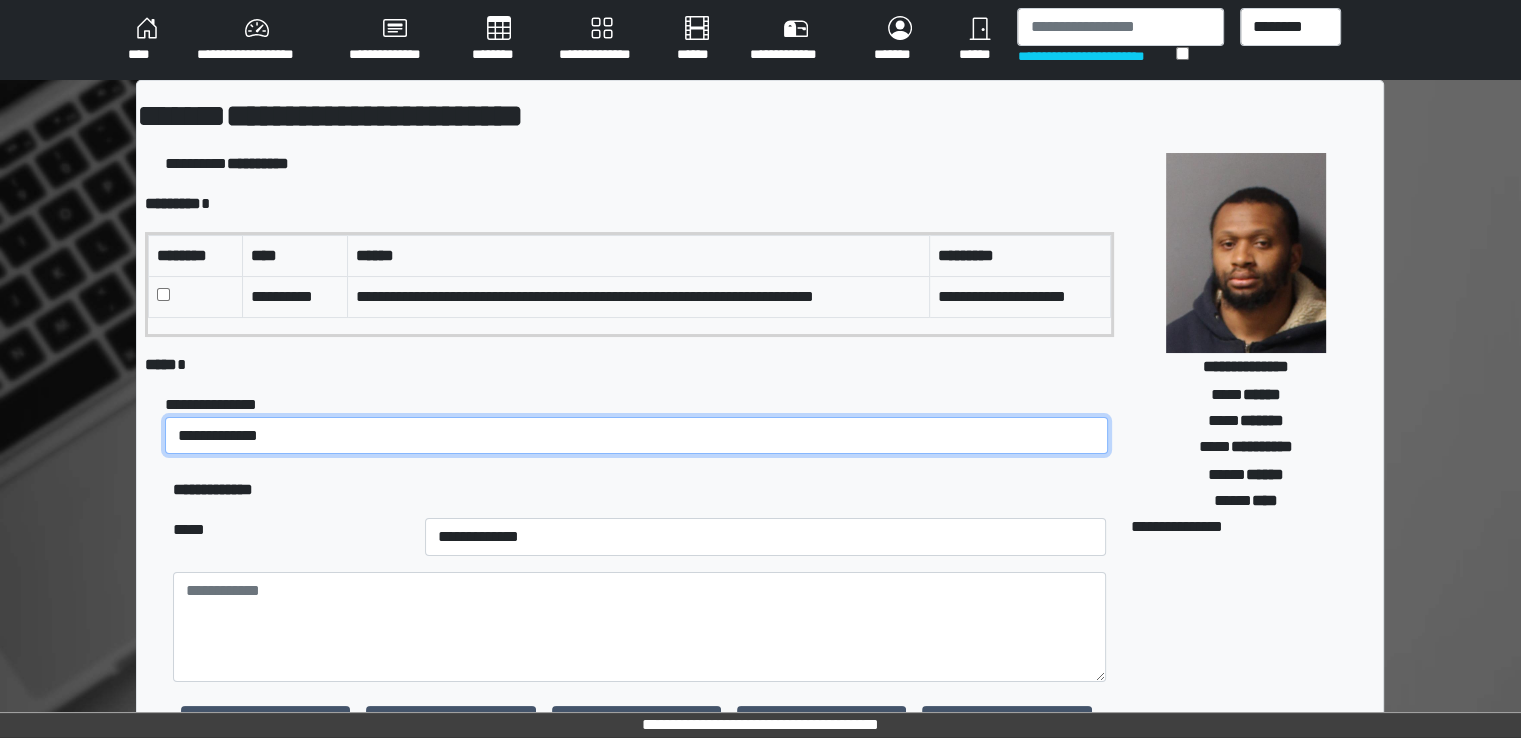 click on "**********" at bounding box center (636, 436) 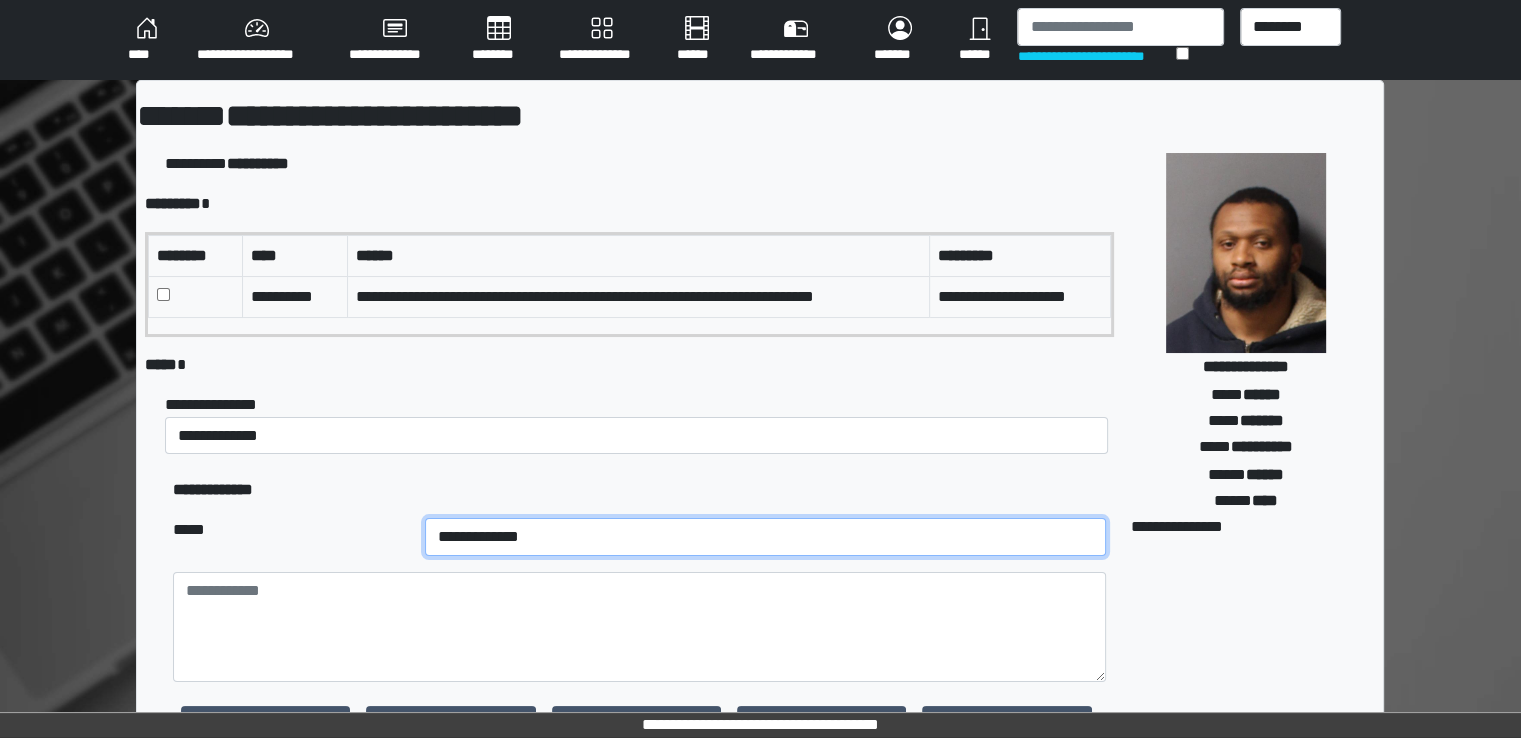 click on "**********" at bounding box center [765, 537] 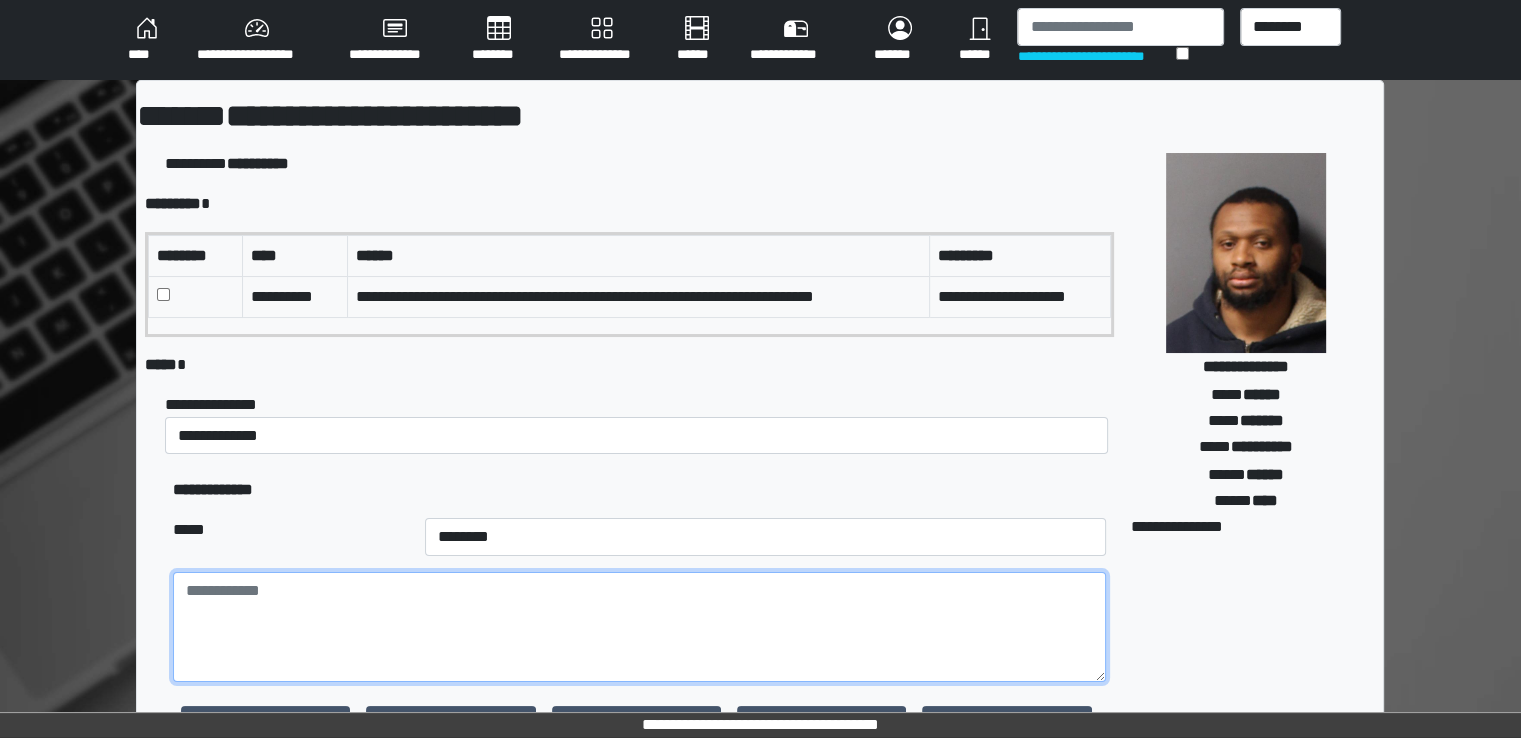 click at bounding box center [639, 627] 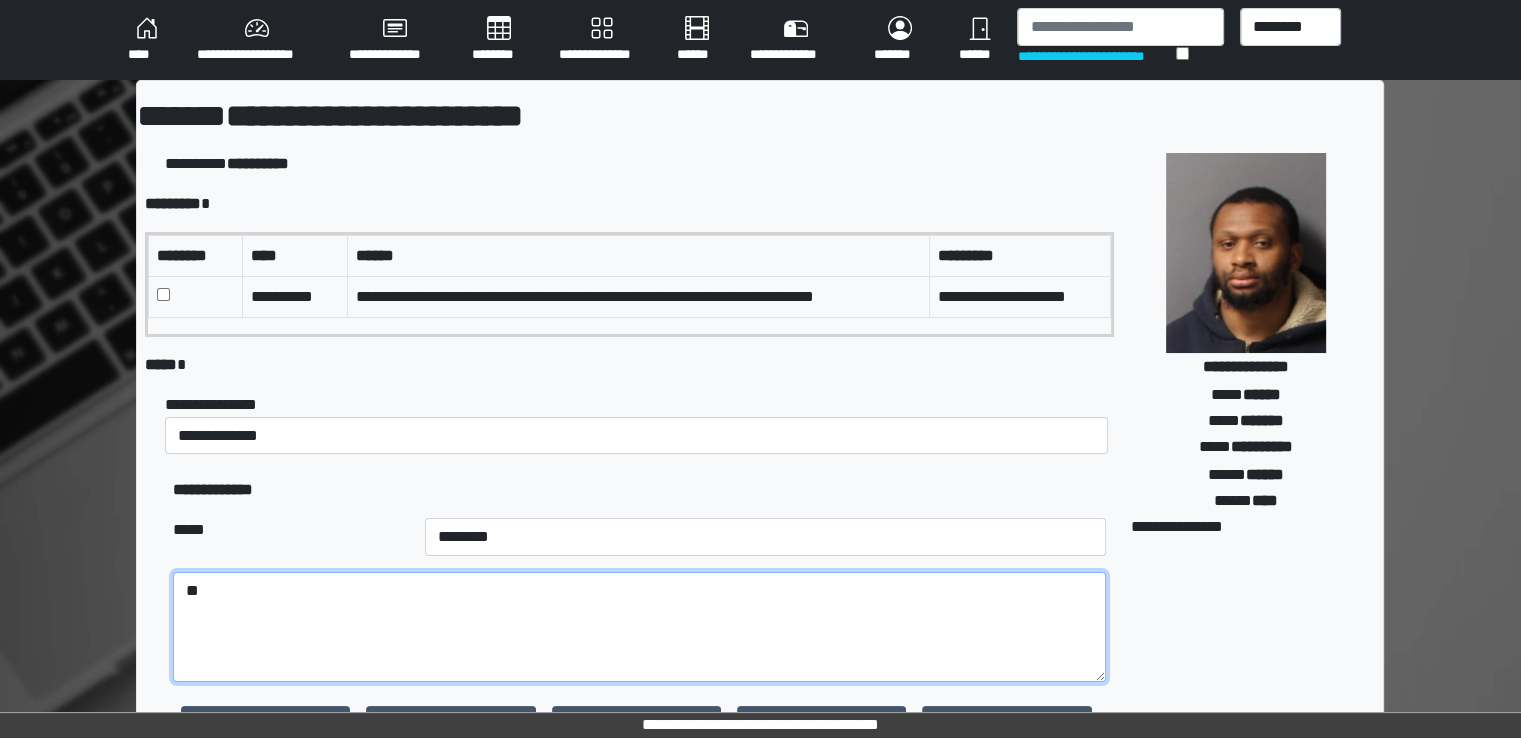 type on "*" 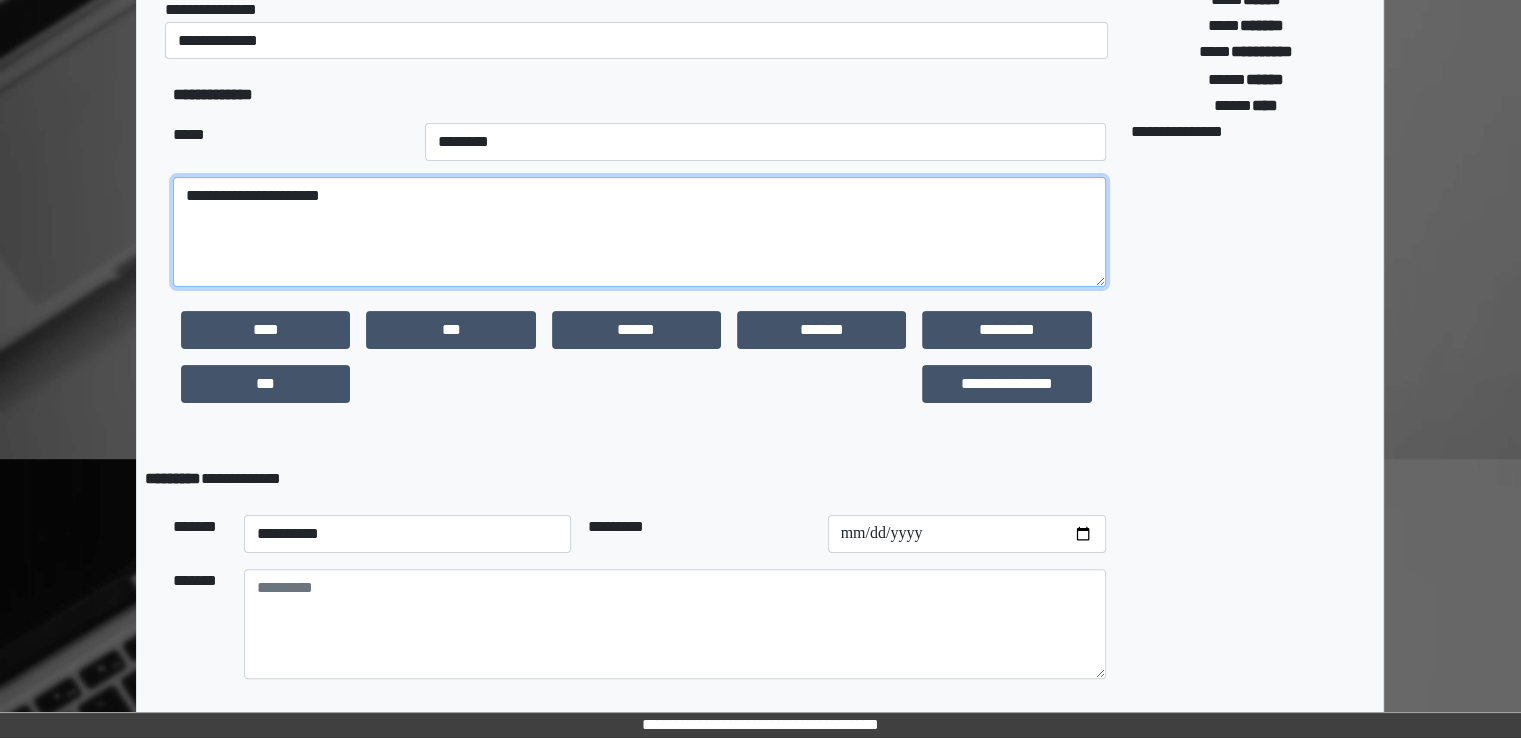 scroll, scrollTop: 467, scrollLeft: 0, axis: vertical 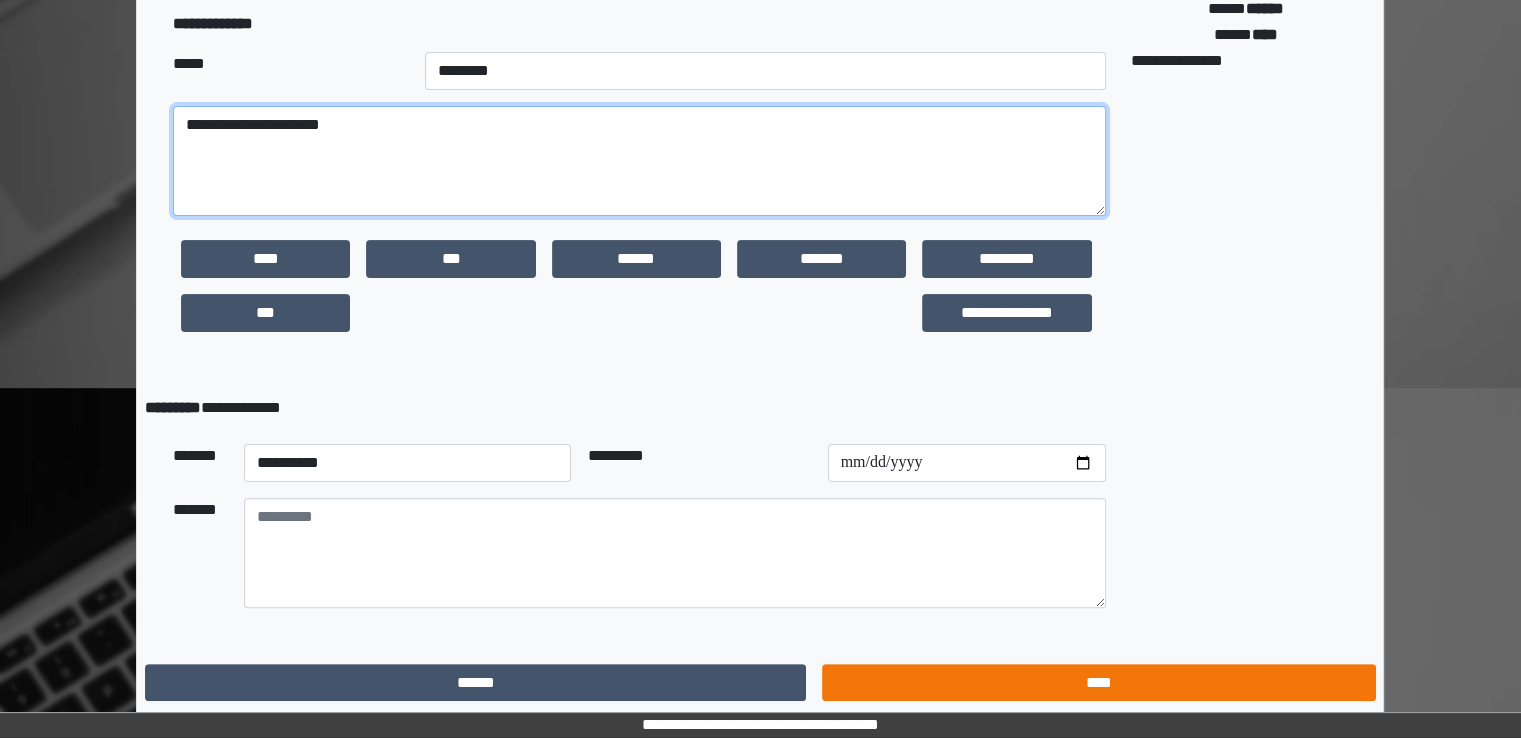 type on "**********" 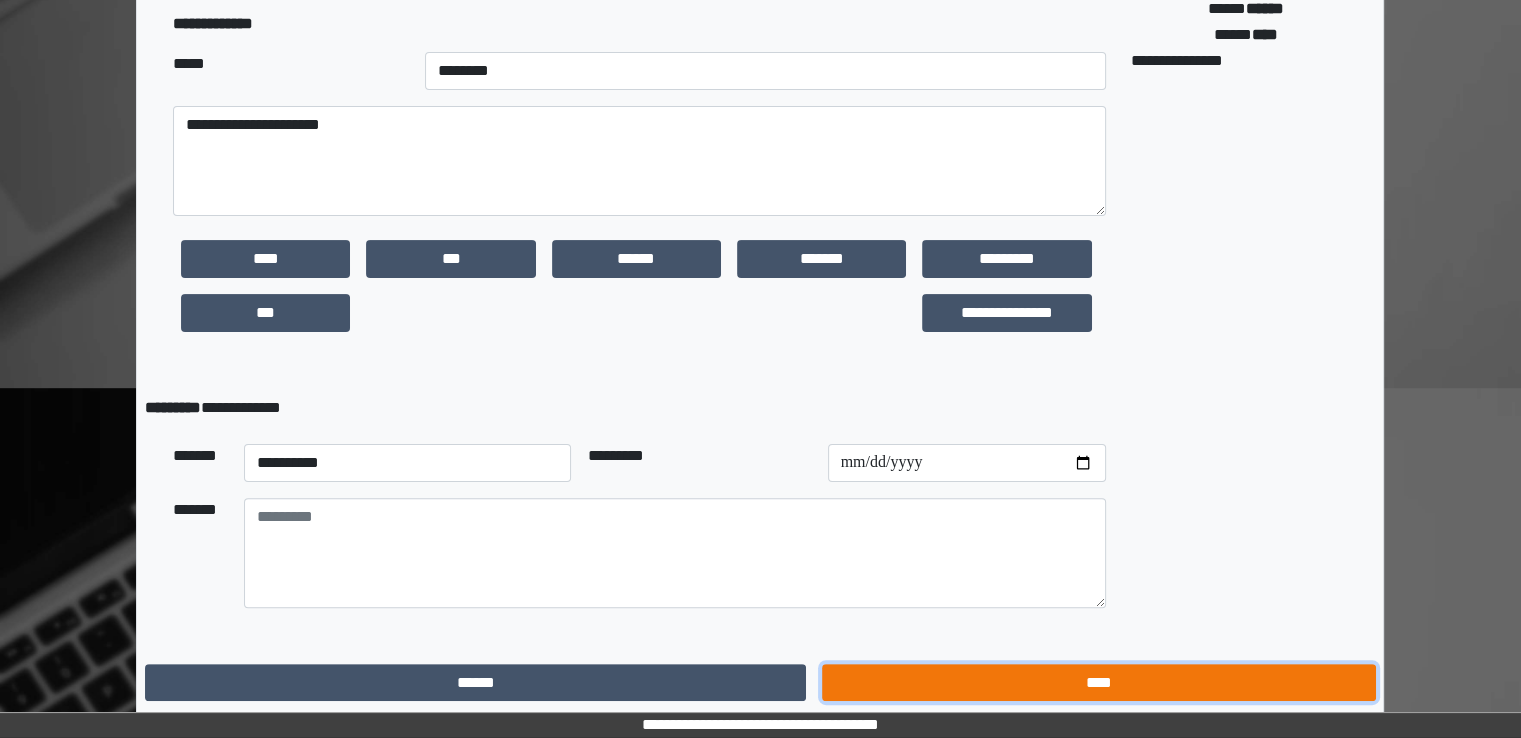 click on "****" at bounding box center [1098, 683] 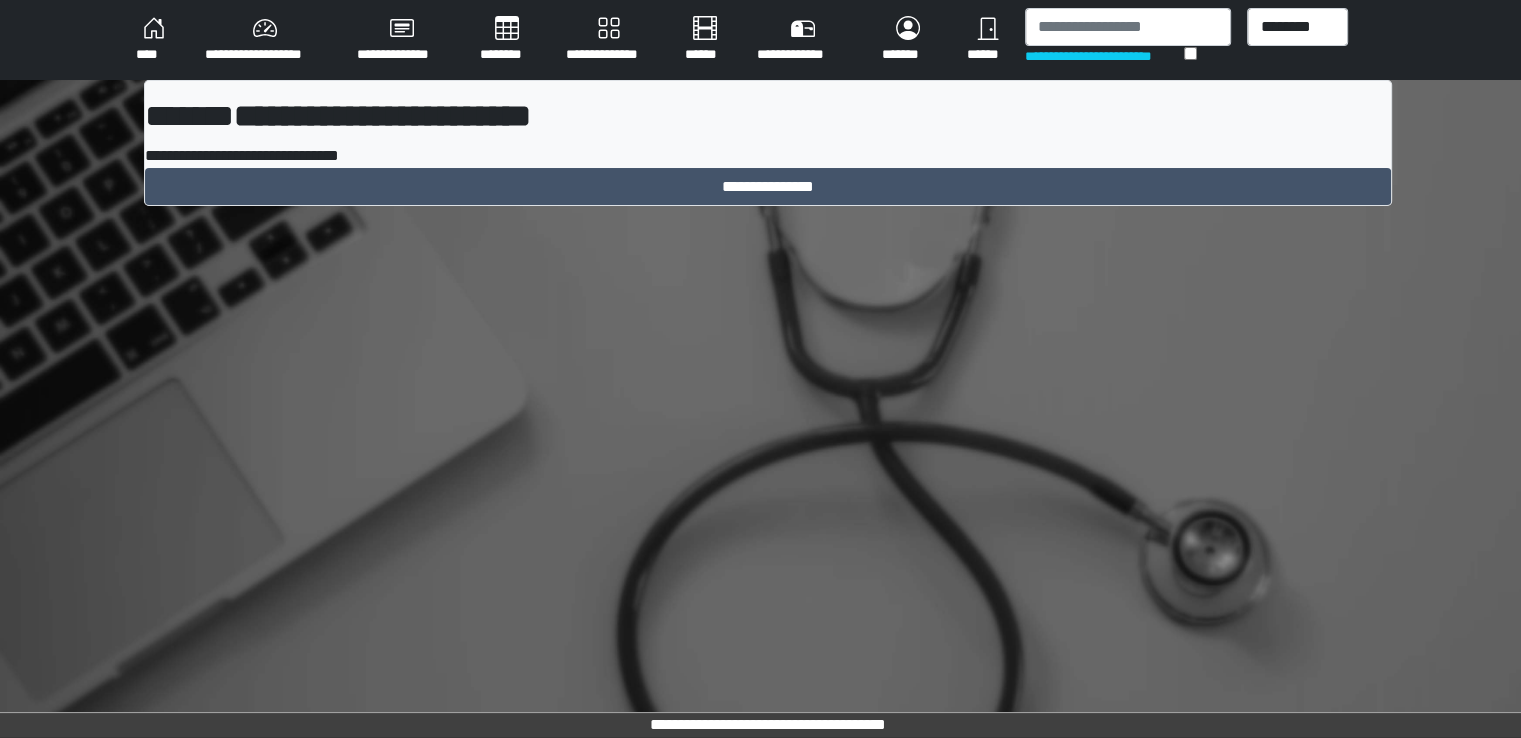scroll, scrollTop: 0, scrollLeft: 0, axis: both 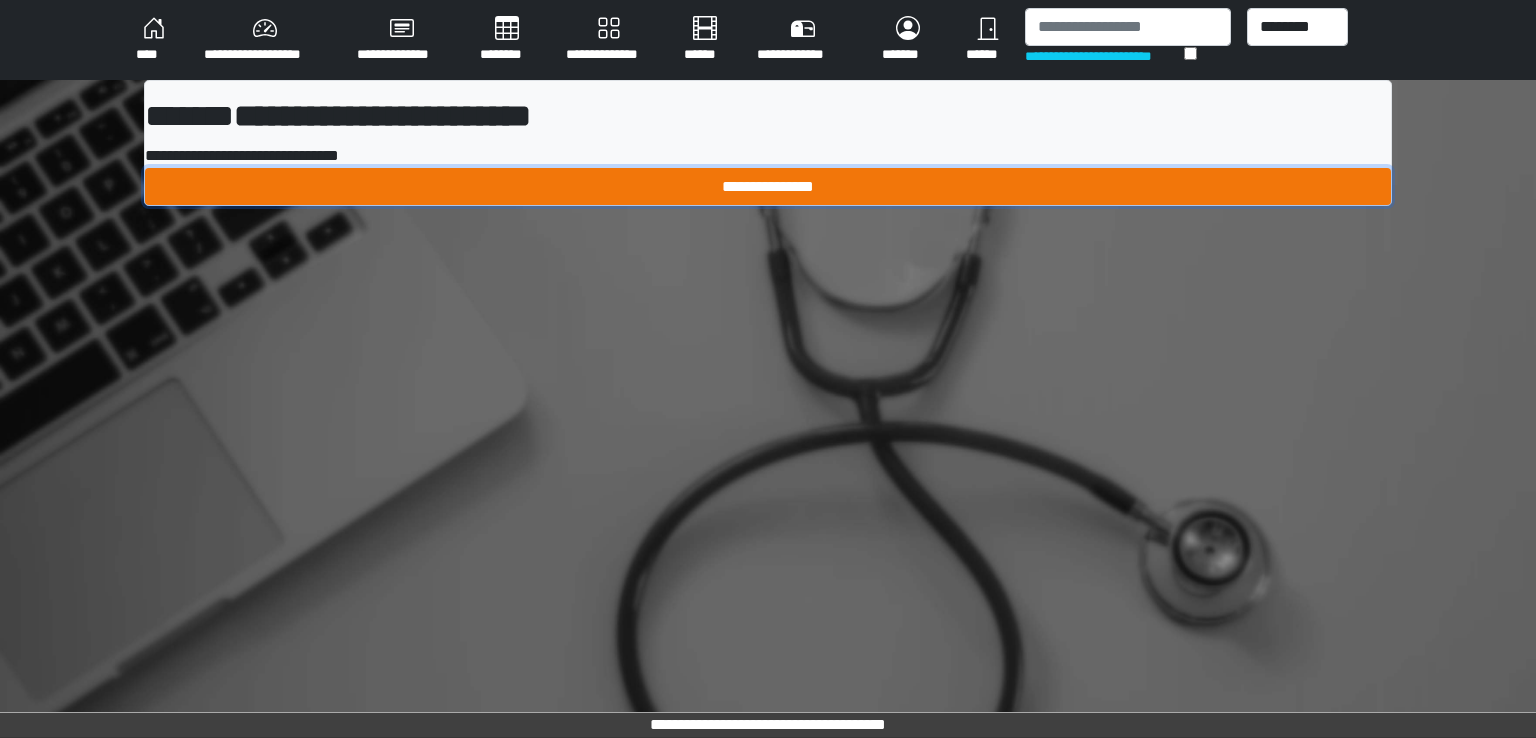 click on "**********" at bounding box center [768, 187] 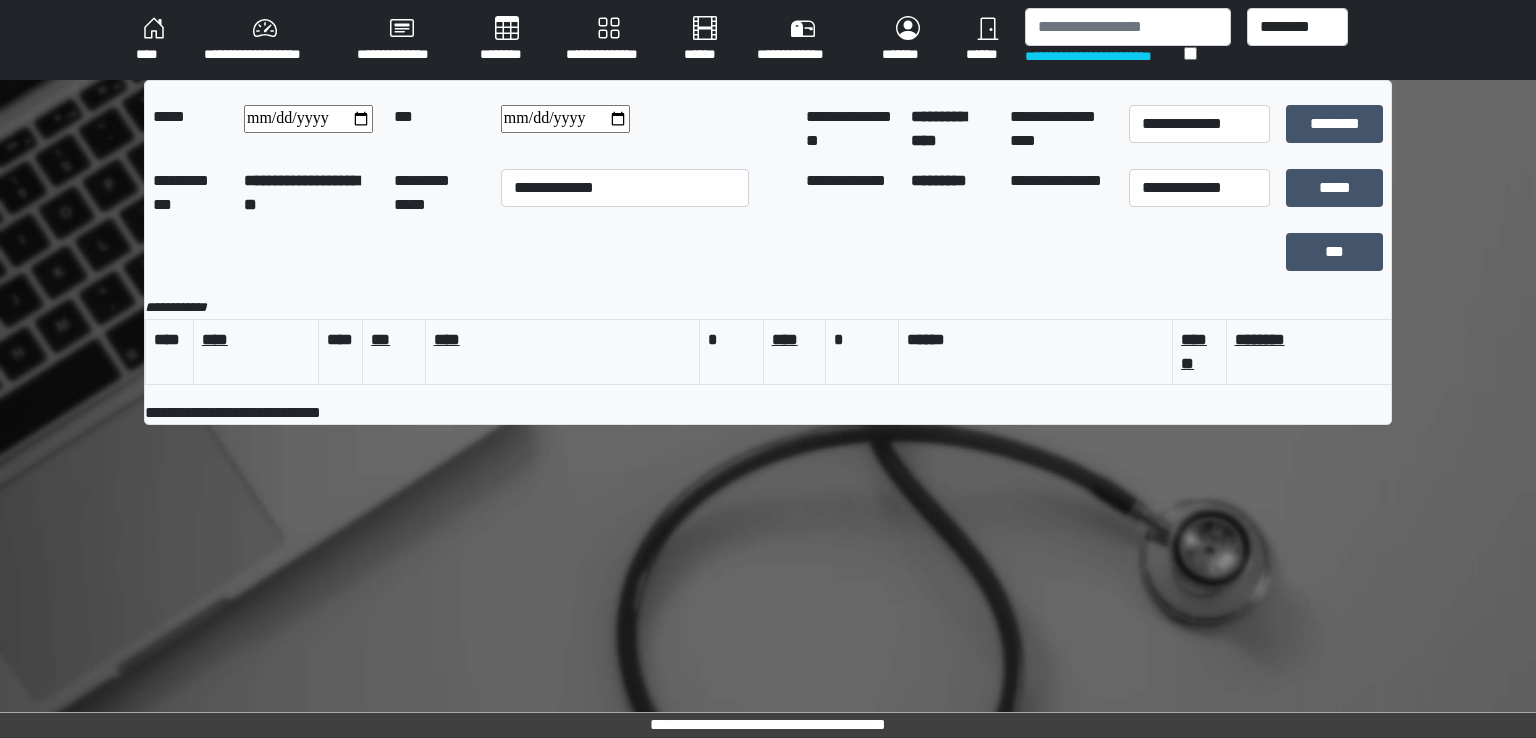 click on "********" at bounding box center (507, 40) 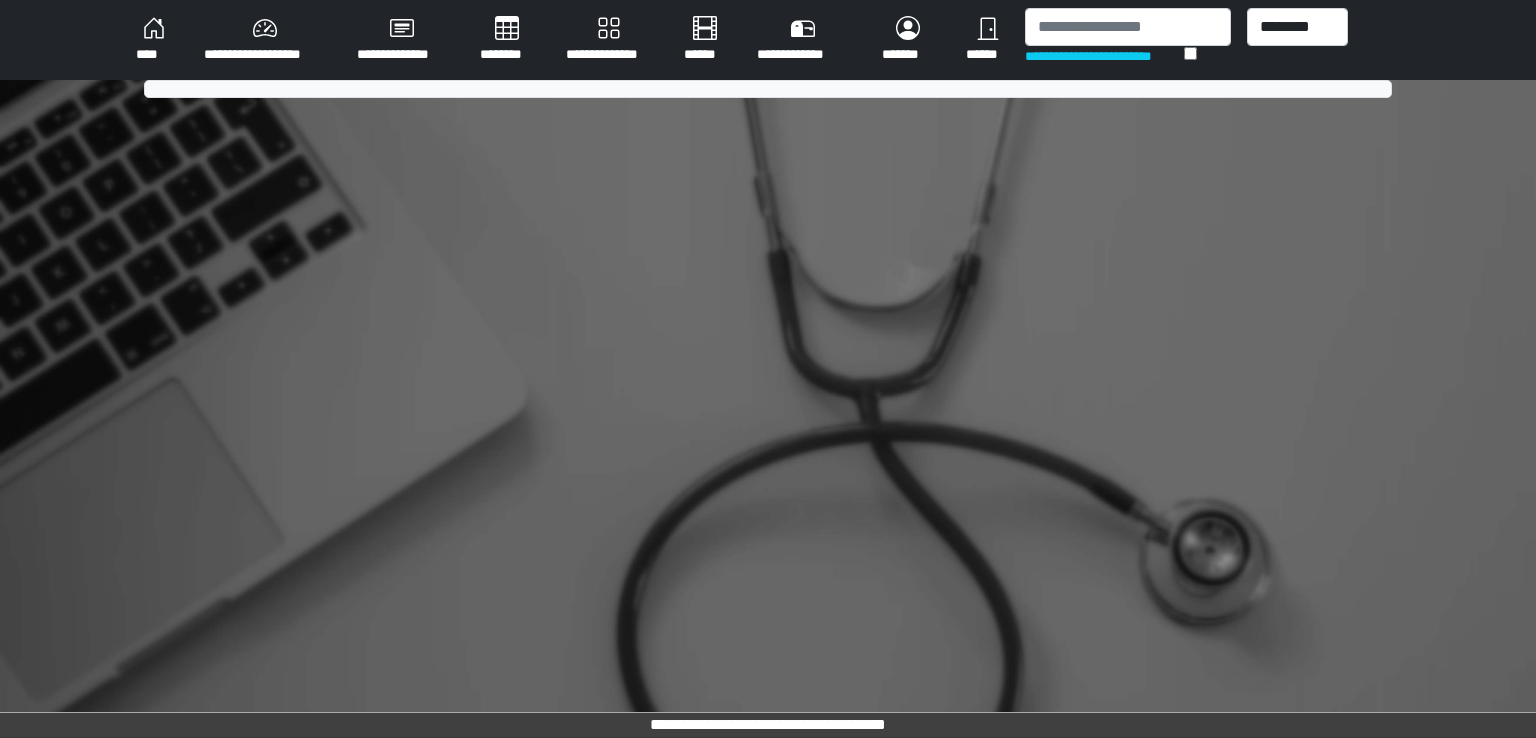 click on "********" at bounding box center (507, 40) 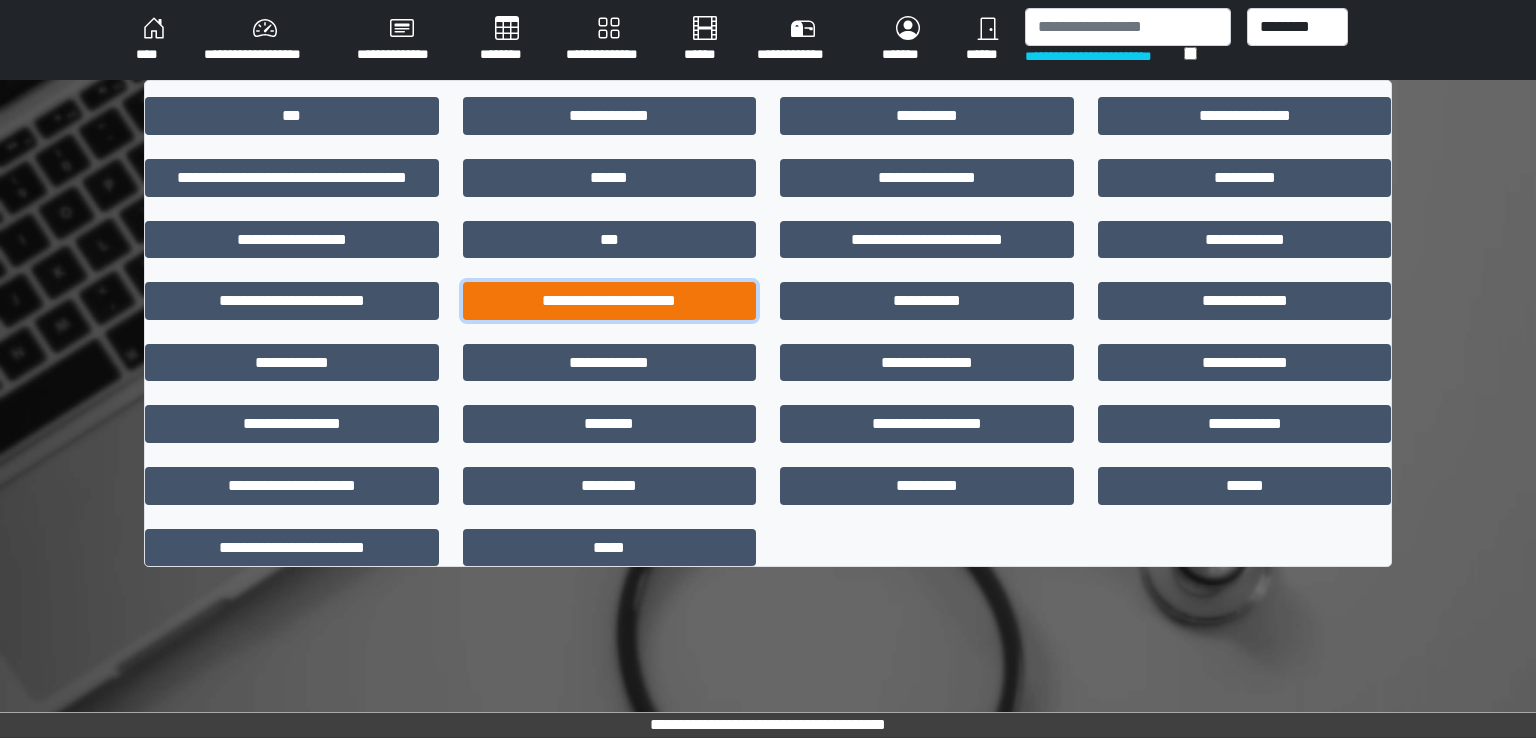 click on "**********" at bounding box center (610, 301) 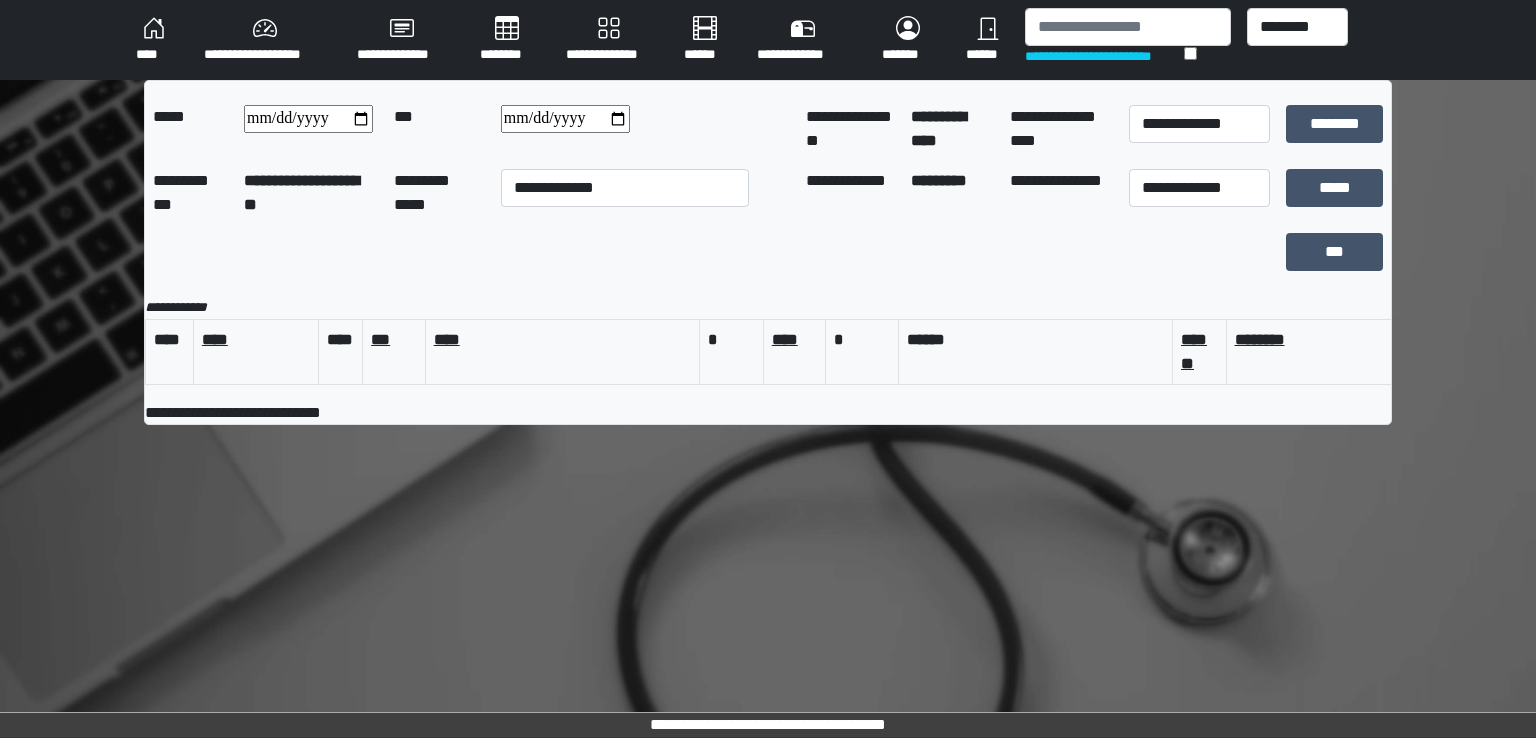 click on "********" at bounding box center (507, 40) 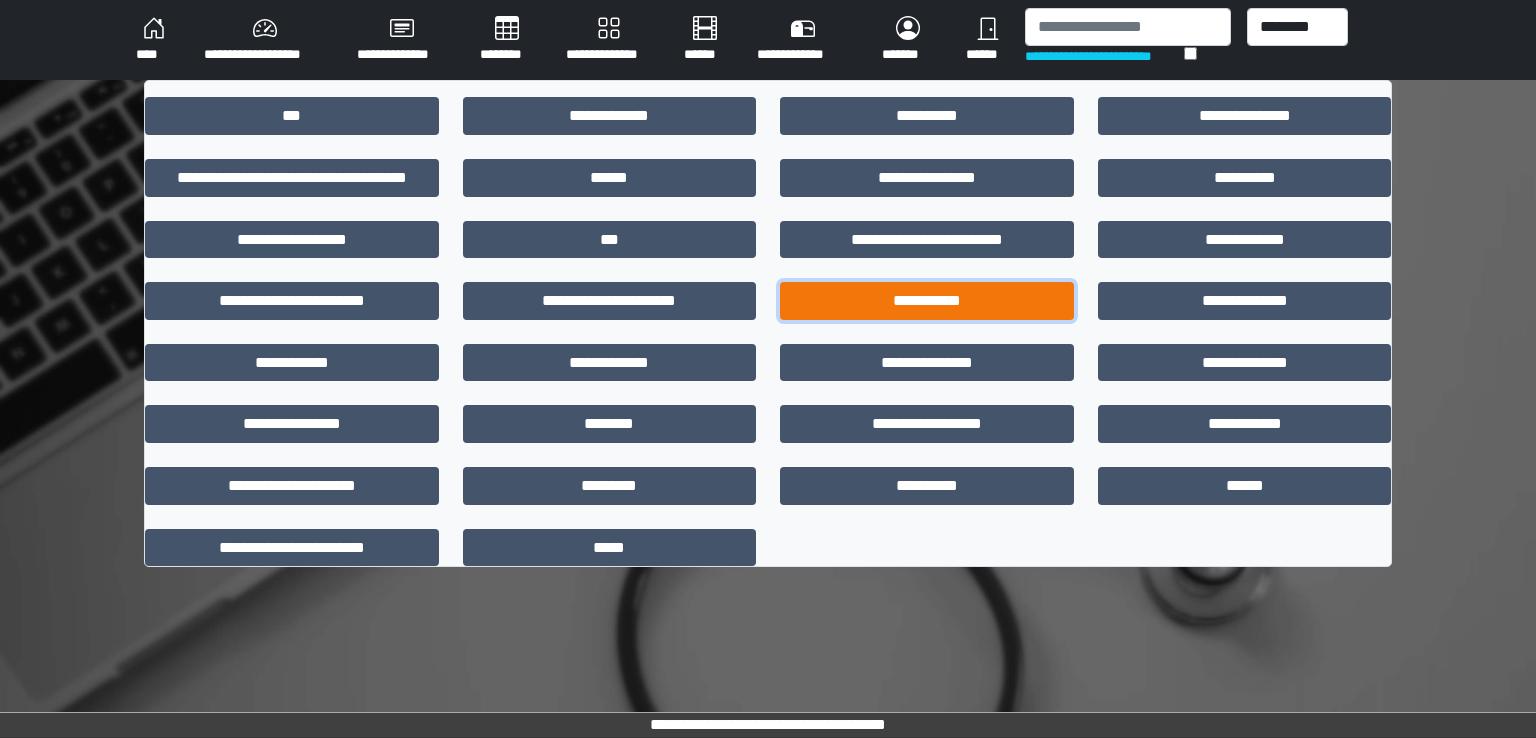 click on "**********" at bounding box center (927, 301) 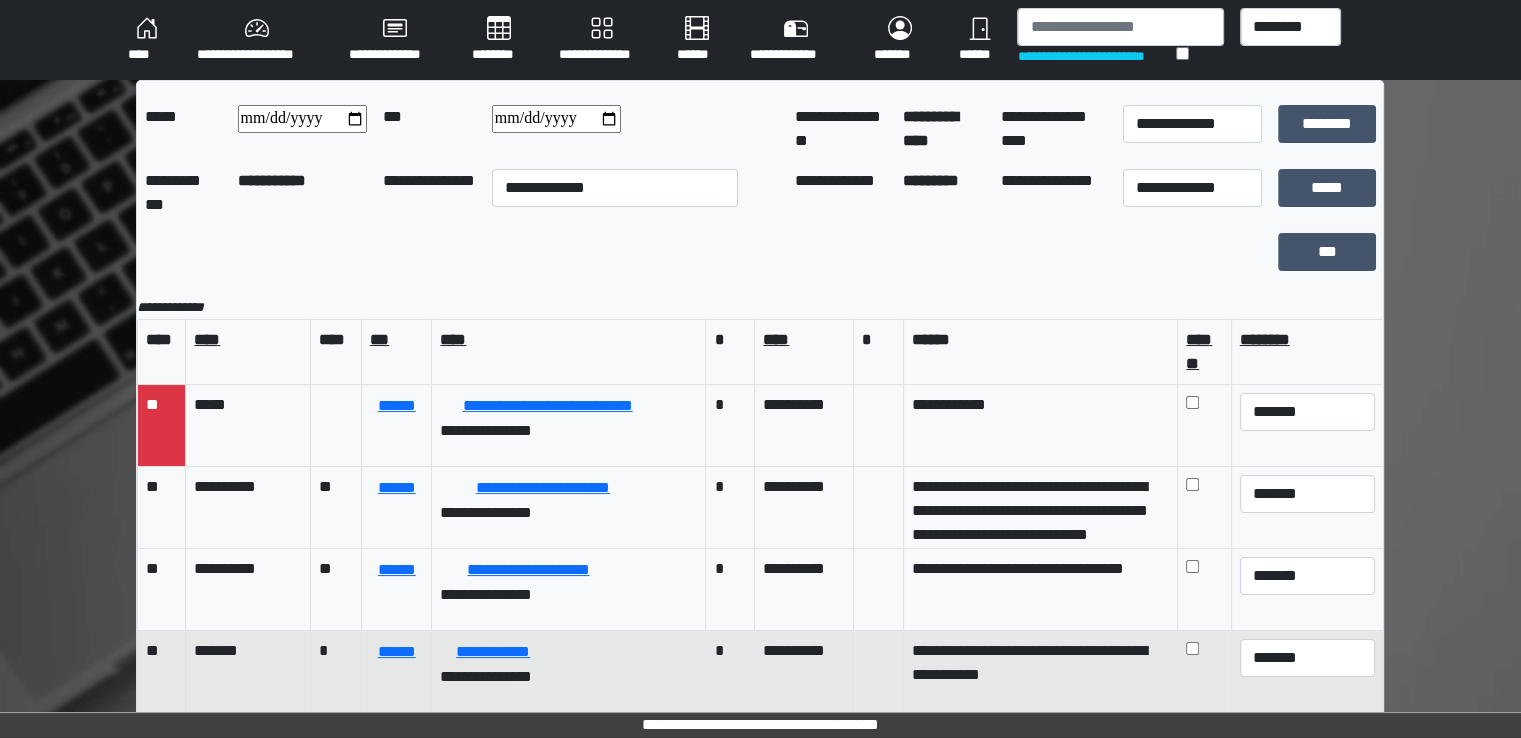 scroll, scrollTop: 0, scrollLeft: 0, axis: both 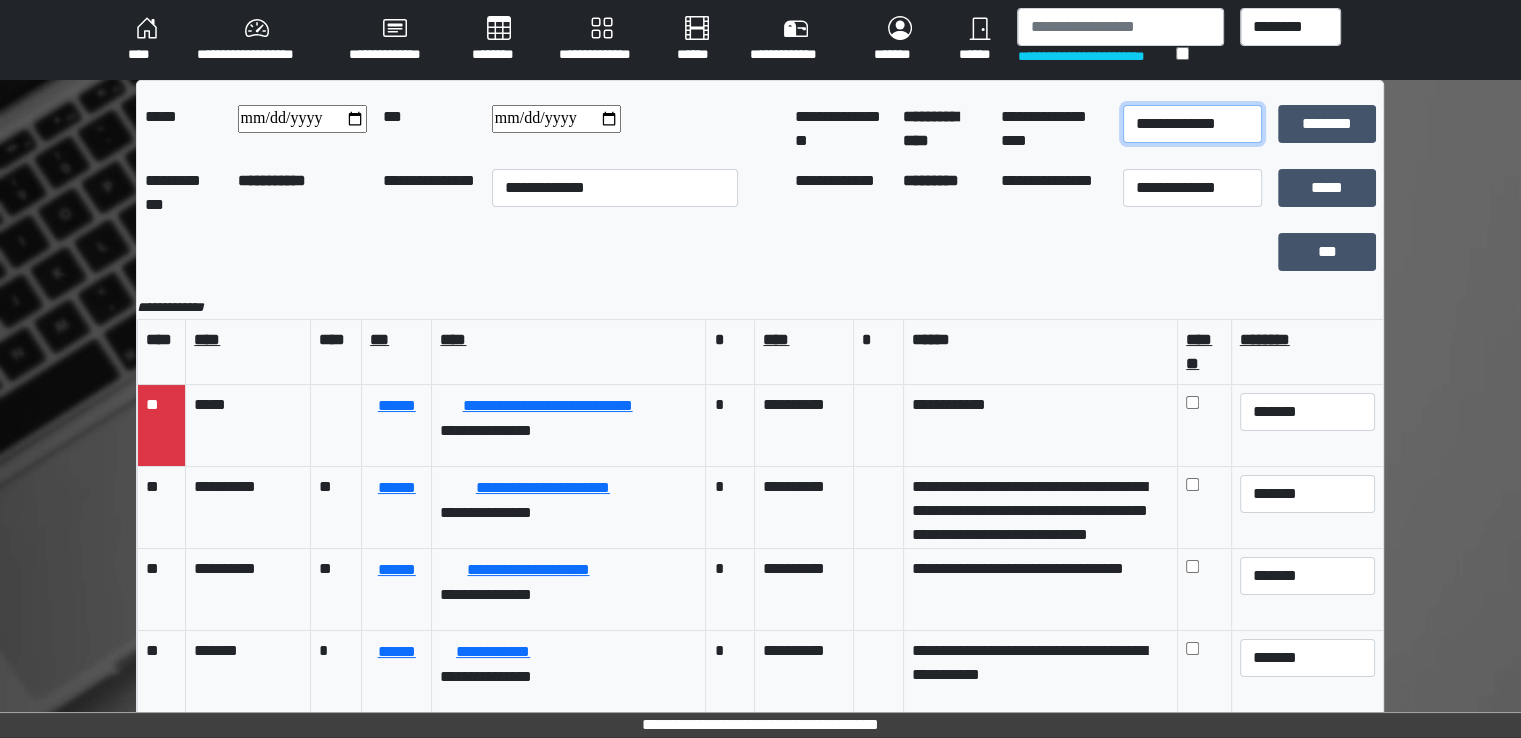 click on "**********" at bounding box center (1192, 124) 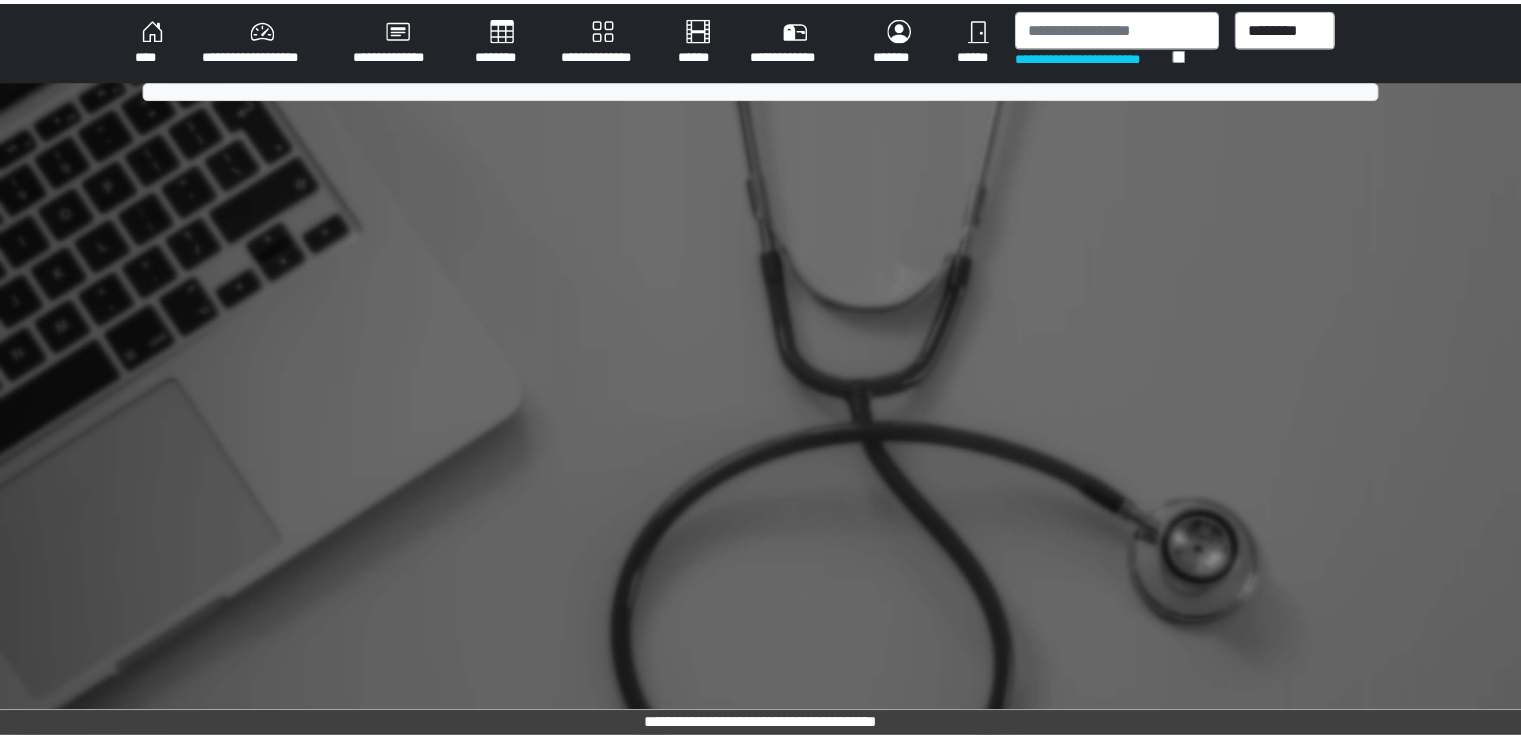 scroll, scrollTop: 0, scrollLeft: 0, axis: both 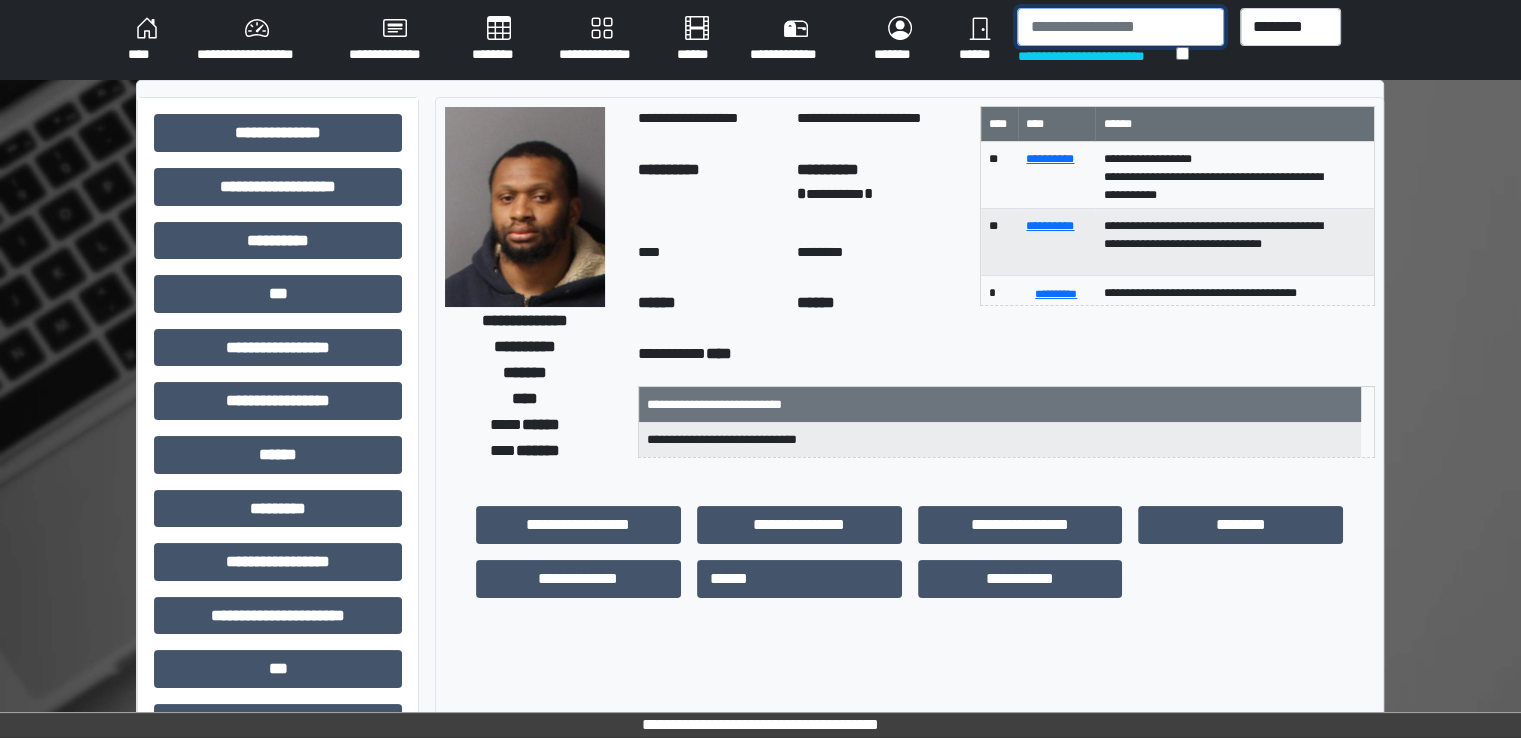 click at bounding box center (1120, 27) 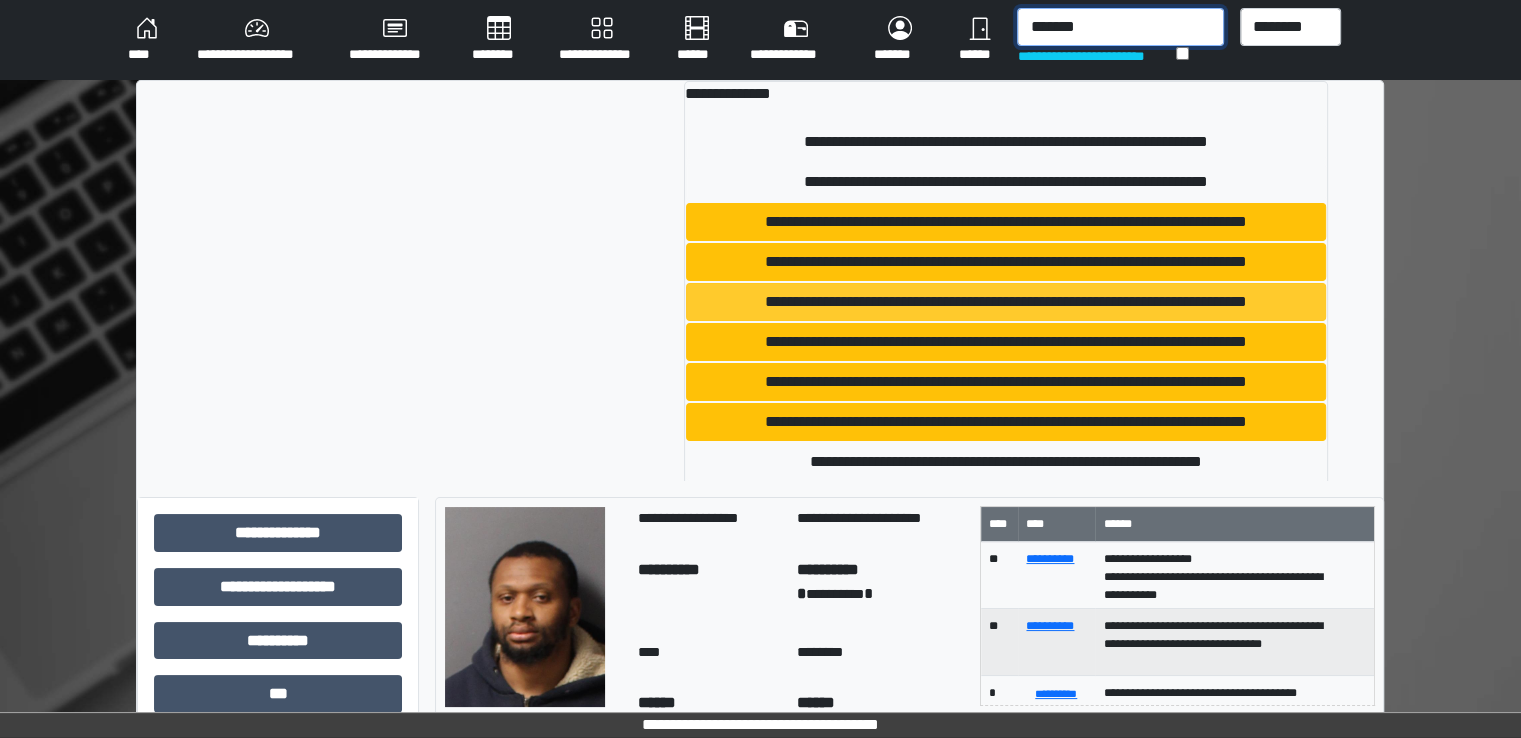 type on "*******" 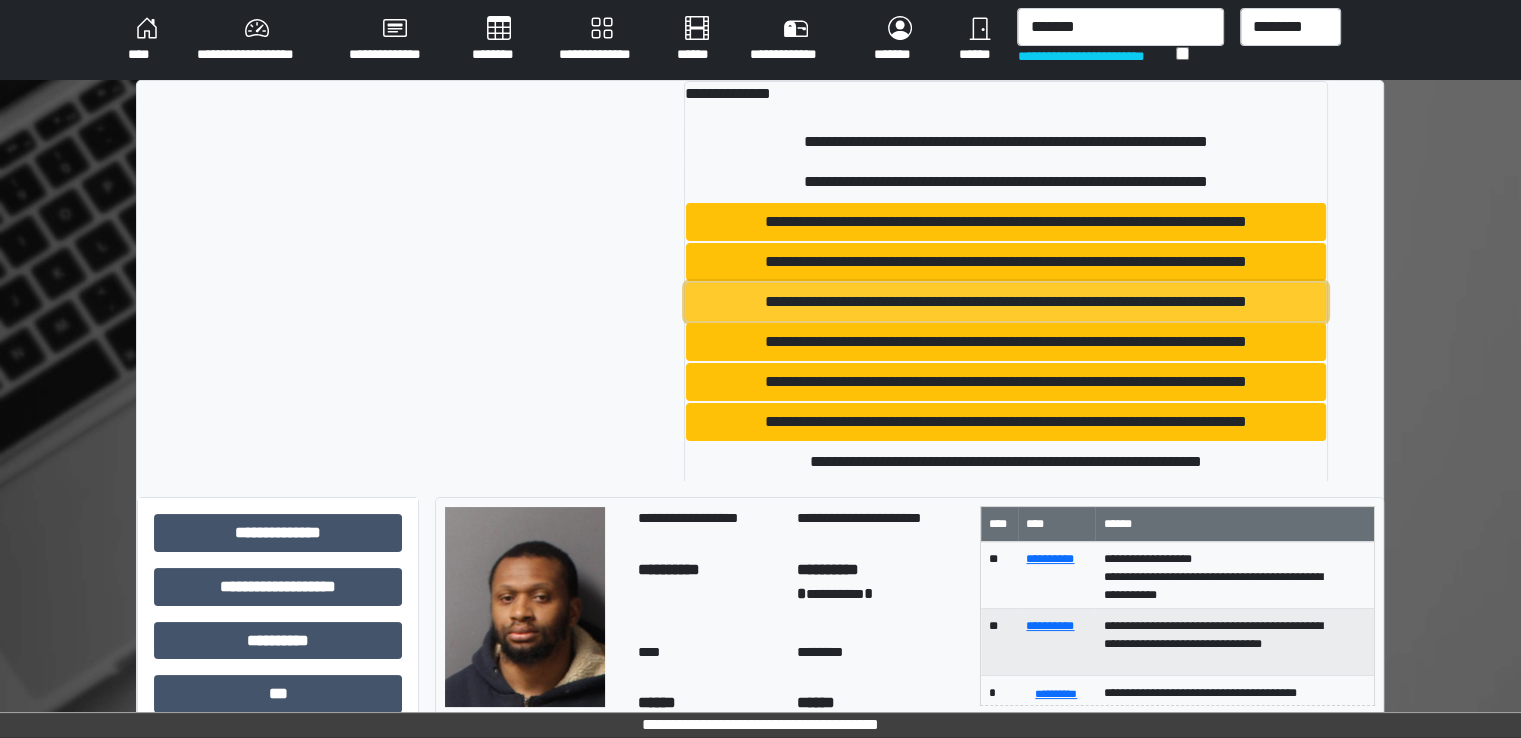 click on "**********" at bounding box center [1006, 302] 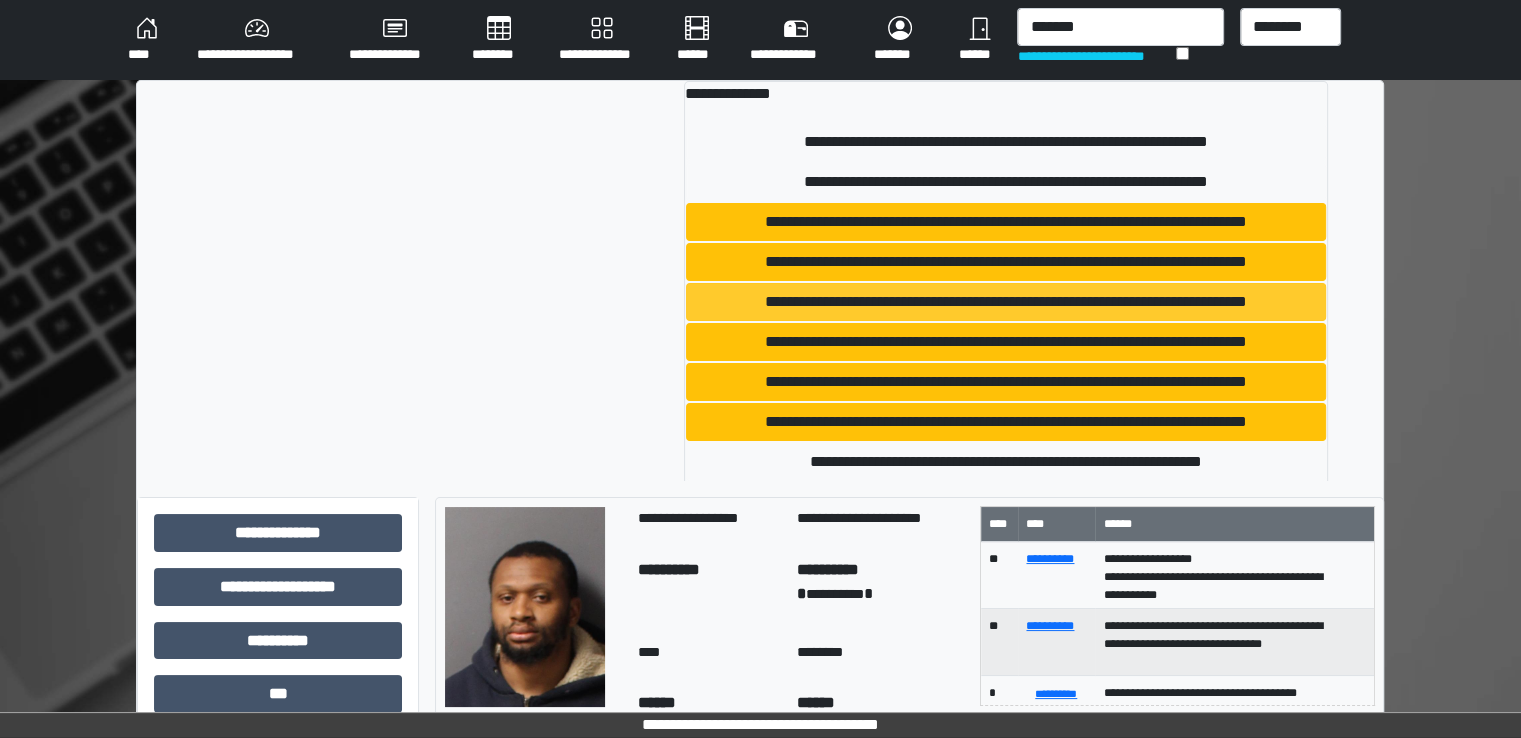 type 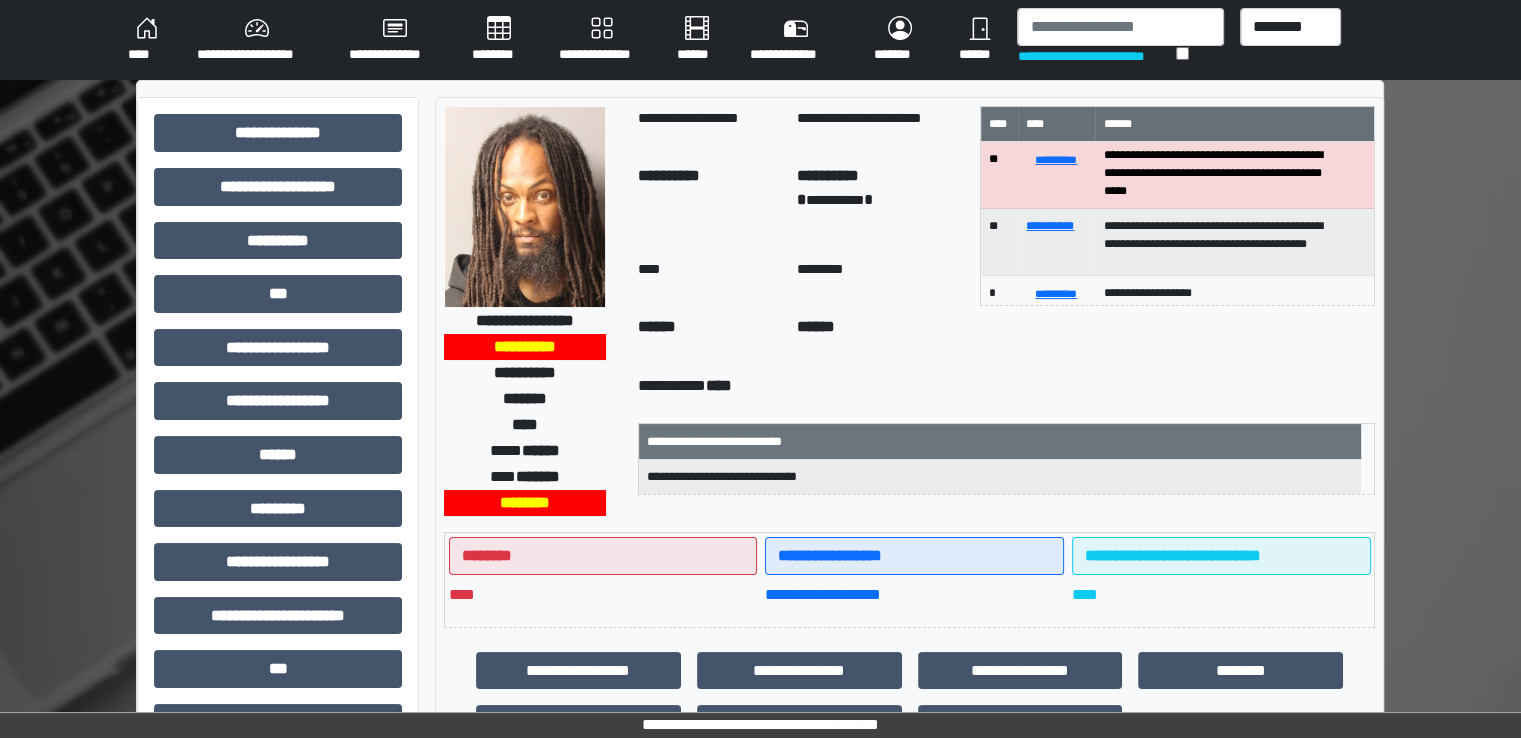 scroll, scrollTop: 0, scrollLeft: 0, axis: both 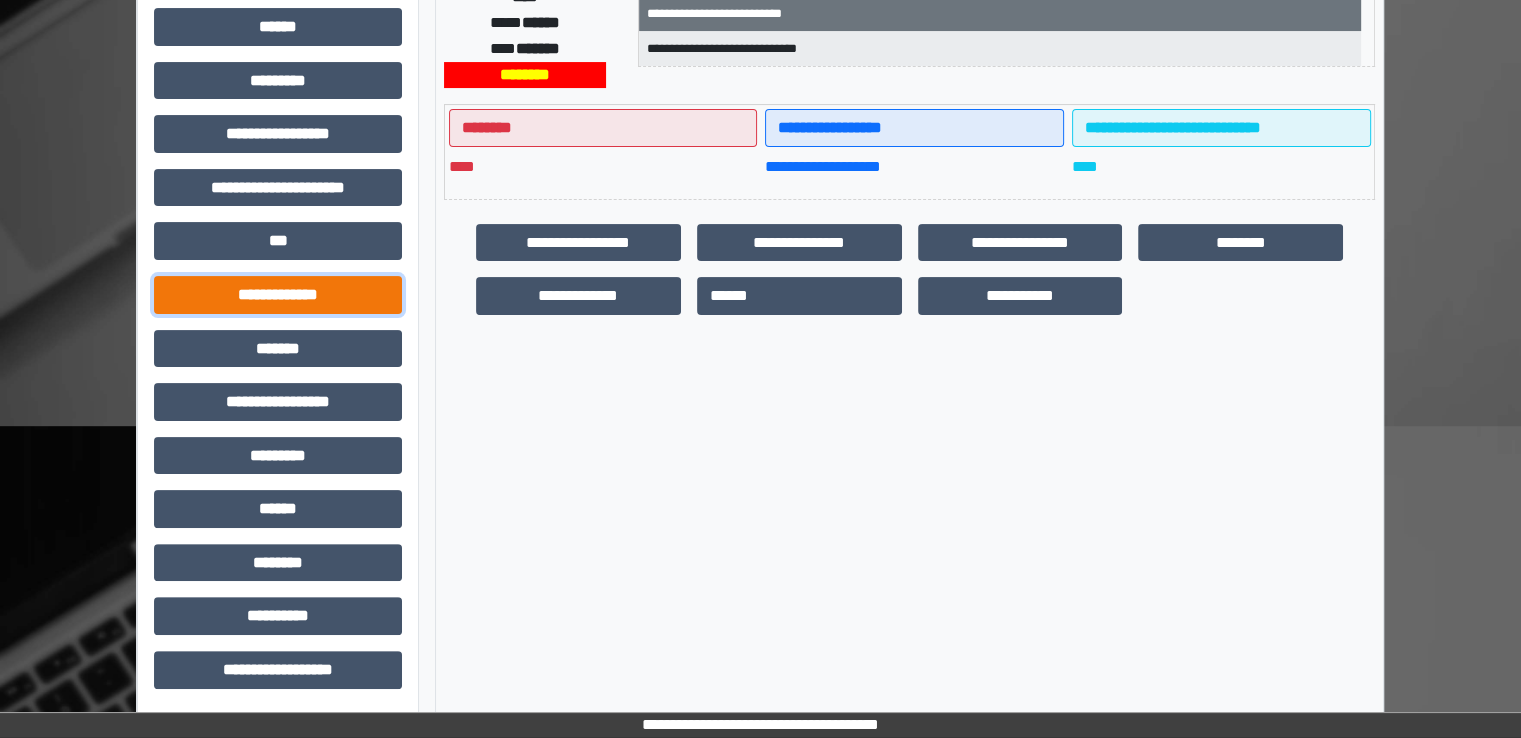 click on "**********" at bounding box center [278, 295] 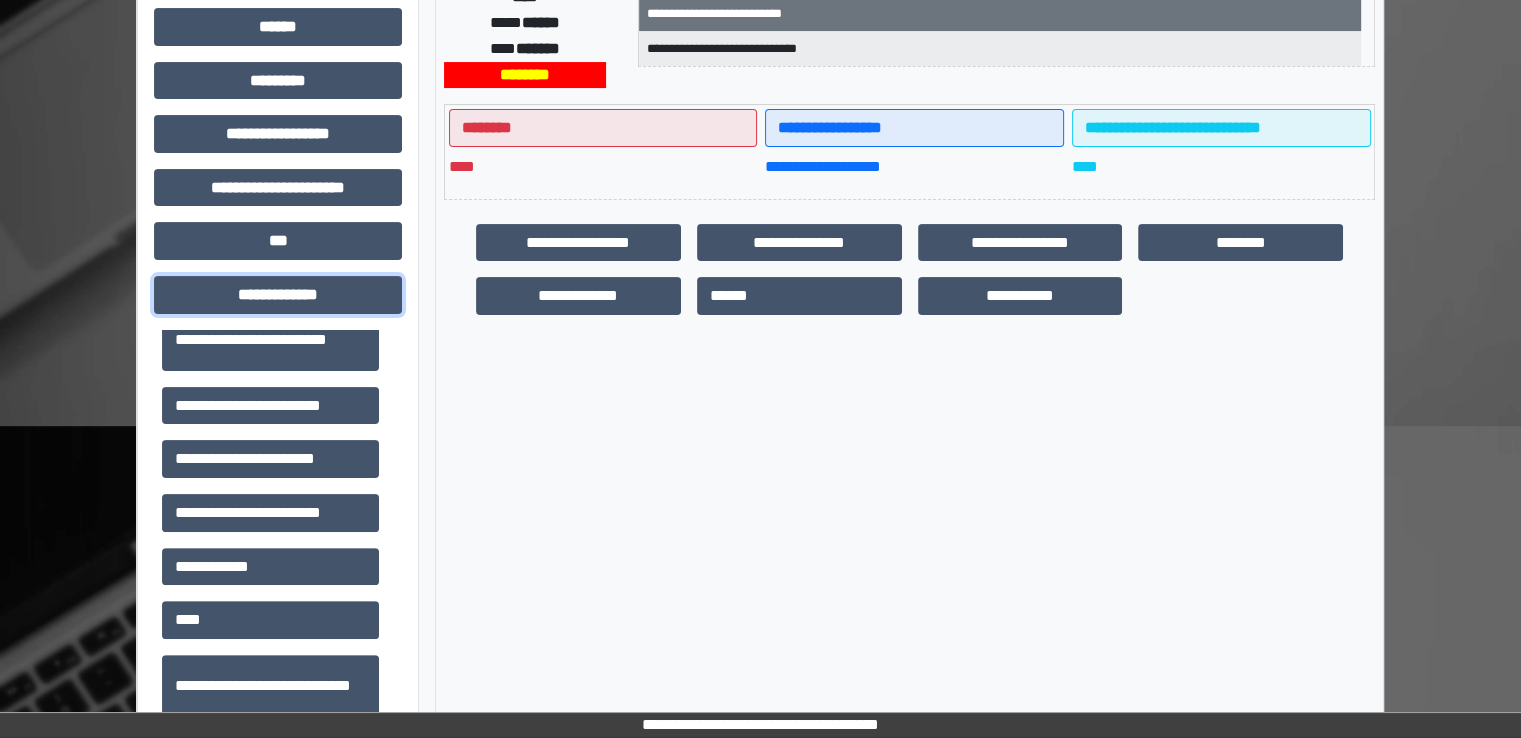 scroll, scrollTop: 752, scrollLeft: 0, axis: vertical 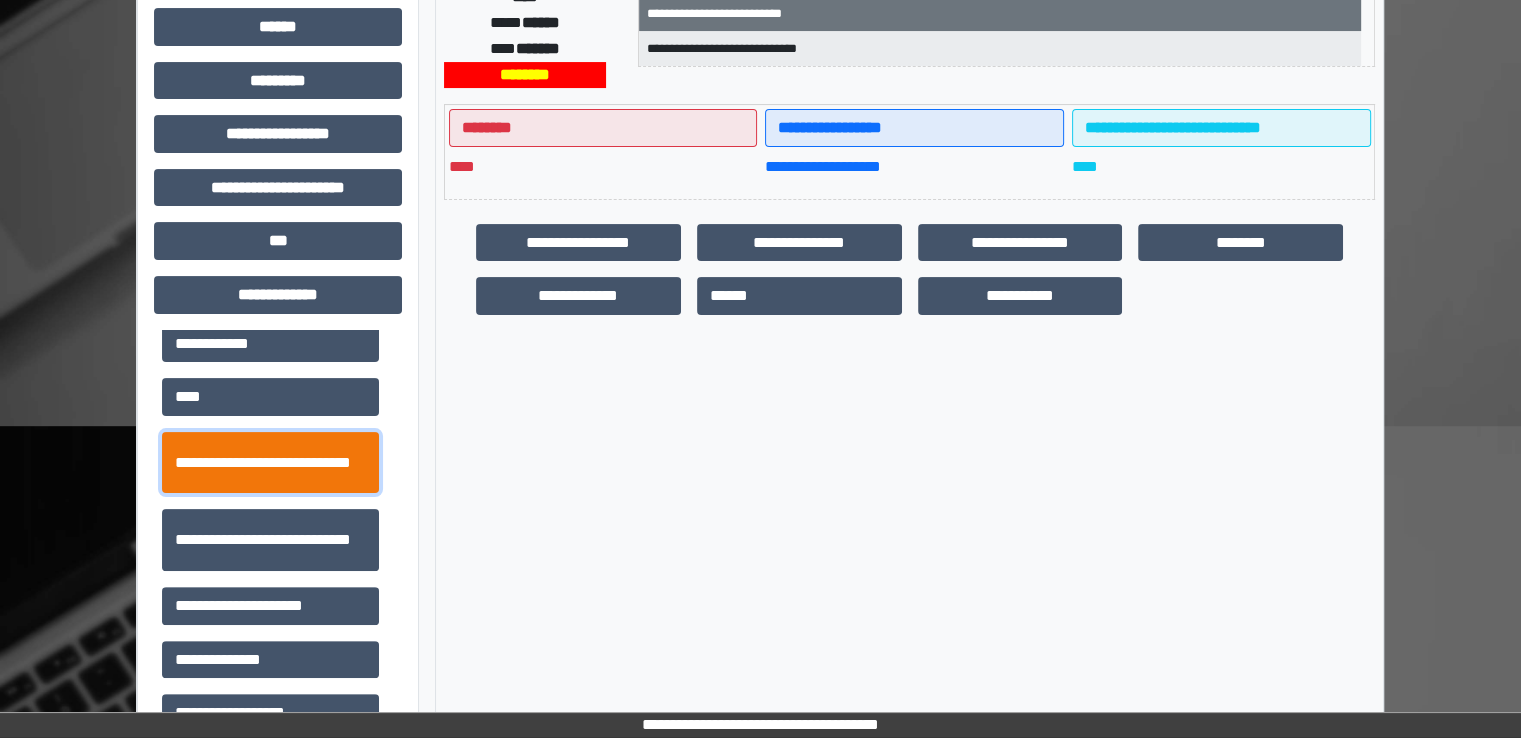 click on "**********" at bounding box center (270, 463) 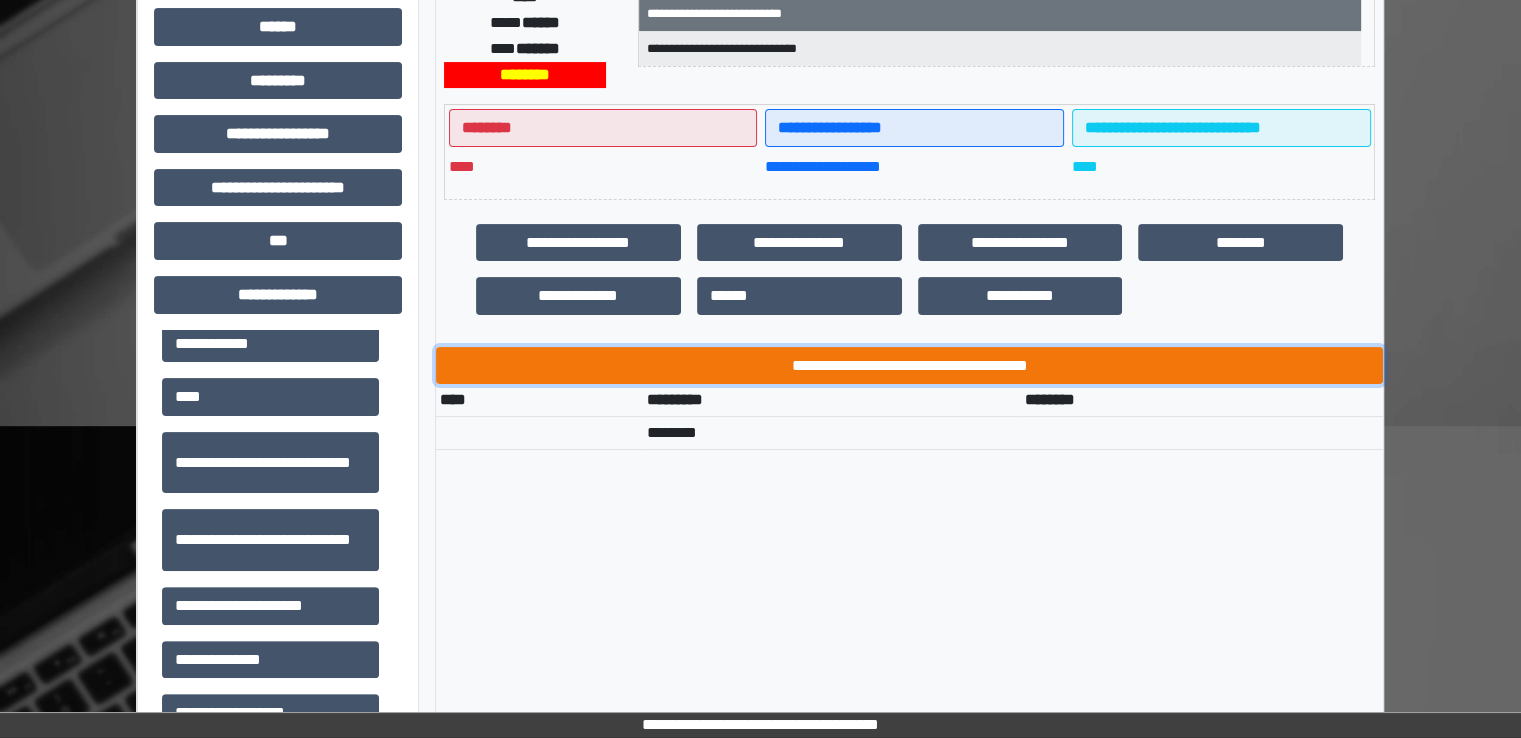 click on "**********" at bounding box center (909, 366) 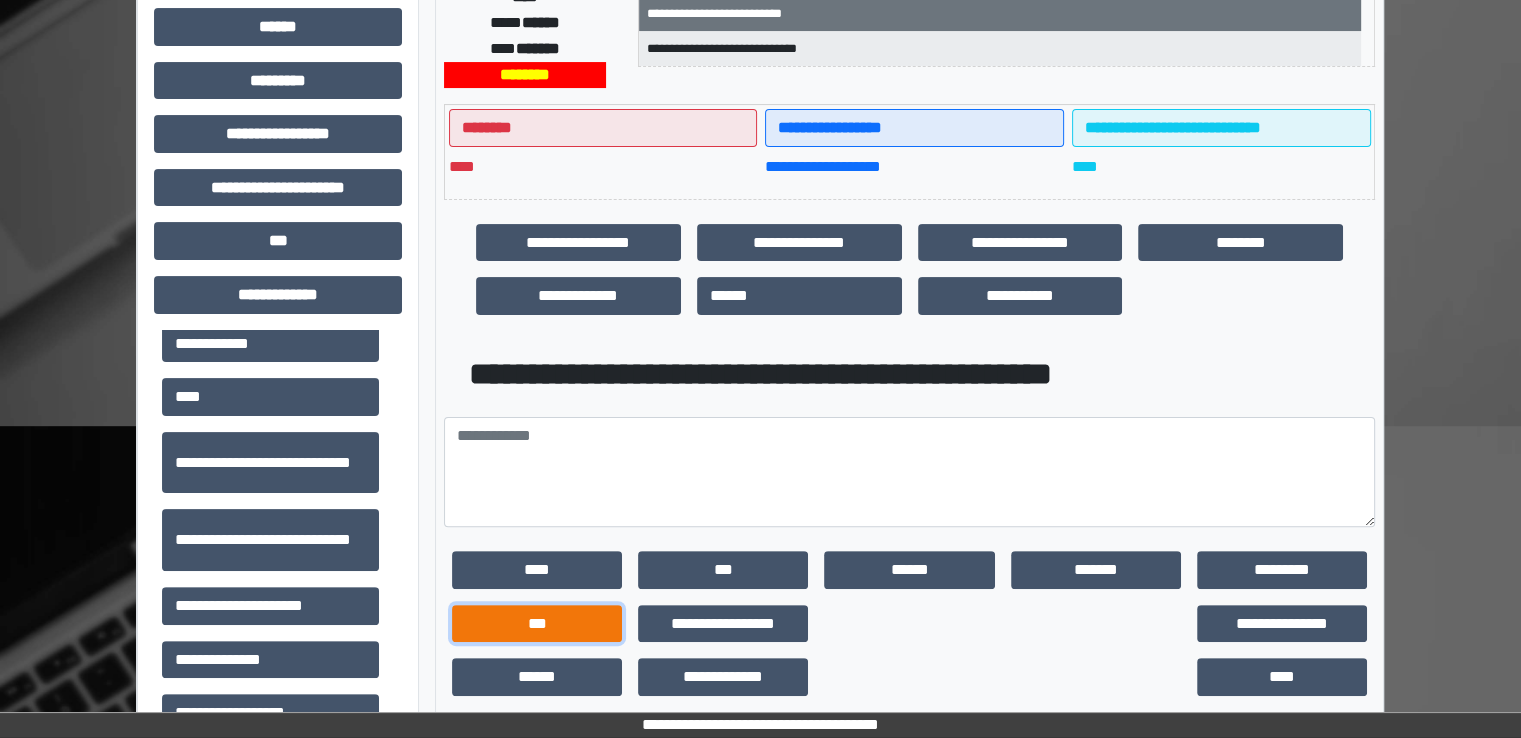 click on "***" at bounding box center (537, 624) 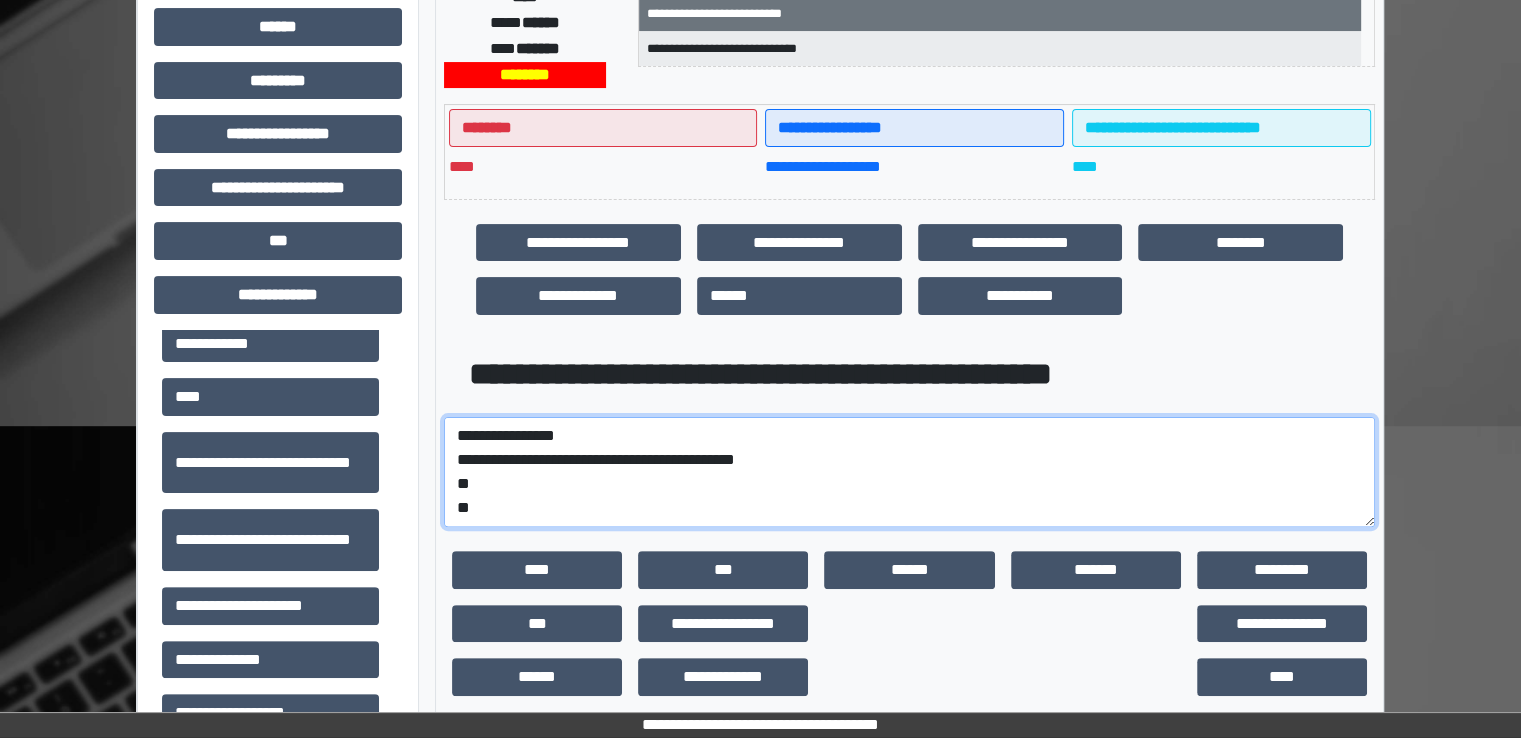 click on "**********" at bounding box center (909, 472) 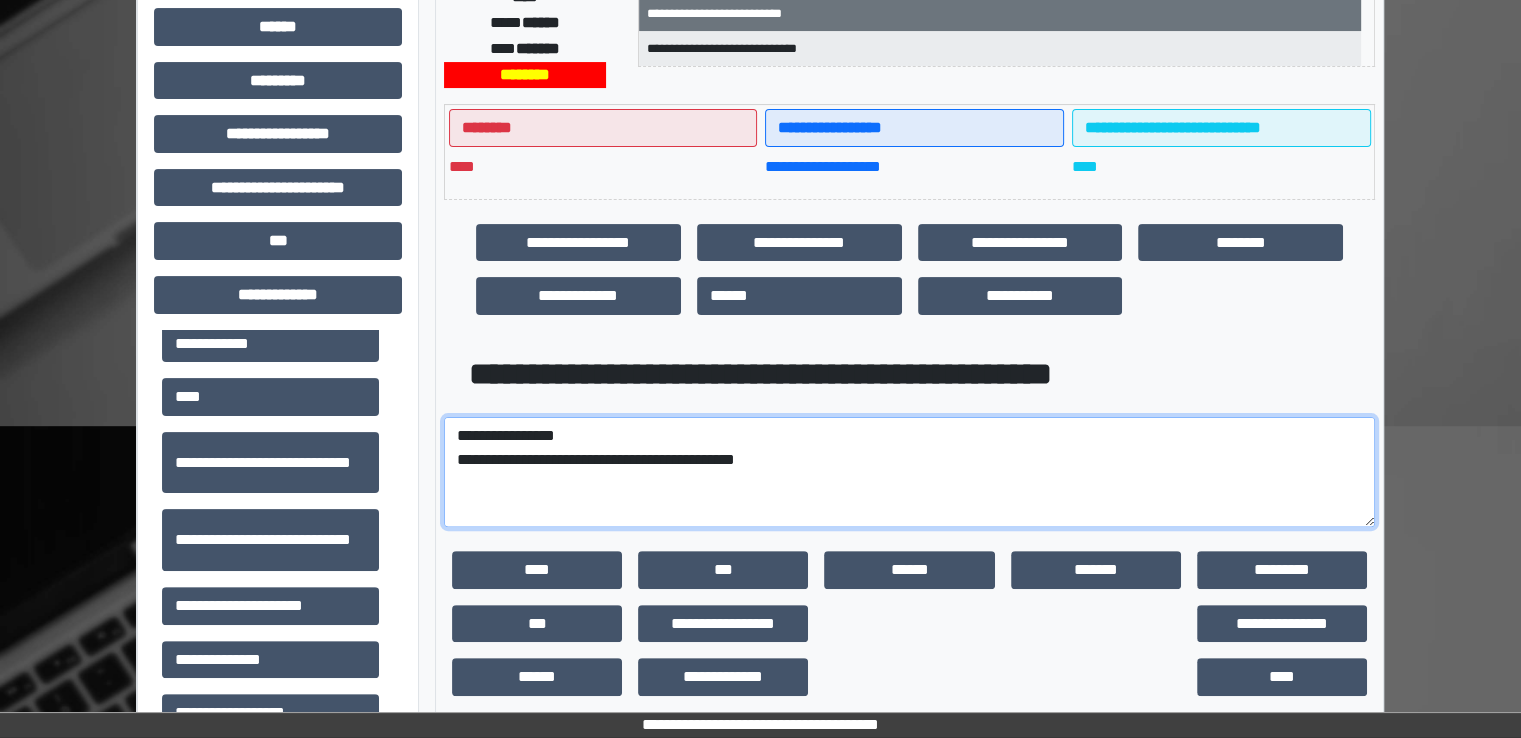 paste on "**********" 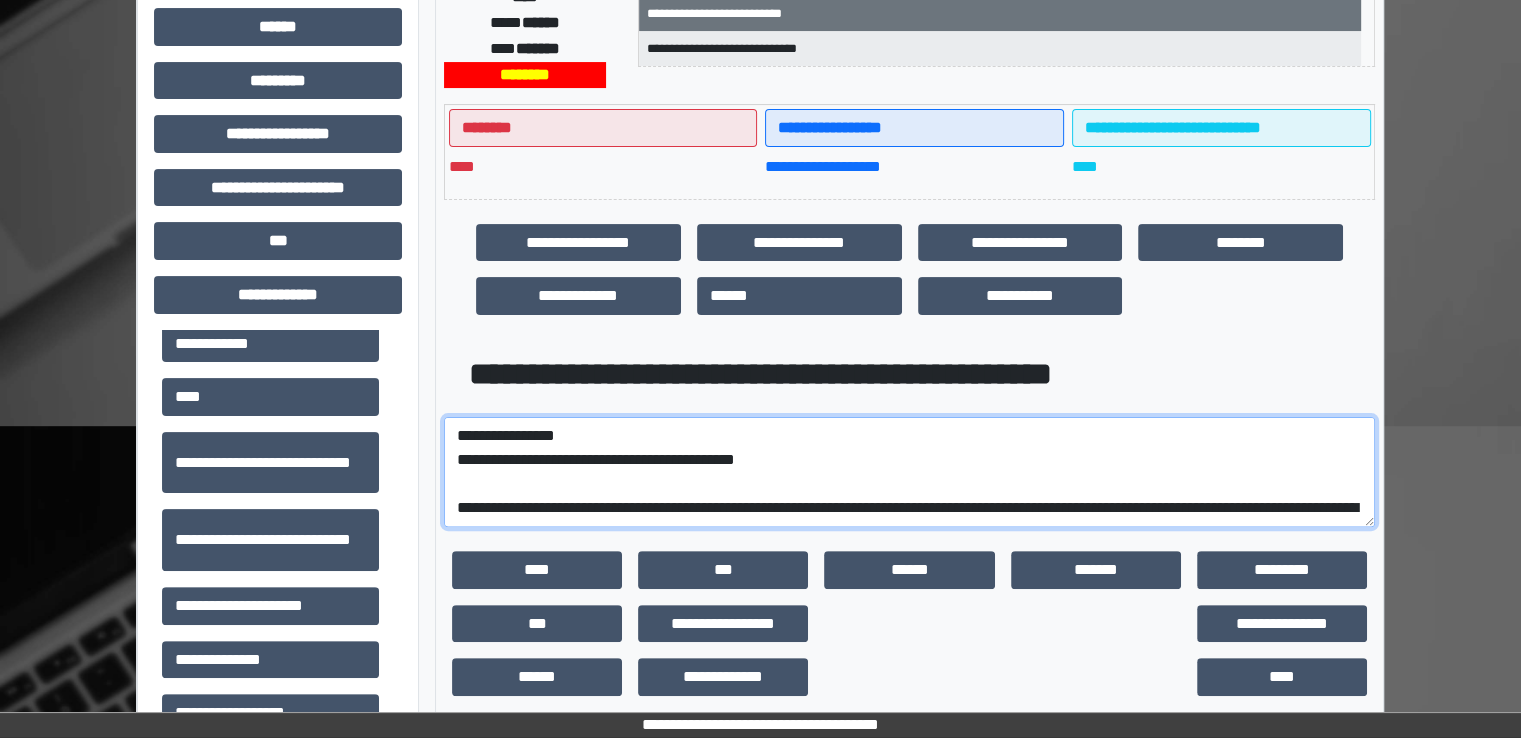 scroll, scrollTop: 280, scrollLeft: 0, axis: vertical 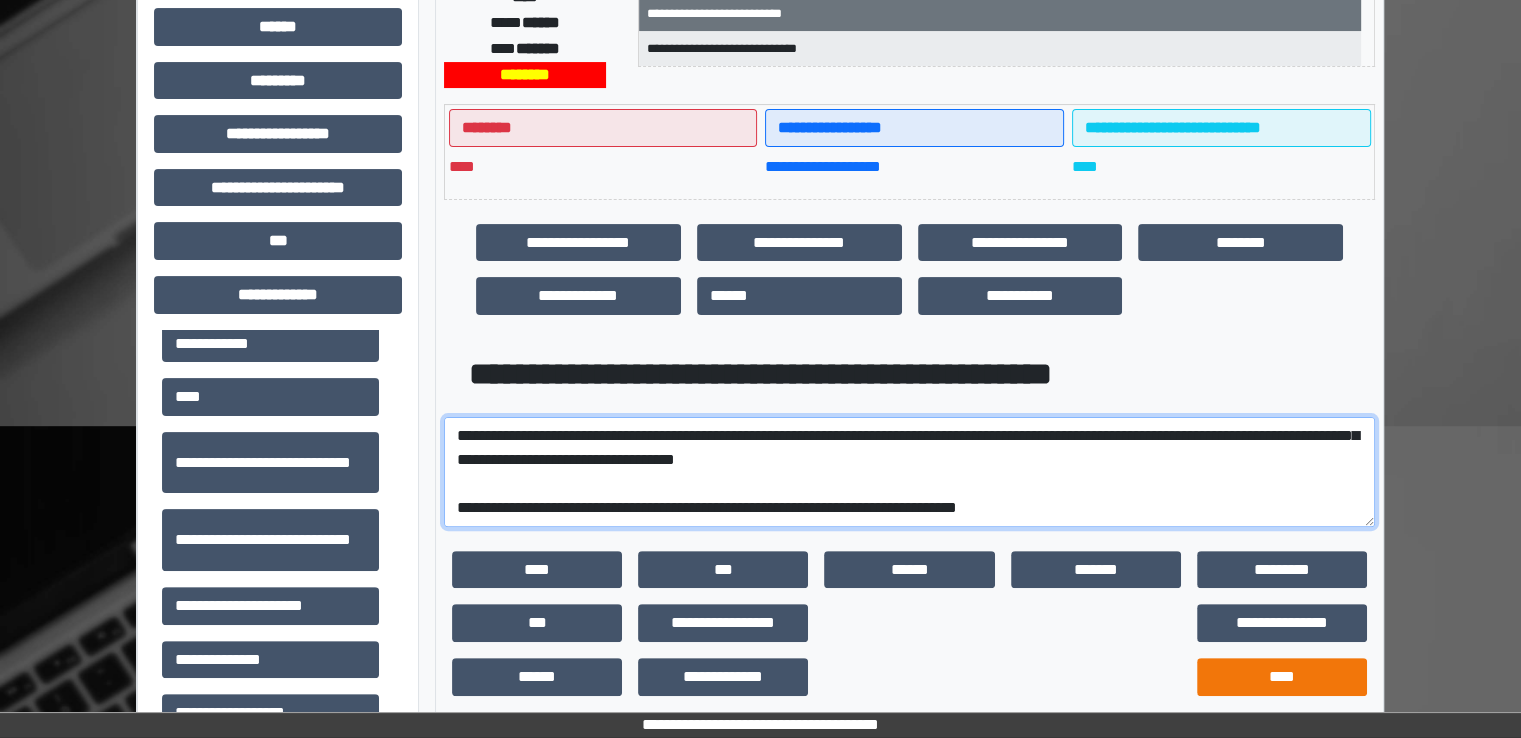 type on "**********" 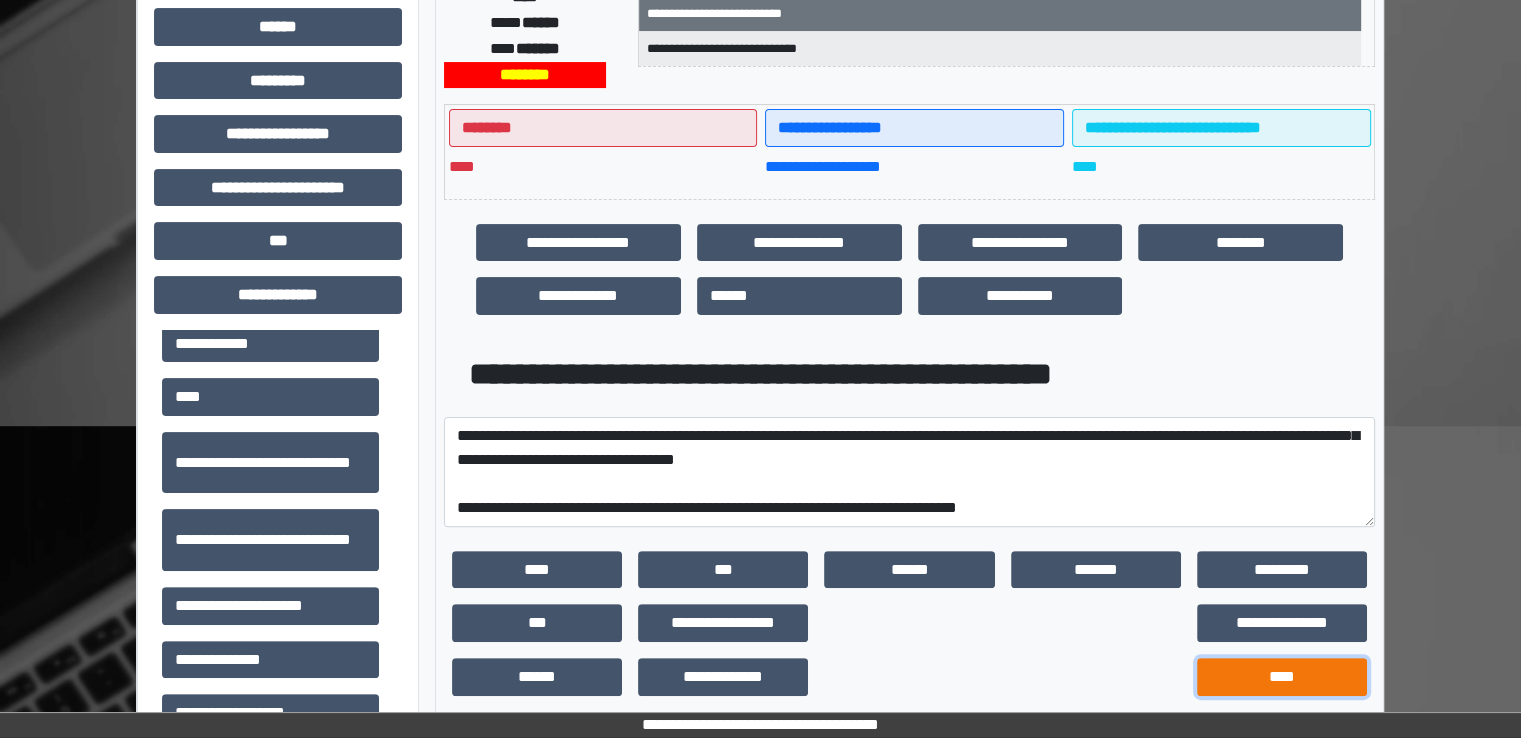 click on "****" at bounding box center (1282, 677) 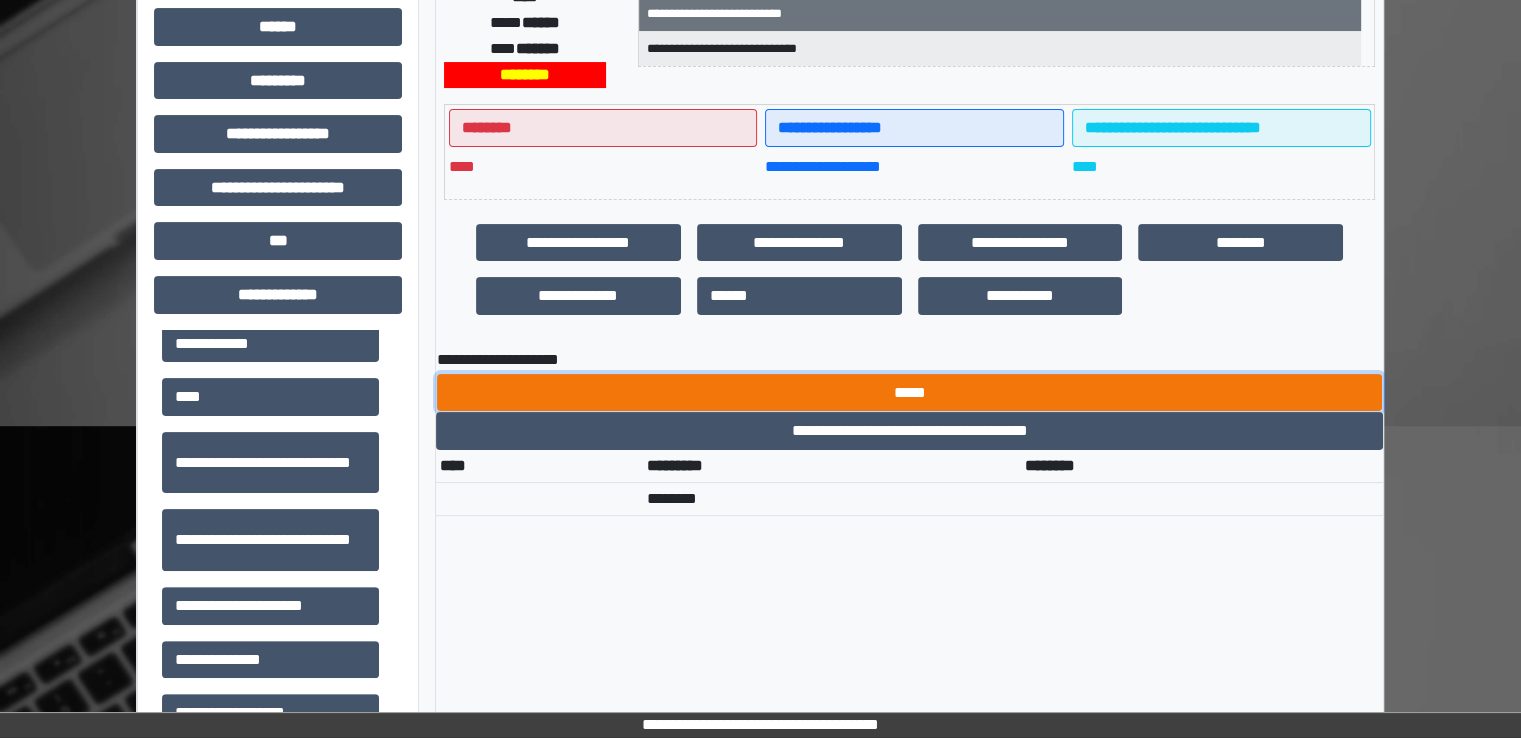 click on "*****" at bounding box center [909, 393] 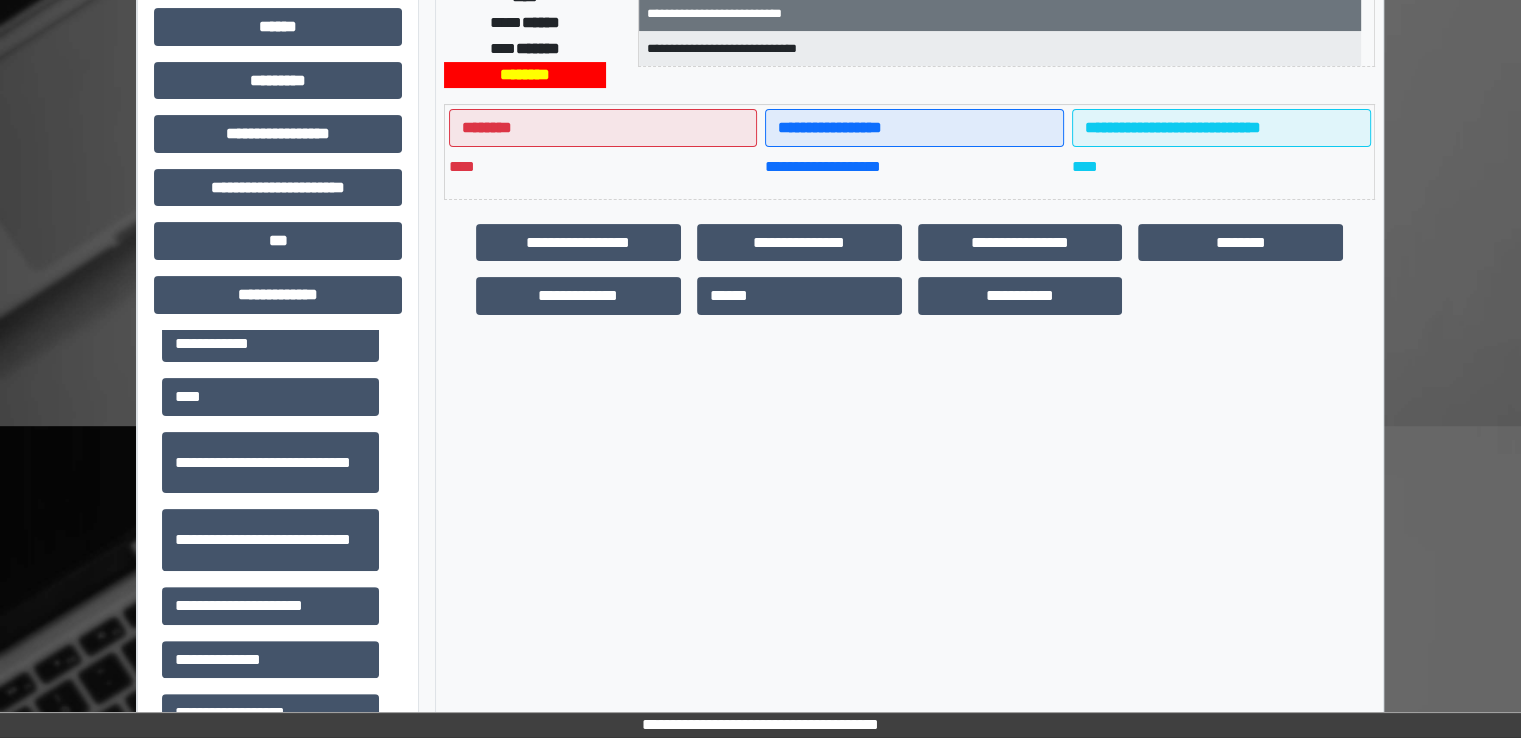 scroll, scrollTop: 0, scrollLeft: 0, axis: both 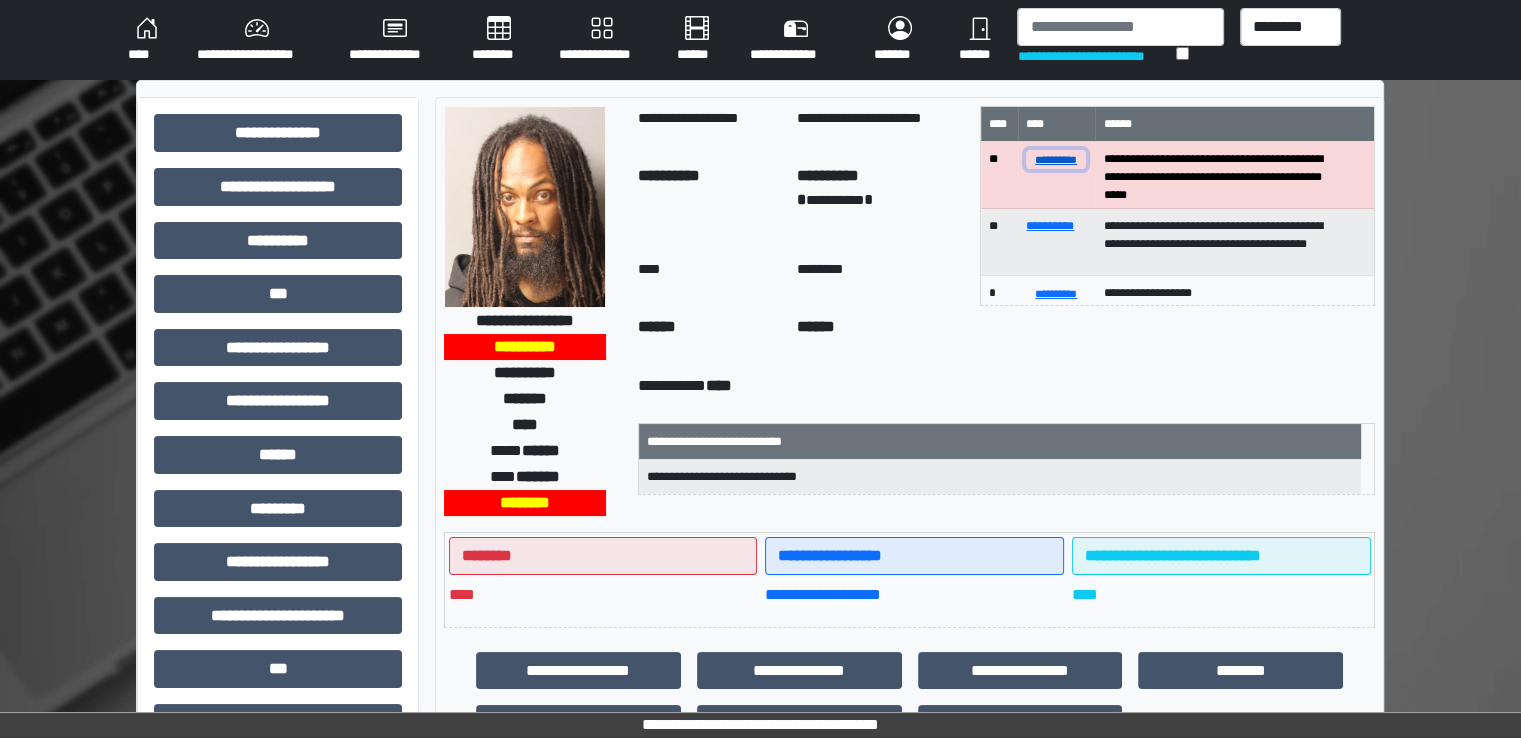 click on "**********" at bounding box center [1056, 159] 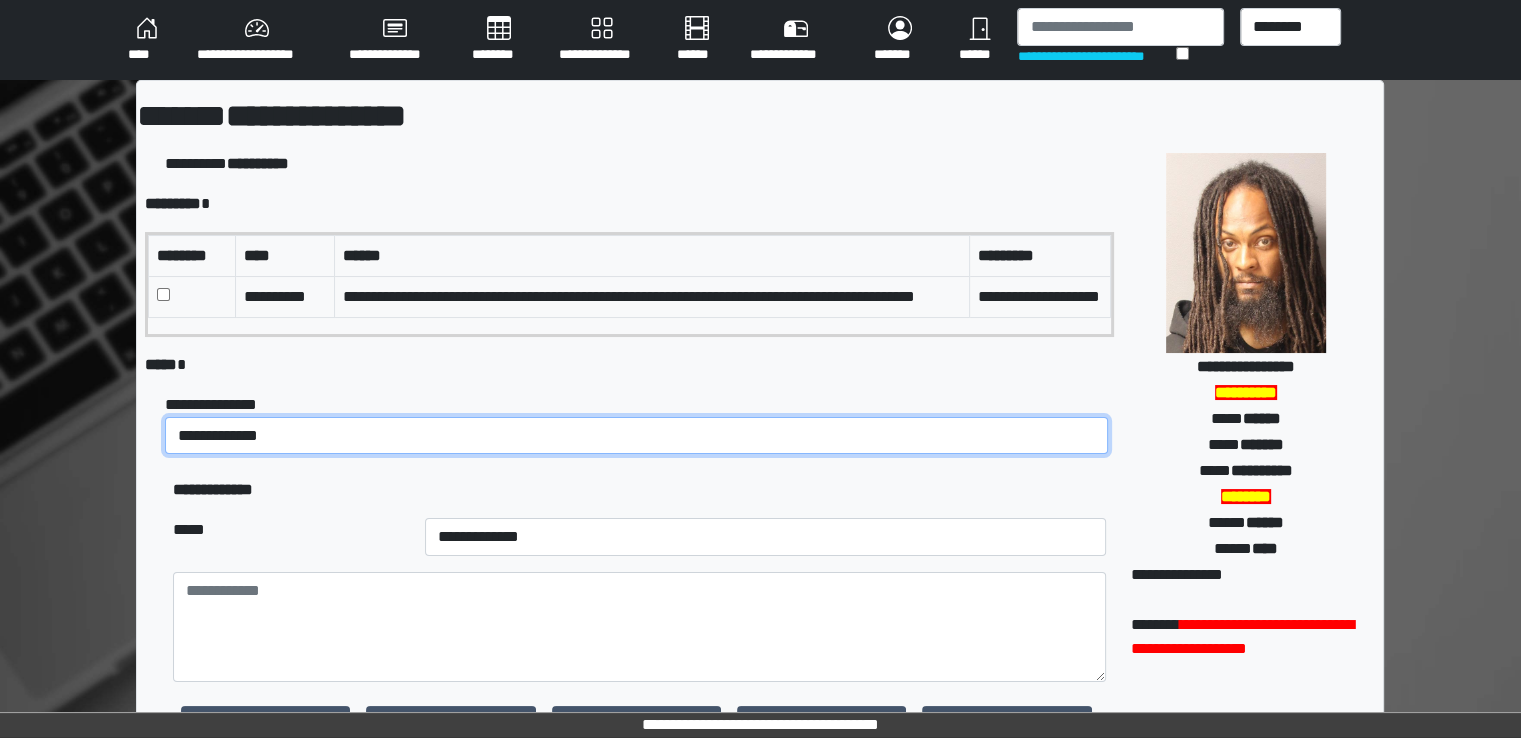 click on "**********" at bounding box center [636, 436] 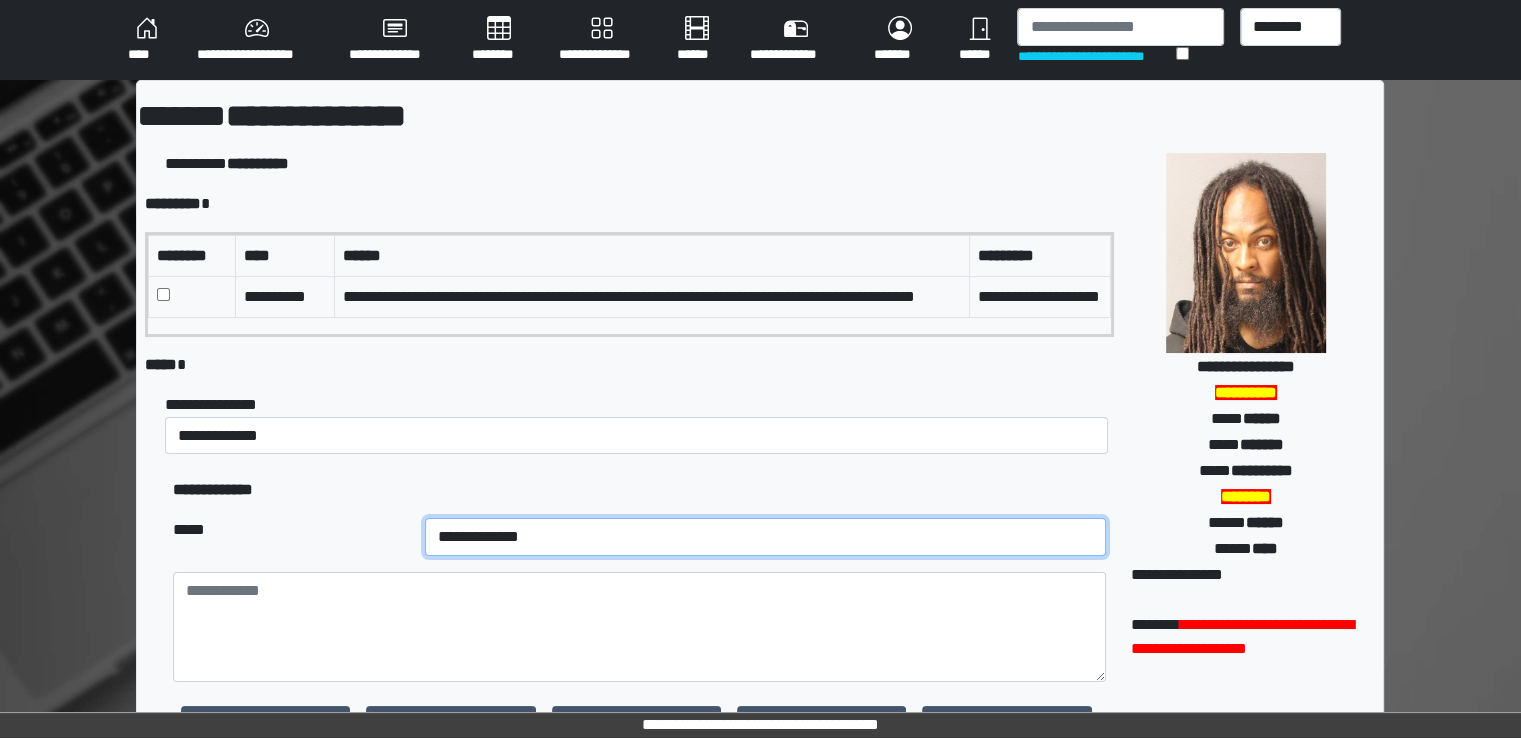 click on "**********" at bounding box center (765, 537) 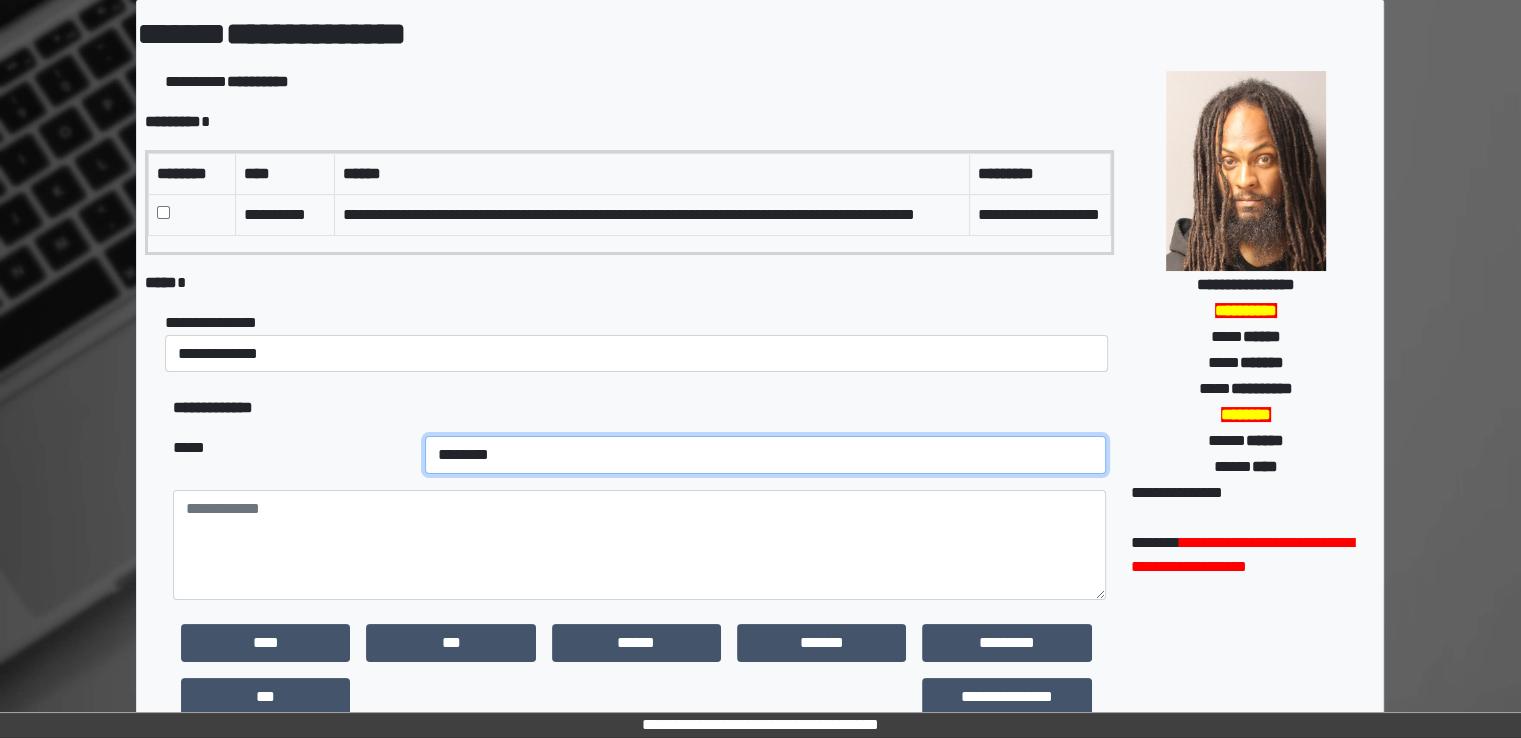 scroll, scrollTop: 200, scrollLeft: 0, axis: vertical 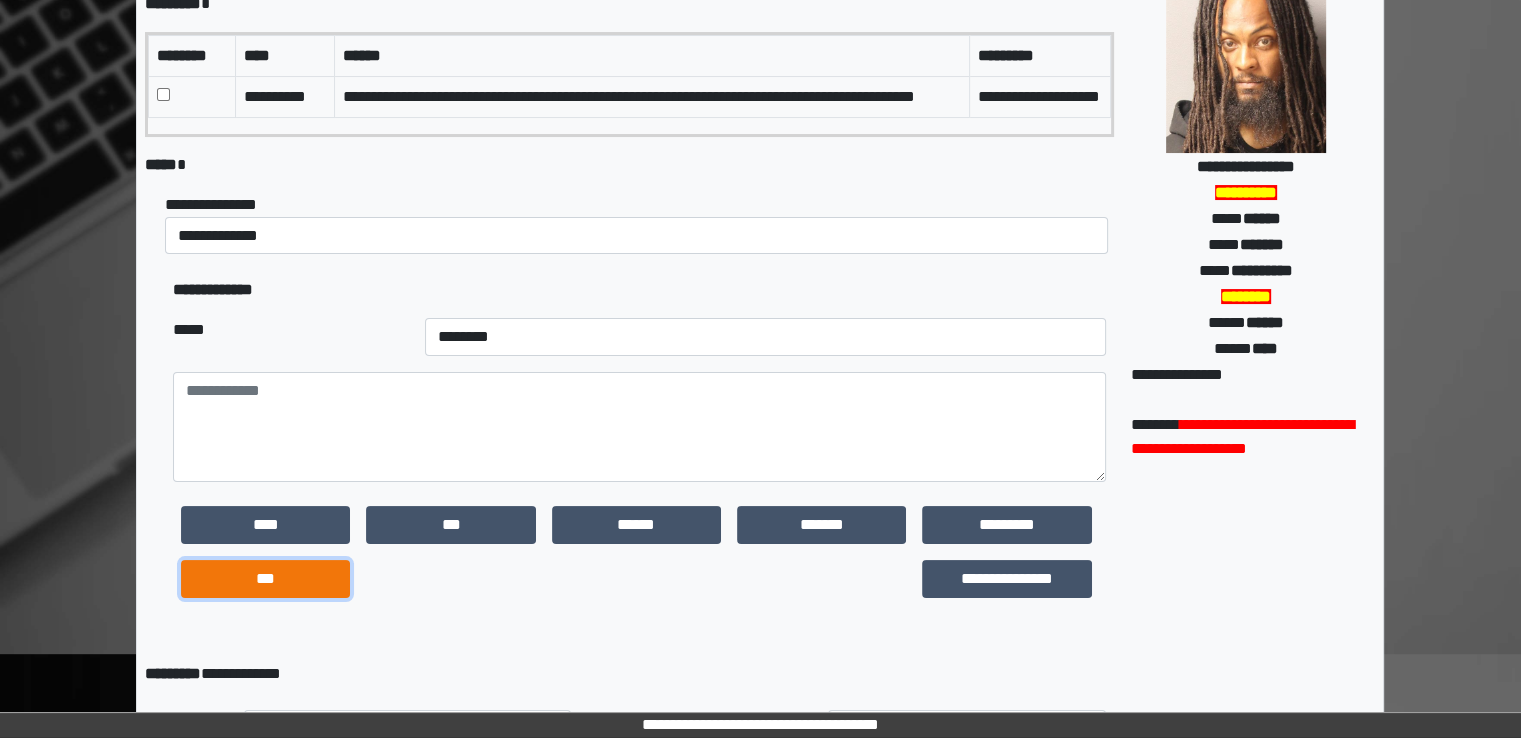click on "***" at bounding box center [265, 579] 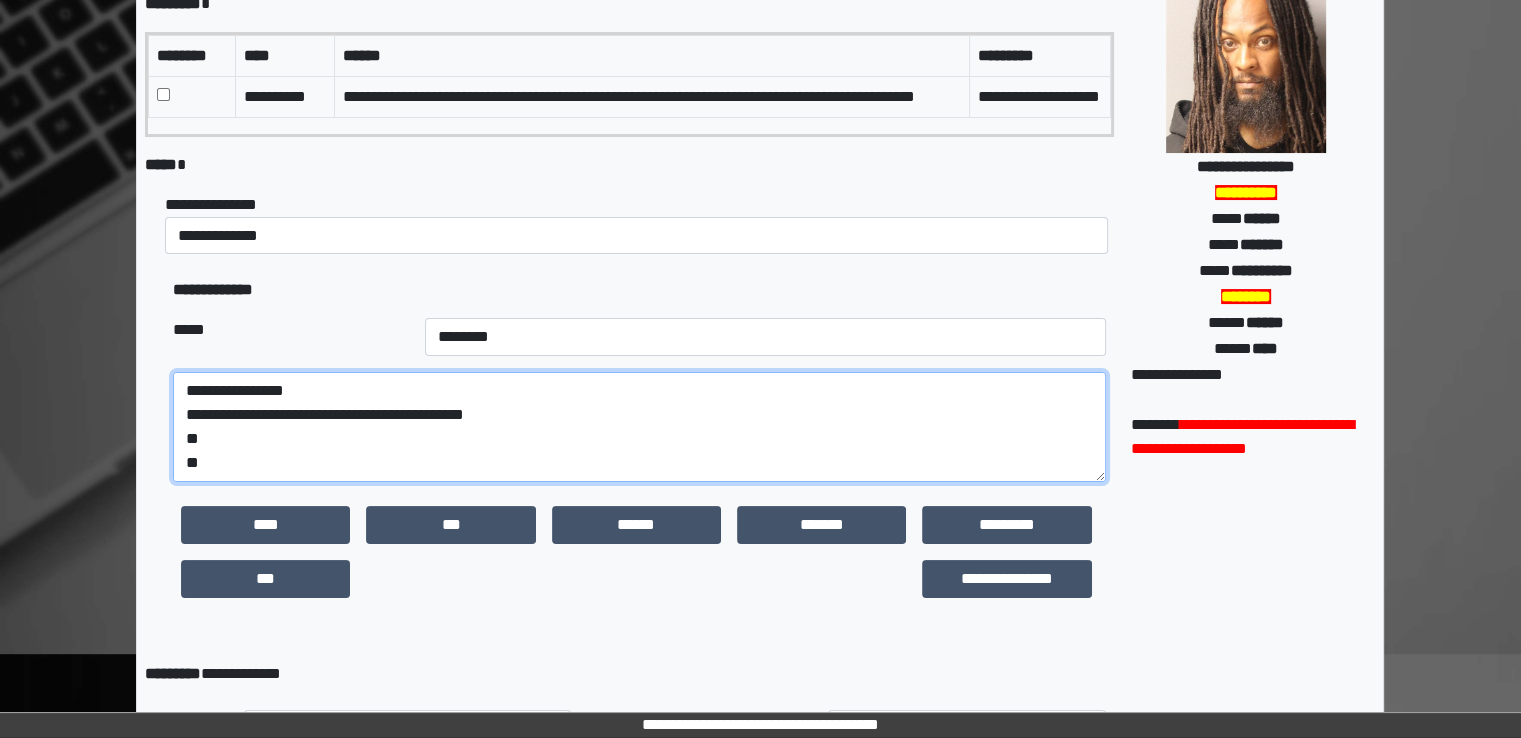 click on "**********" at bounding box center [639, 427] 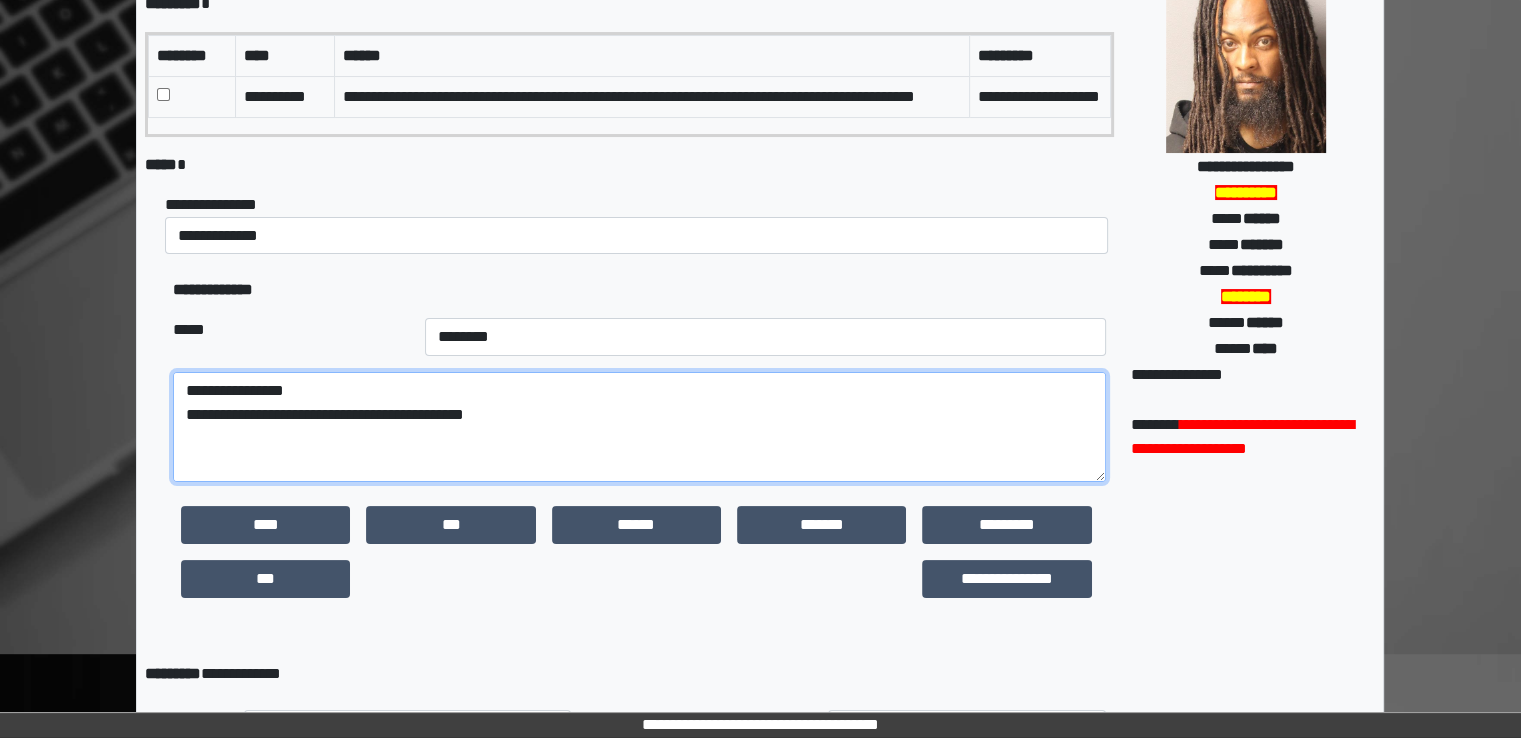 paste on "**********" 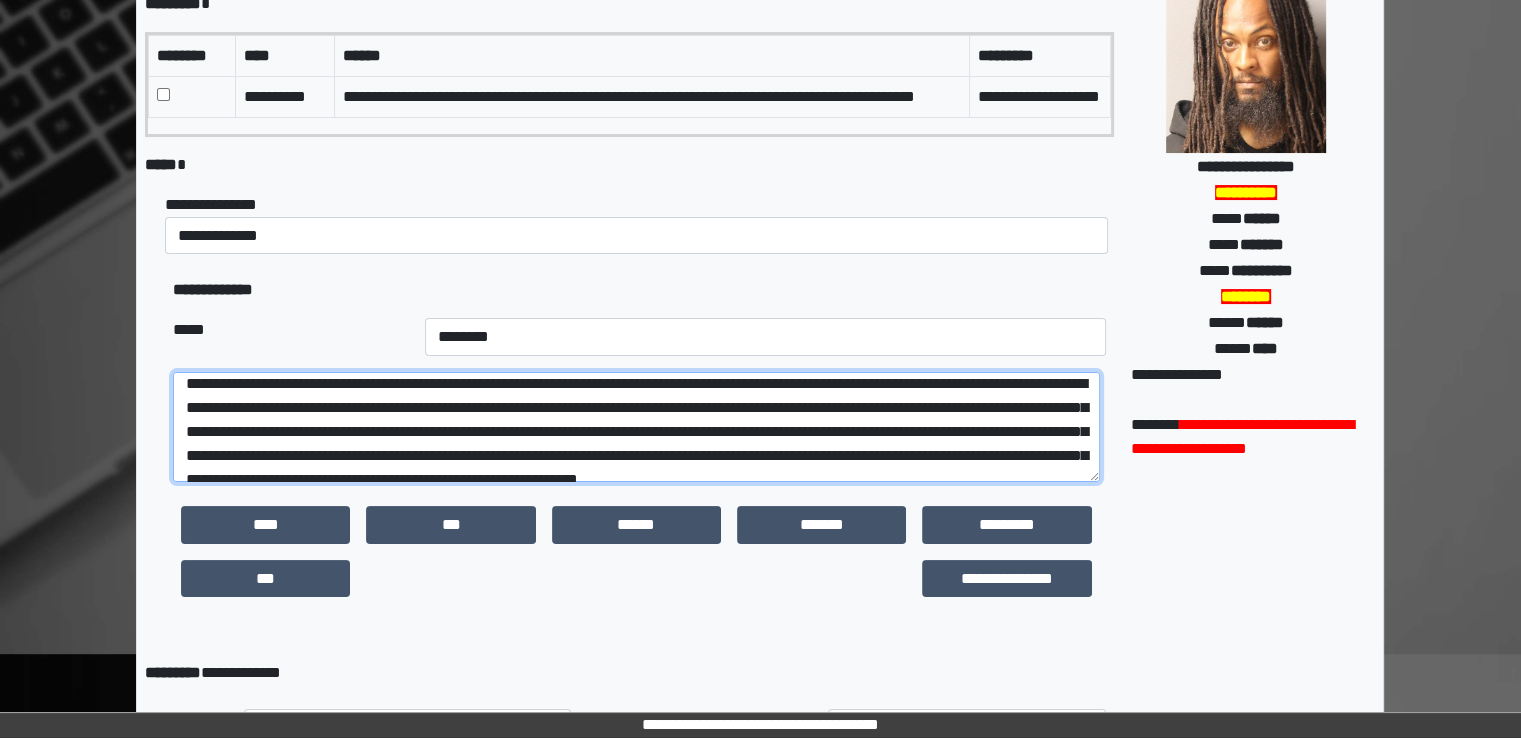 scroll, scrollTop: 55, scrollLeft: 0, axis: vertical 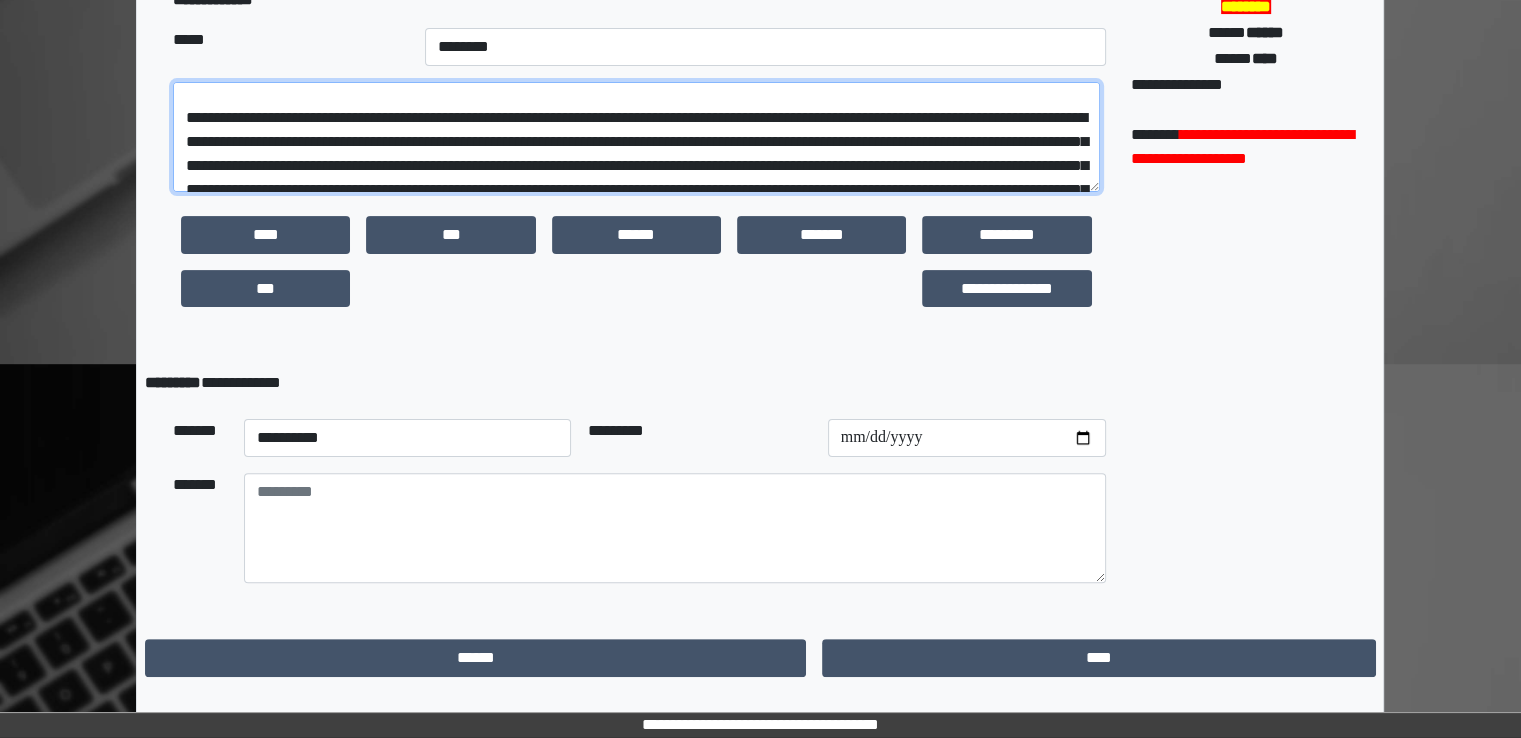 type on "**********" 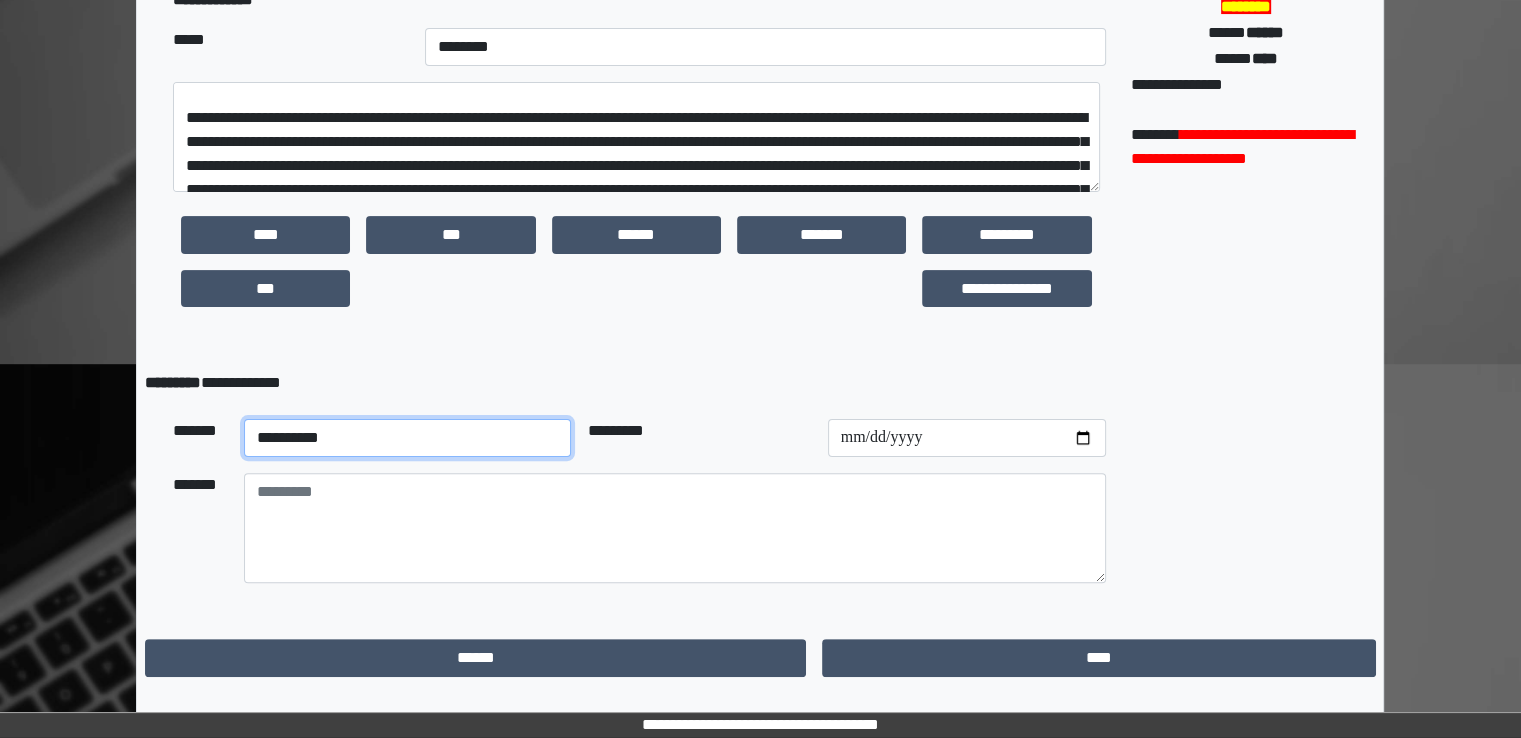 click on "**********" at bounding box center (408, 438) 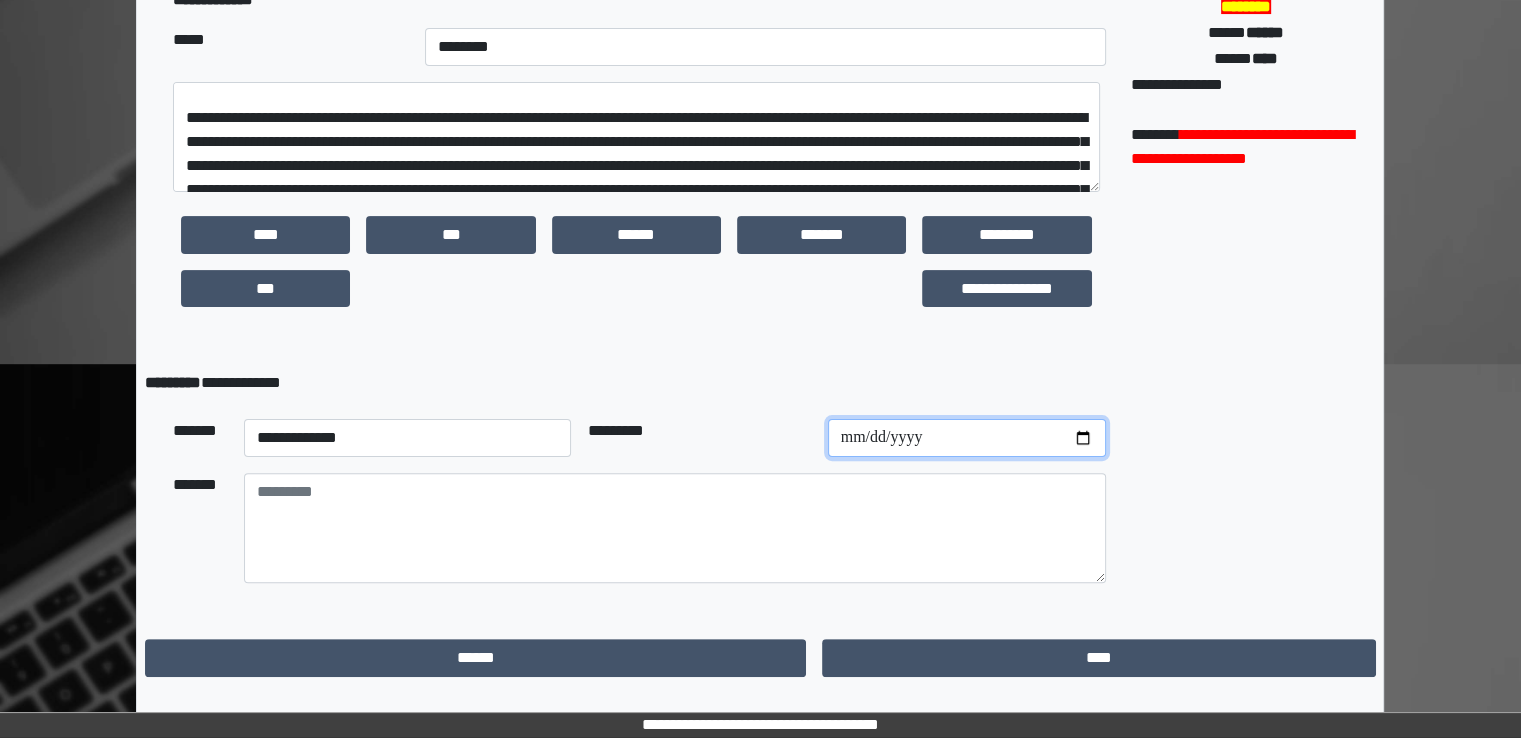 click at bounding box center (967, 438) 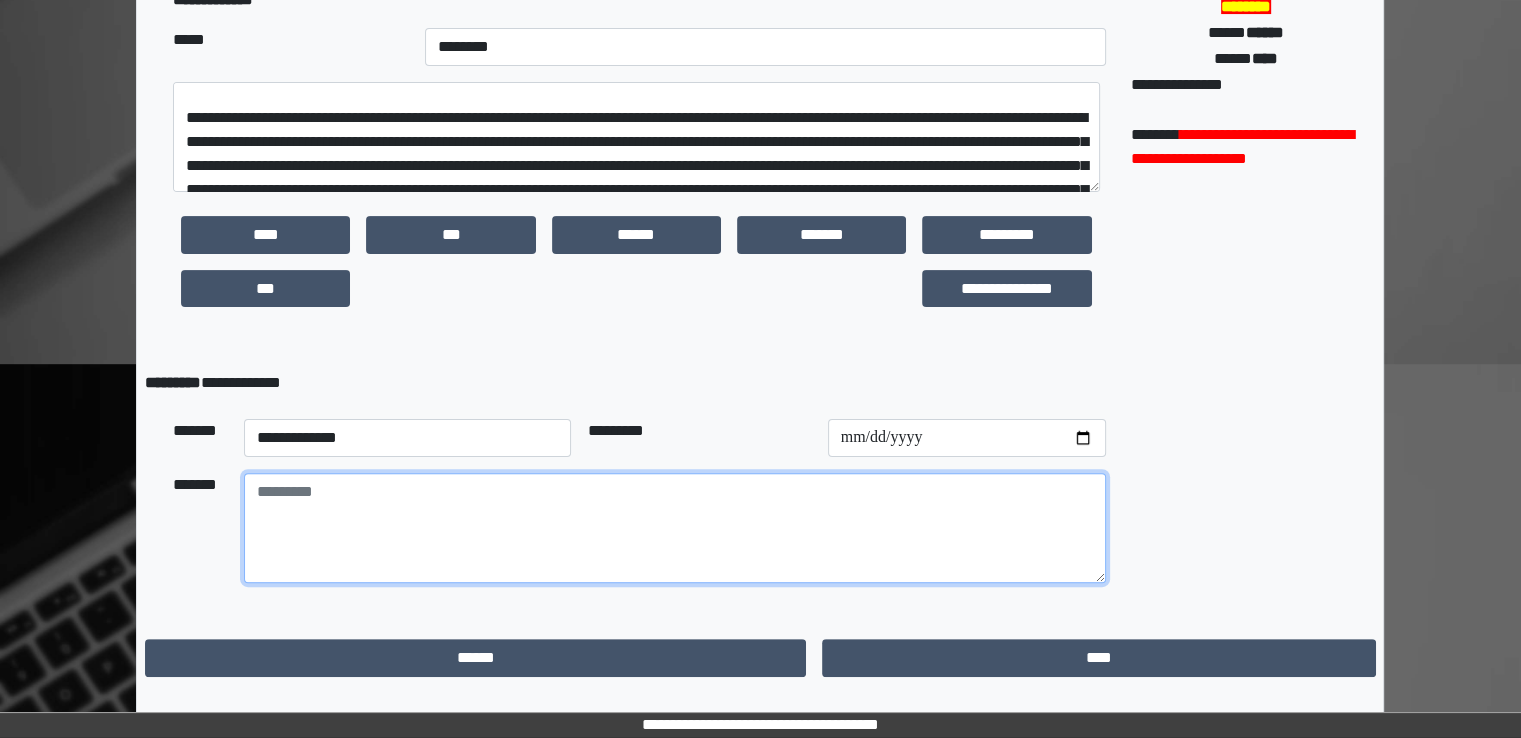 click at bounding box center [675, 528] 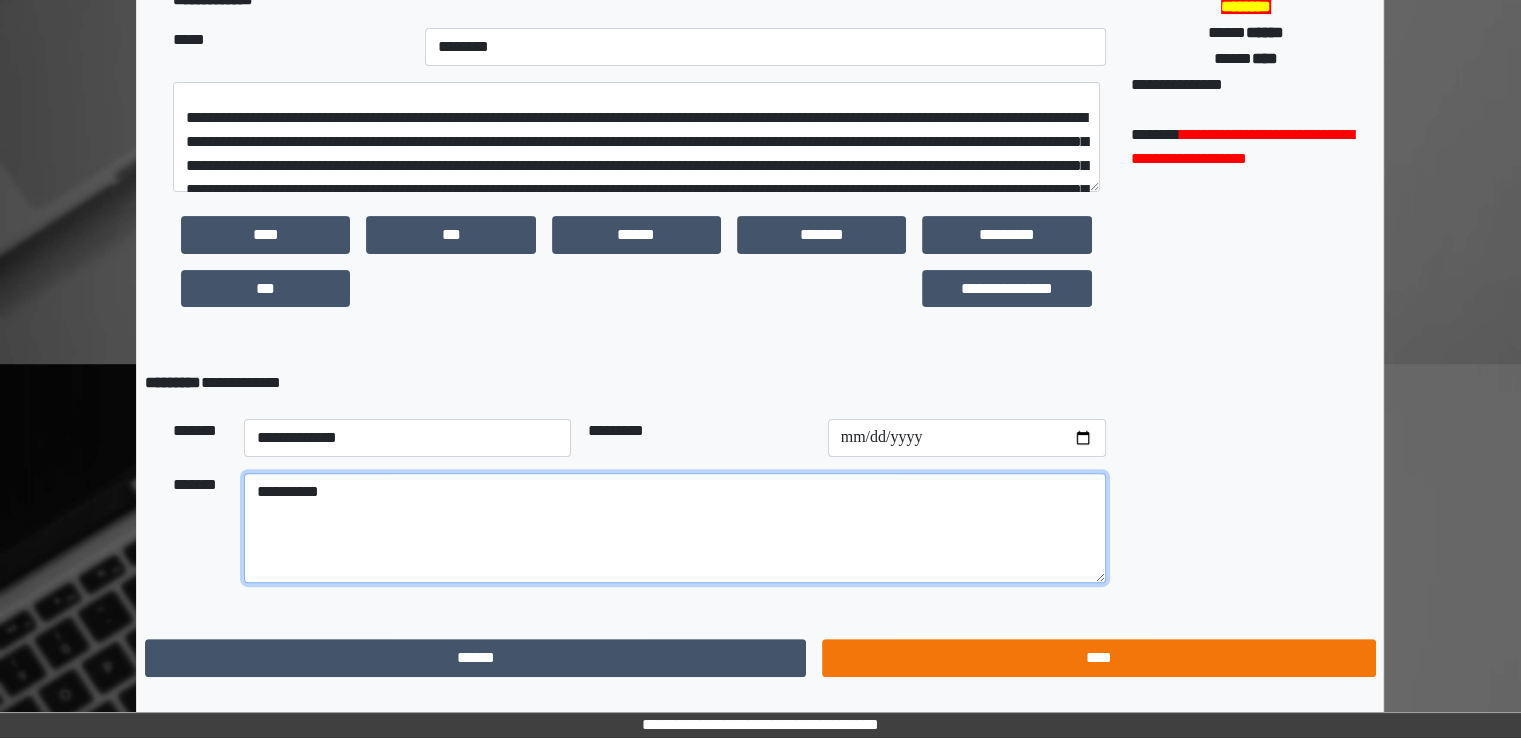 type on "**********" 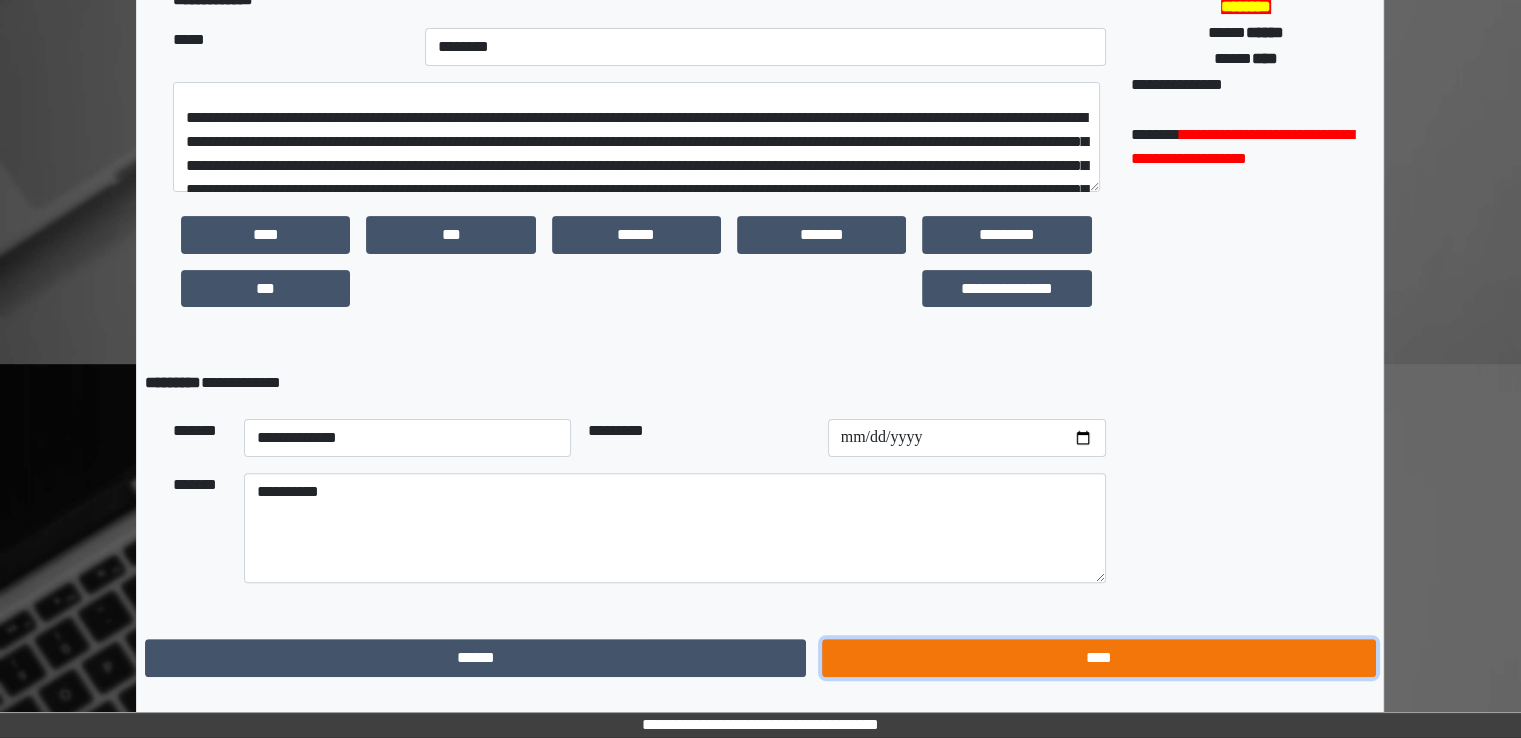 click on "****" at bounding box center [1098, 658] 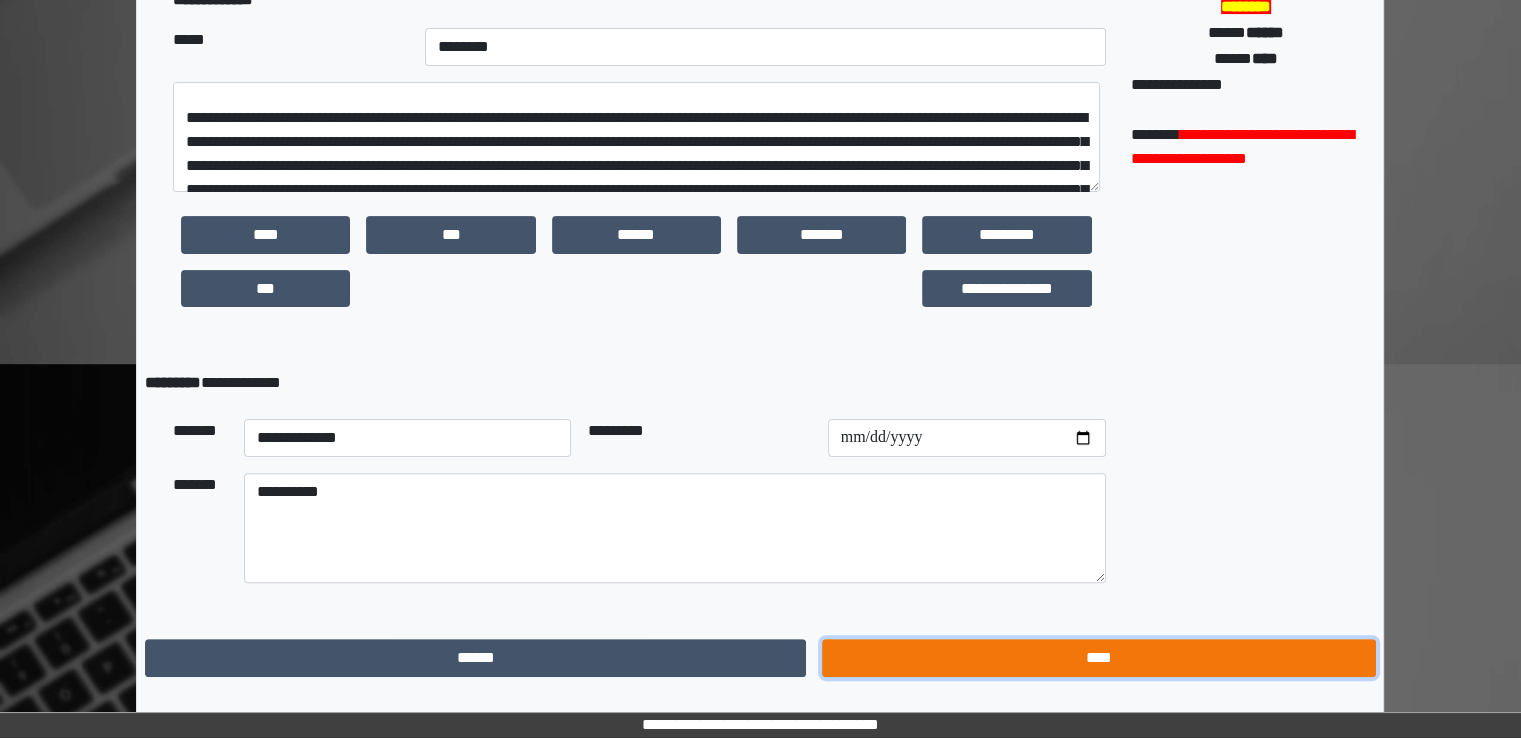 click on "****" at bounding box center [1098, 658] 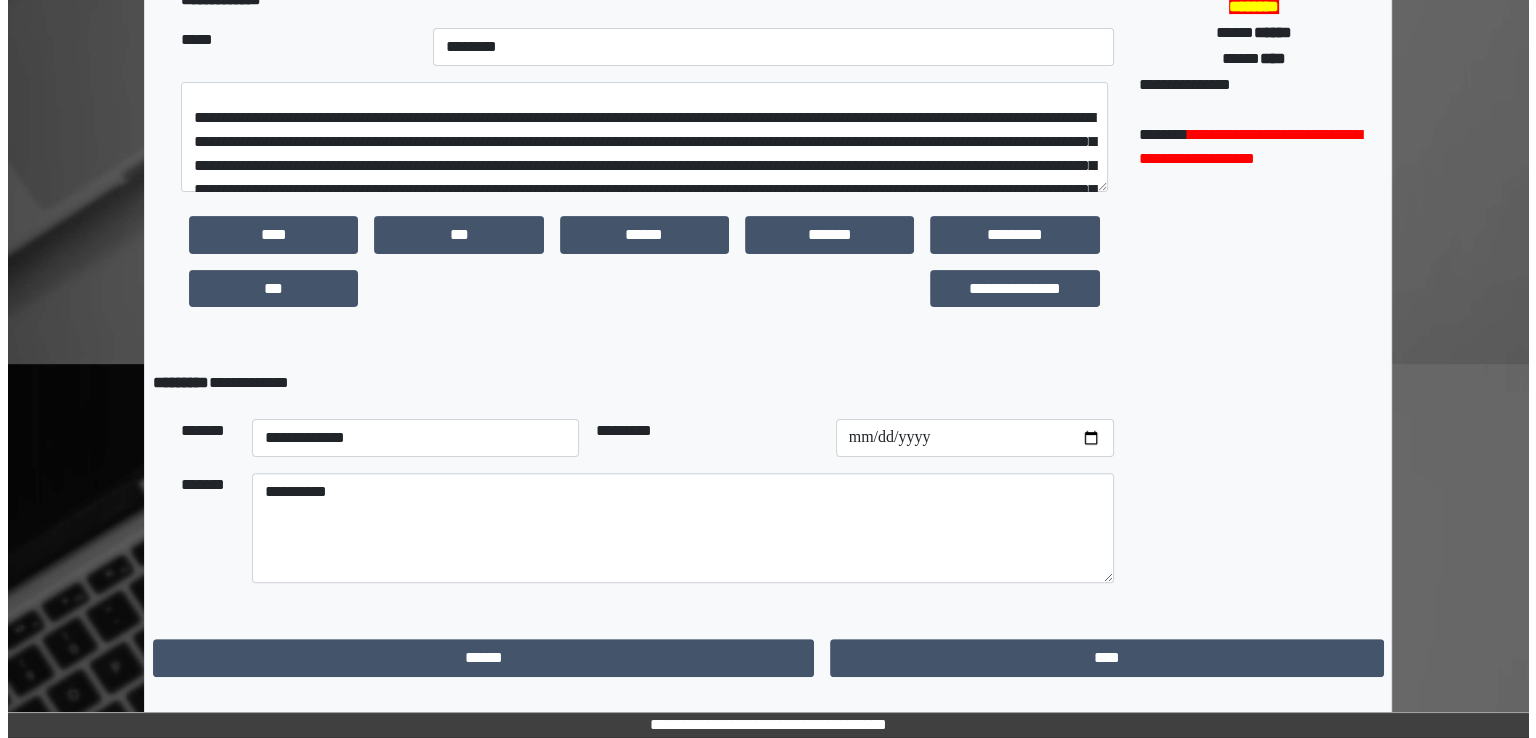 scroll, scrollTop: 0, scrollLeft: 0, axis: both 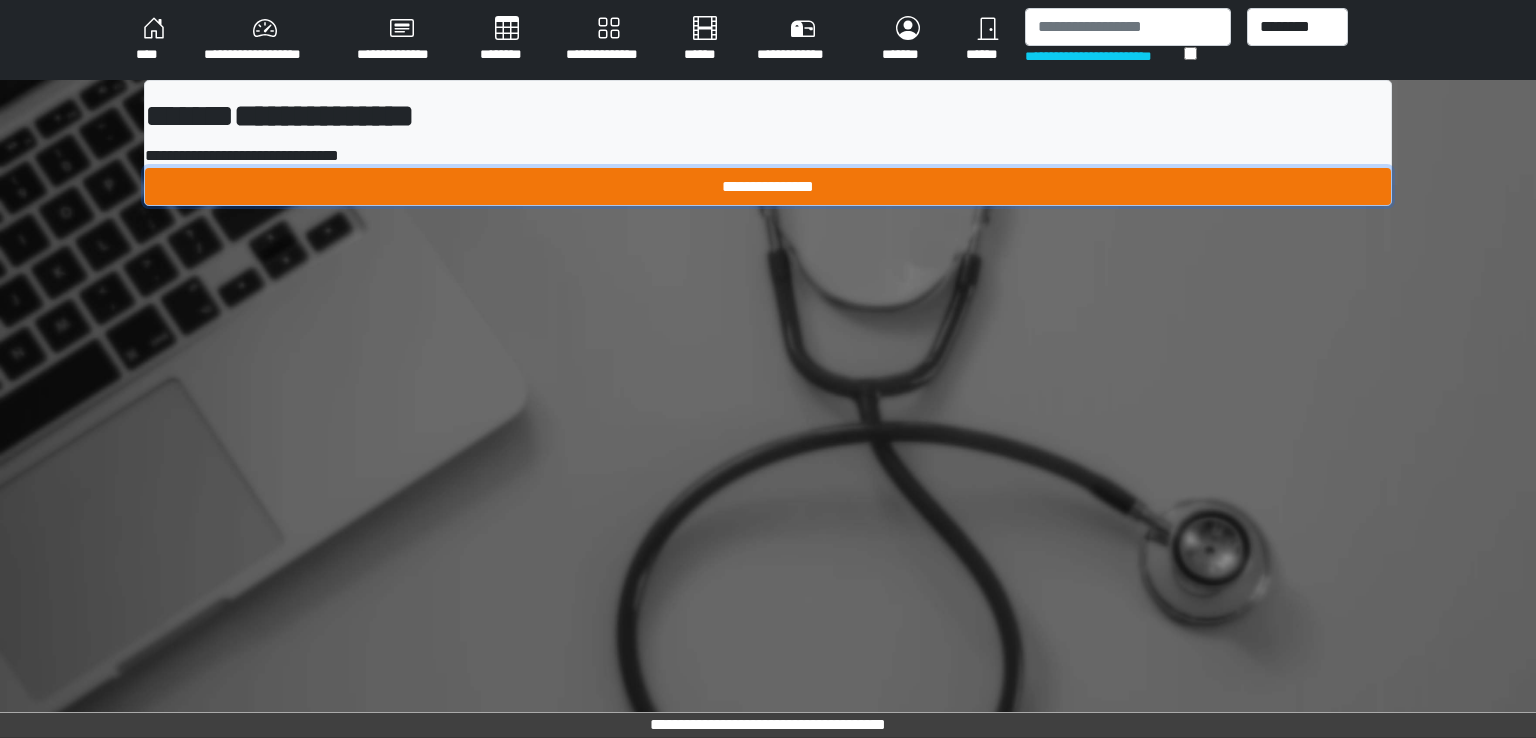 click on "**********" at bounding box center (768, 187) 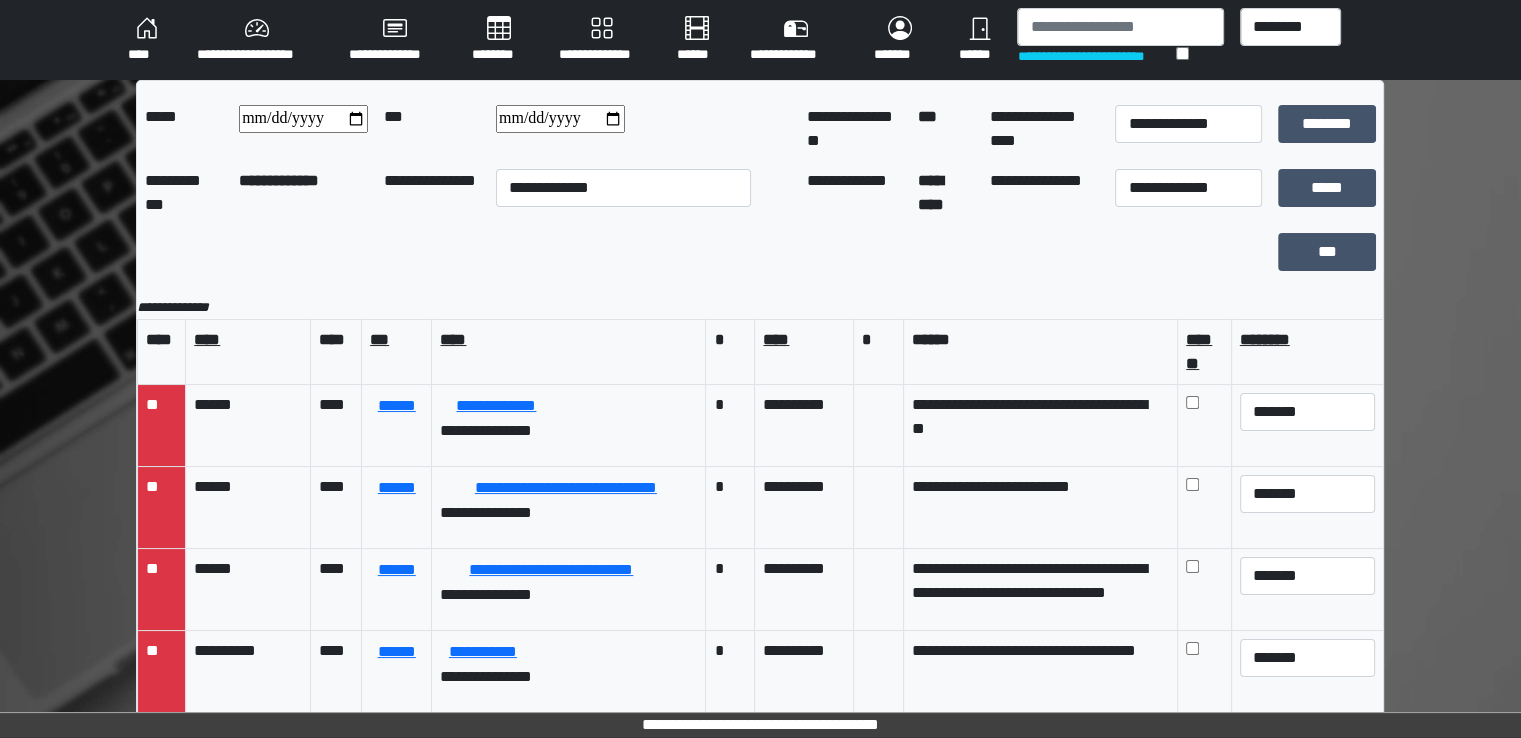 click on "********" at bounding box center (499, 40) 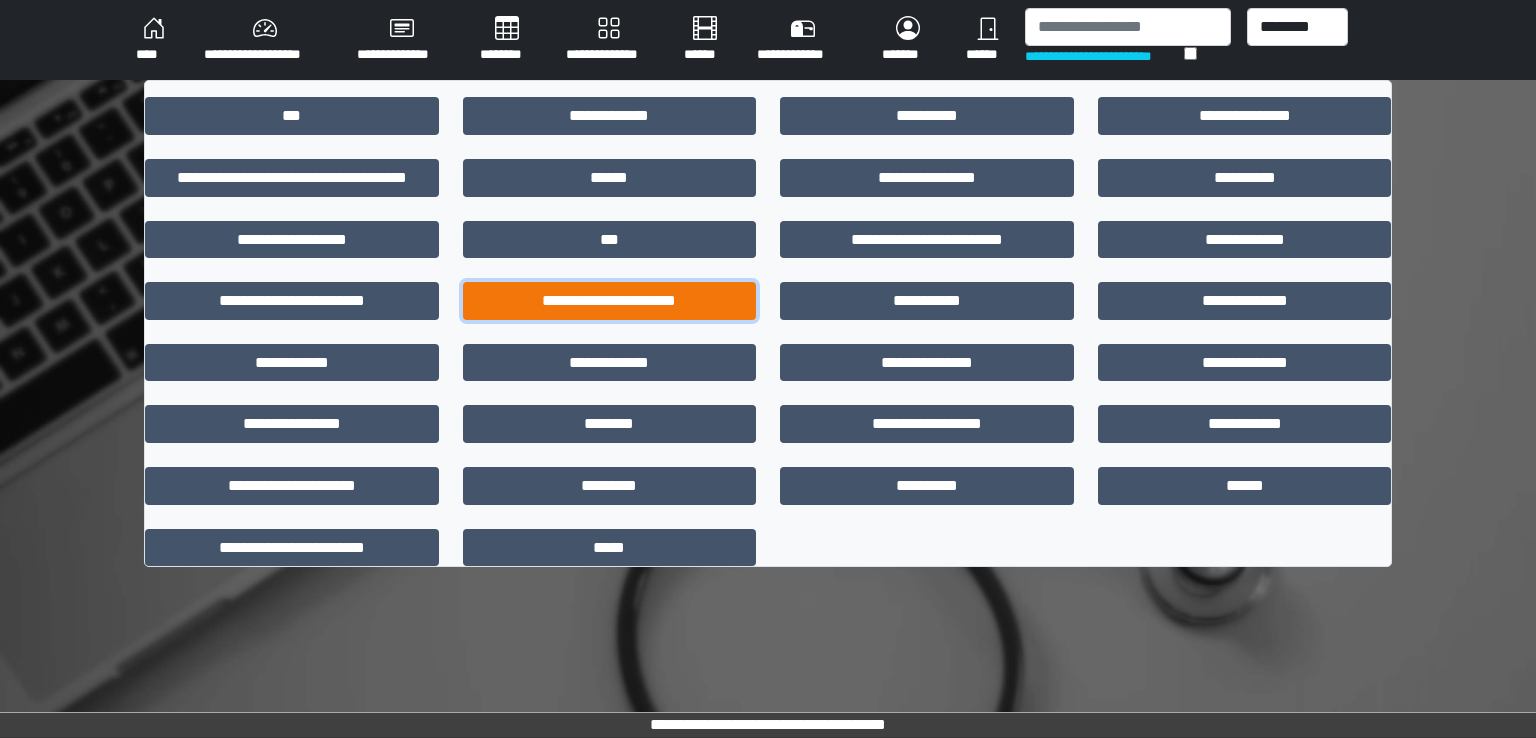 click on "**********" at bounding box center (610, 301) 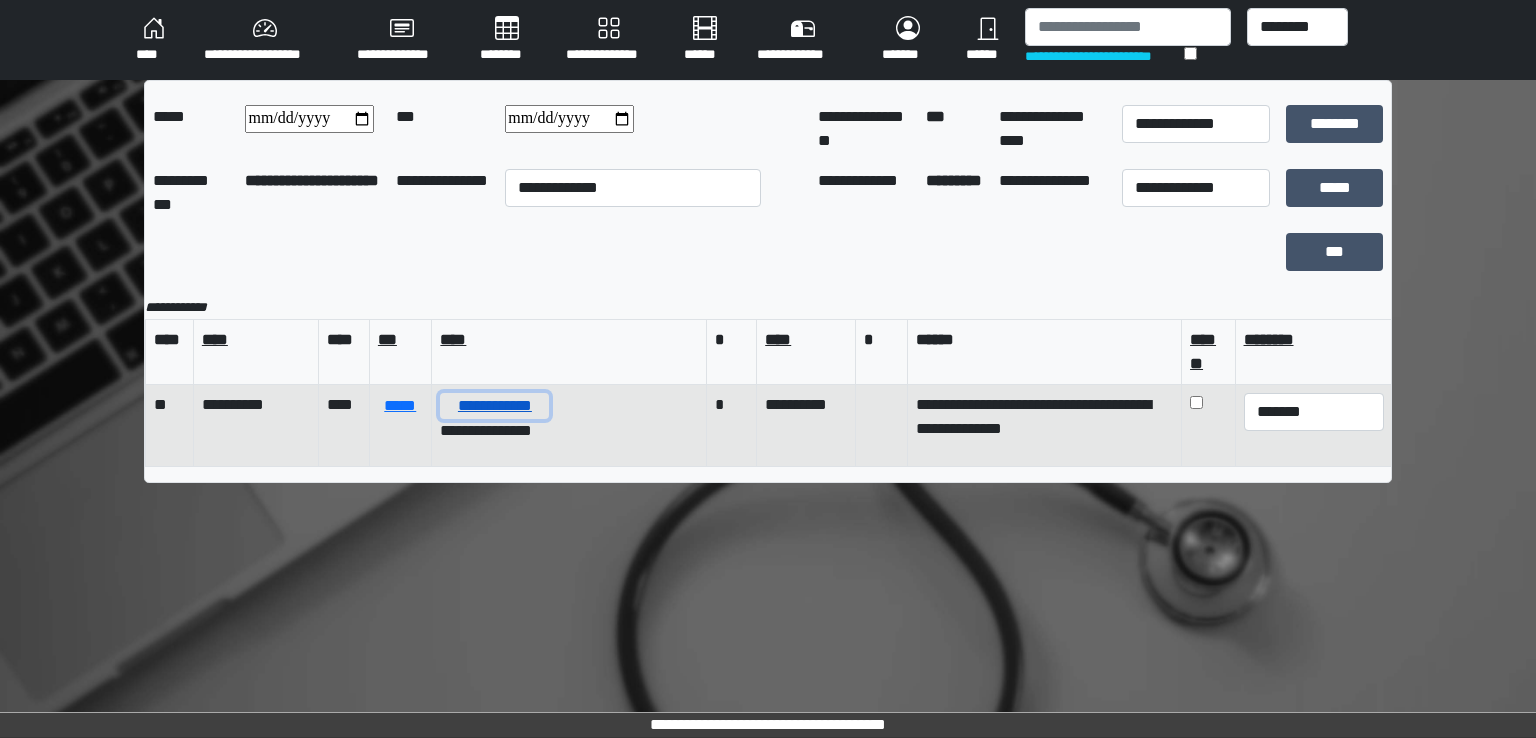 click on "**********" at bounding box center (494, 406) 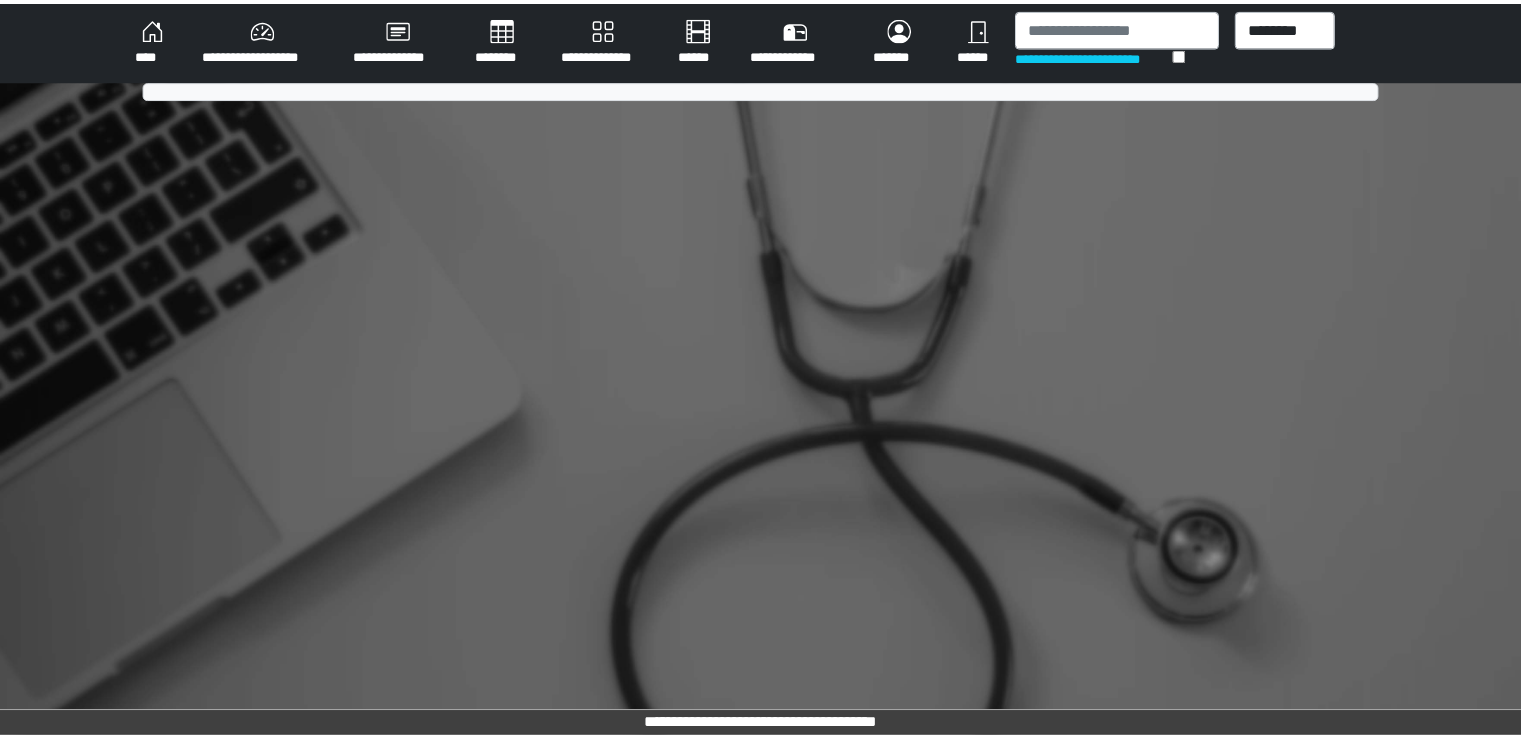 scroll, scrollTop: 0, scrollLeft: 0, axis: both 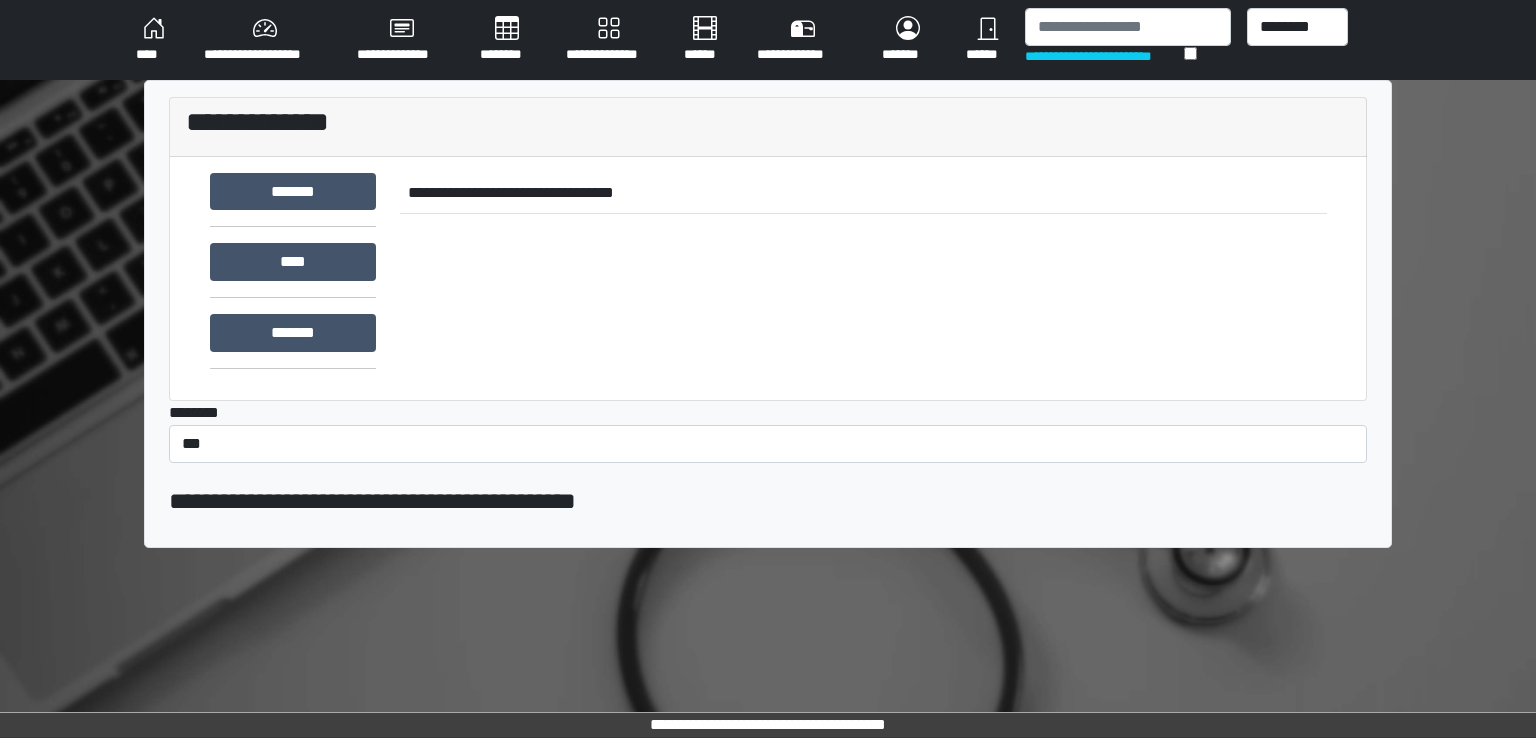 click on "********" at bounding box center (507, 40) 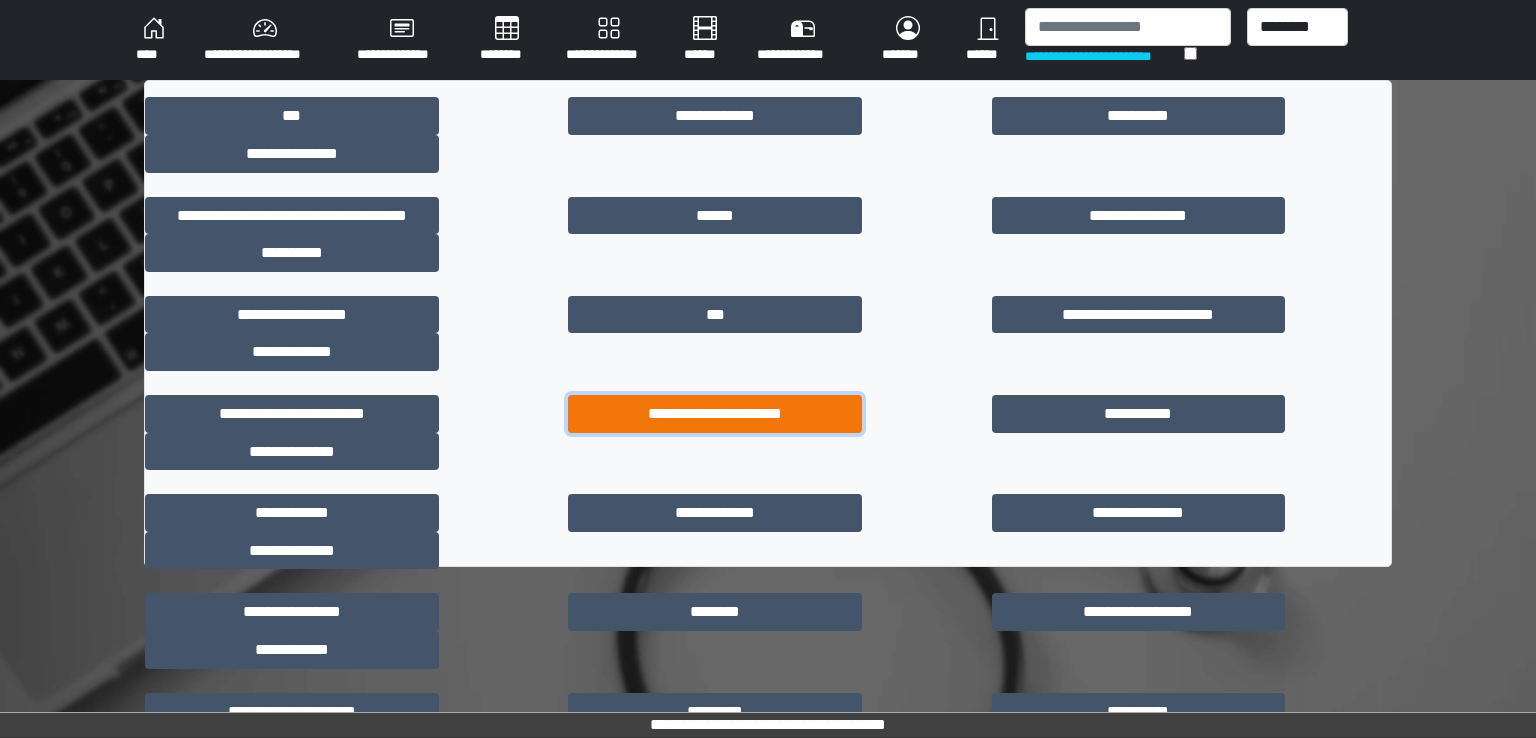 click on "**********" at bounding box center (715, 414) 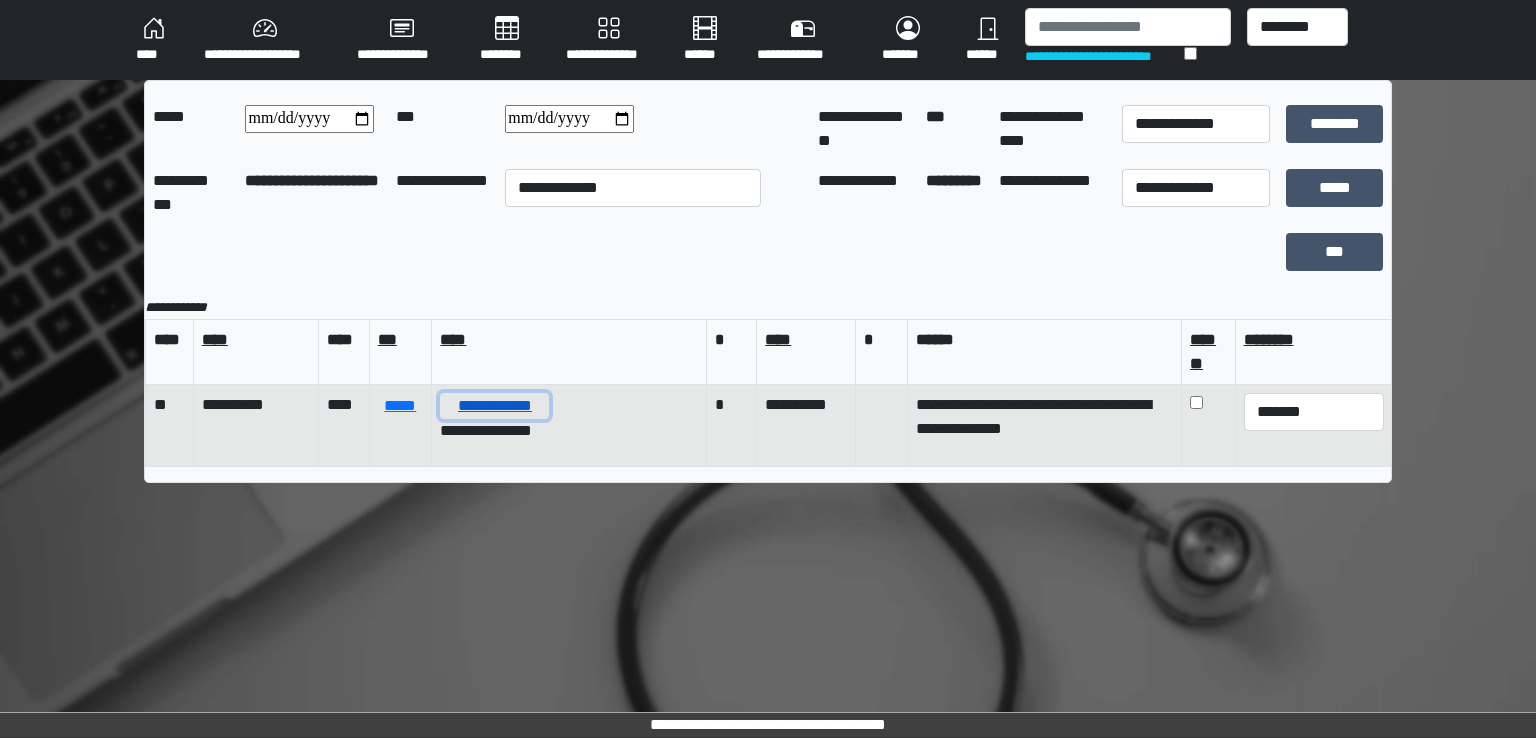 click on "**********" at bounding box center (494, 406) 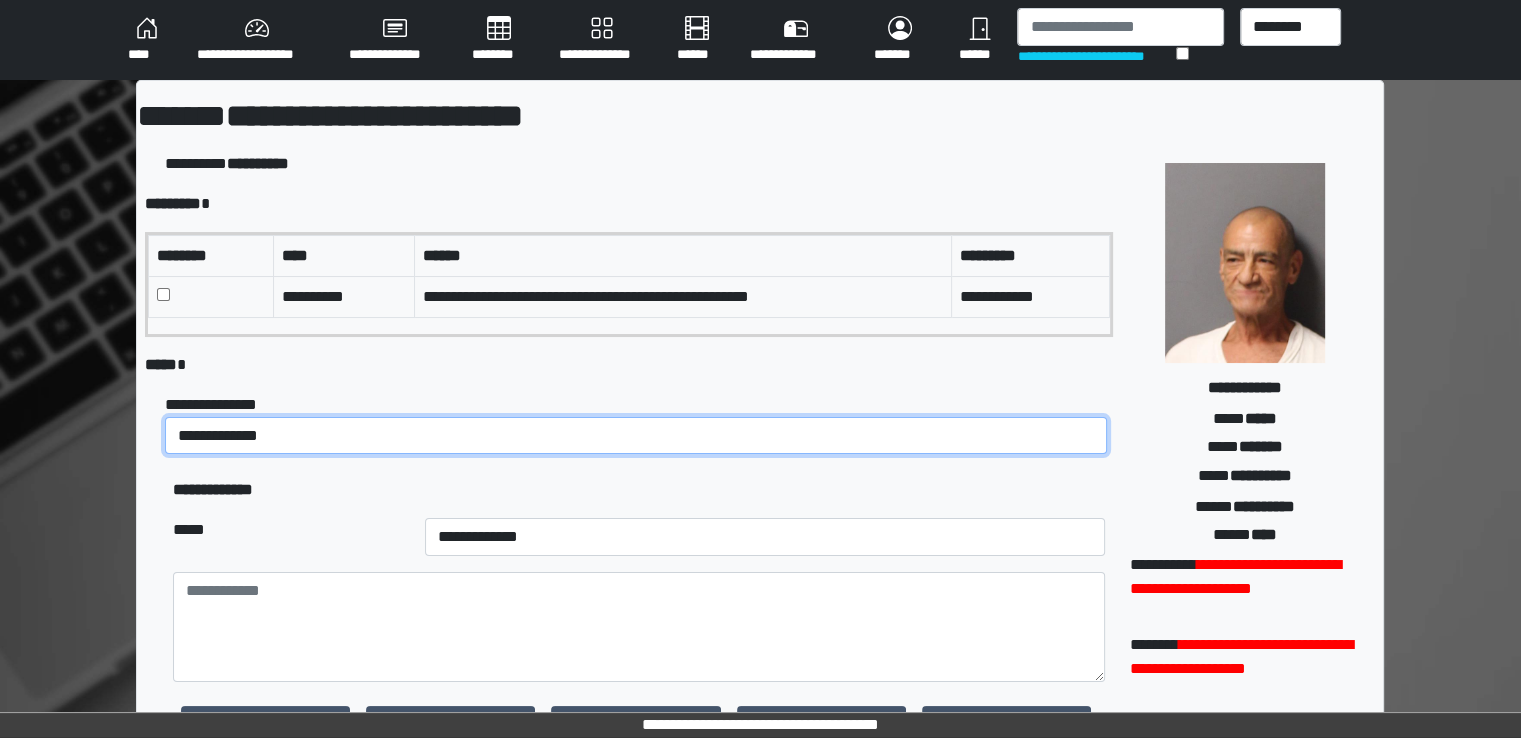 click on "**********" at bounding box center [636, 436] 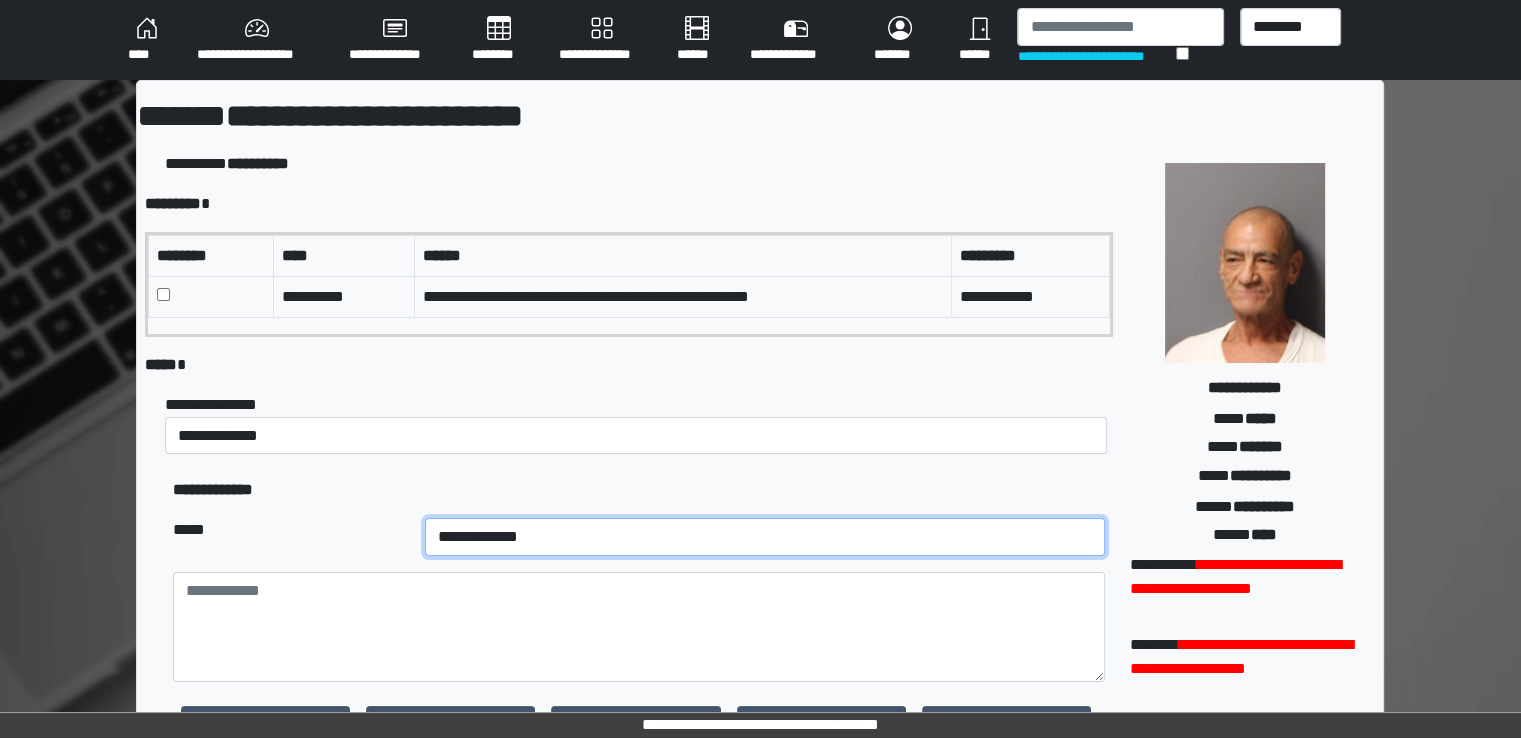 click on "**********" at bounding box center (765, 537) 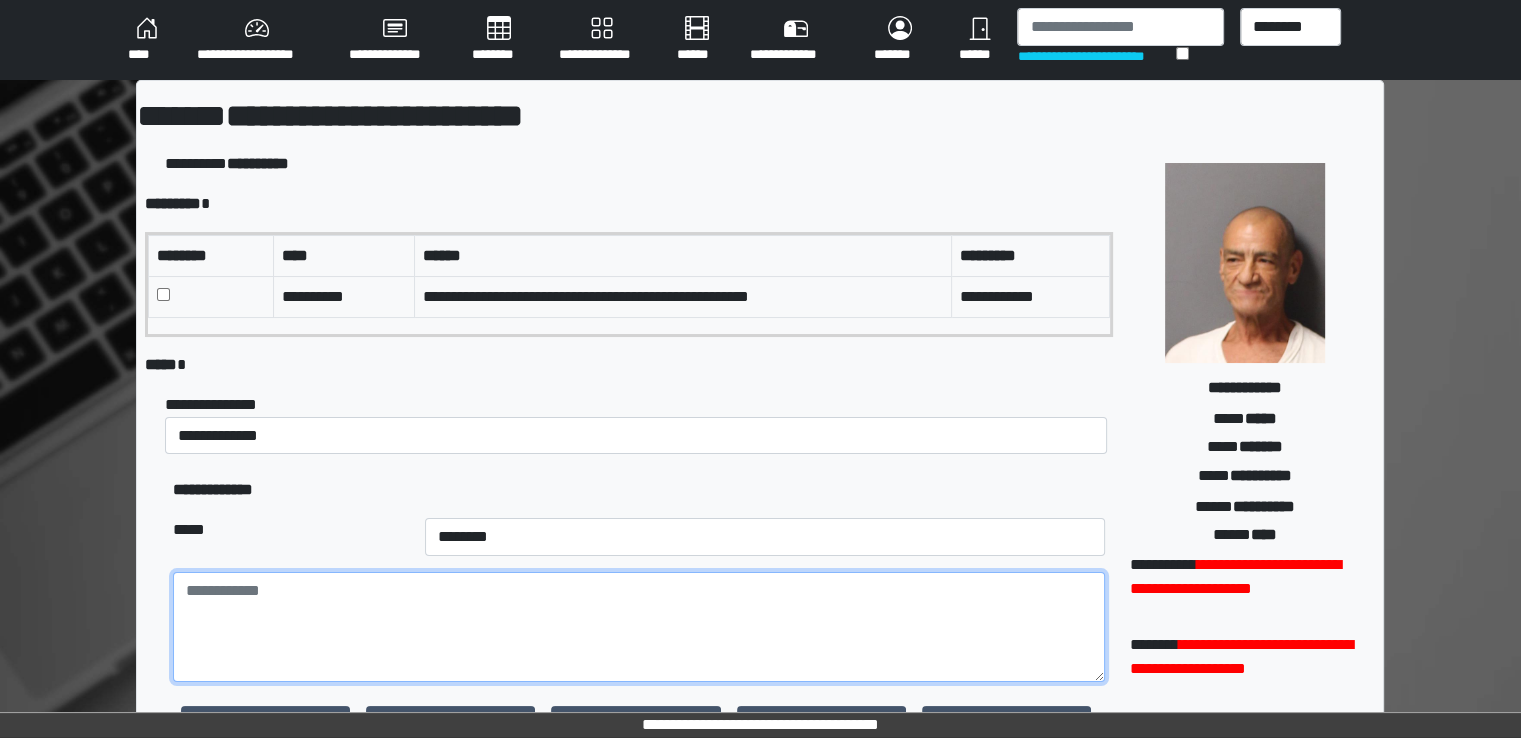 click at bounding box center [639, 627] 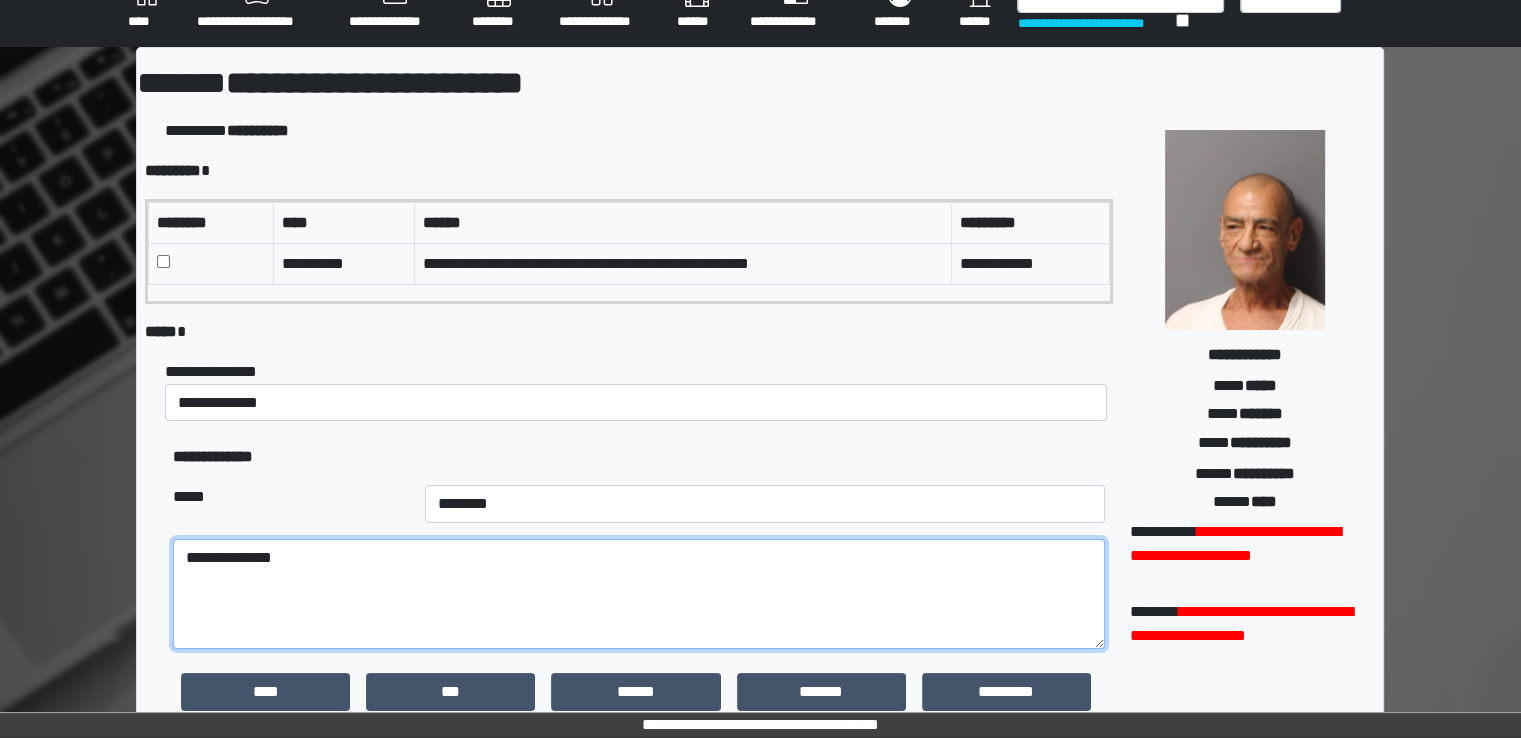 scroll, scrollTop: 467, scrollLeft: 0, axis: vertical 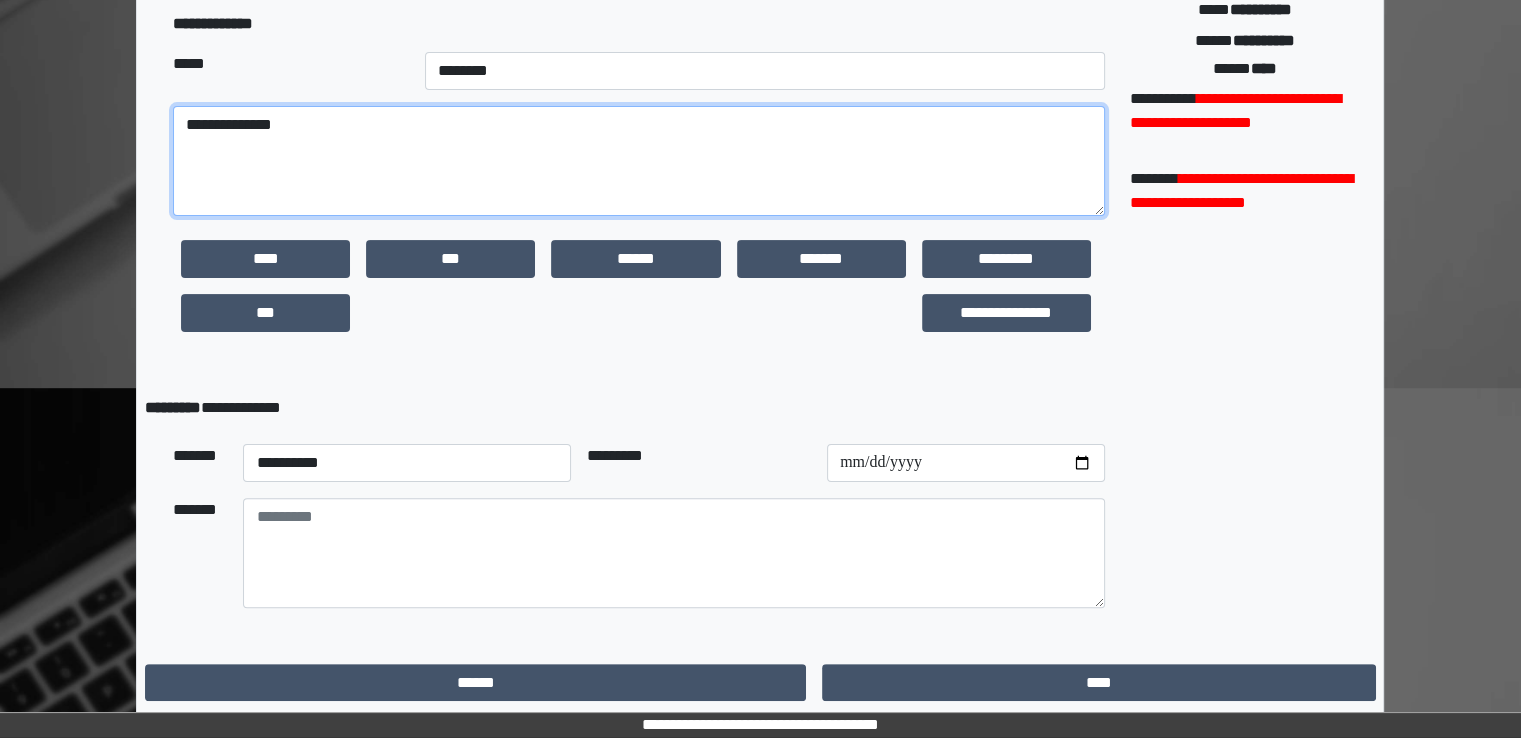 type on "**********" 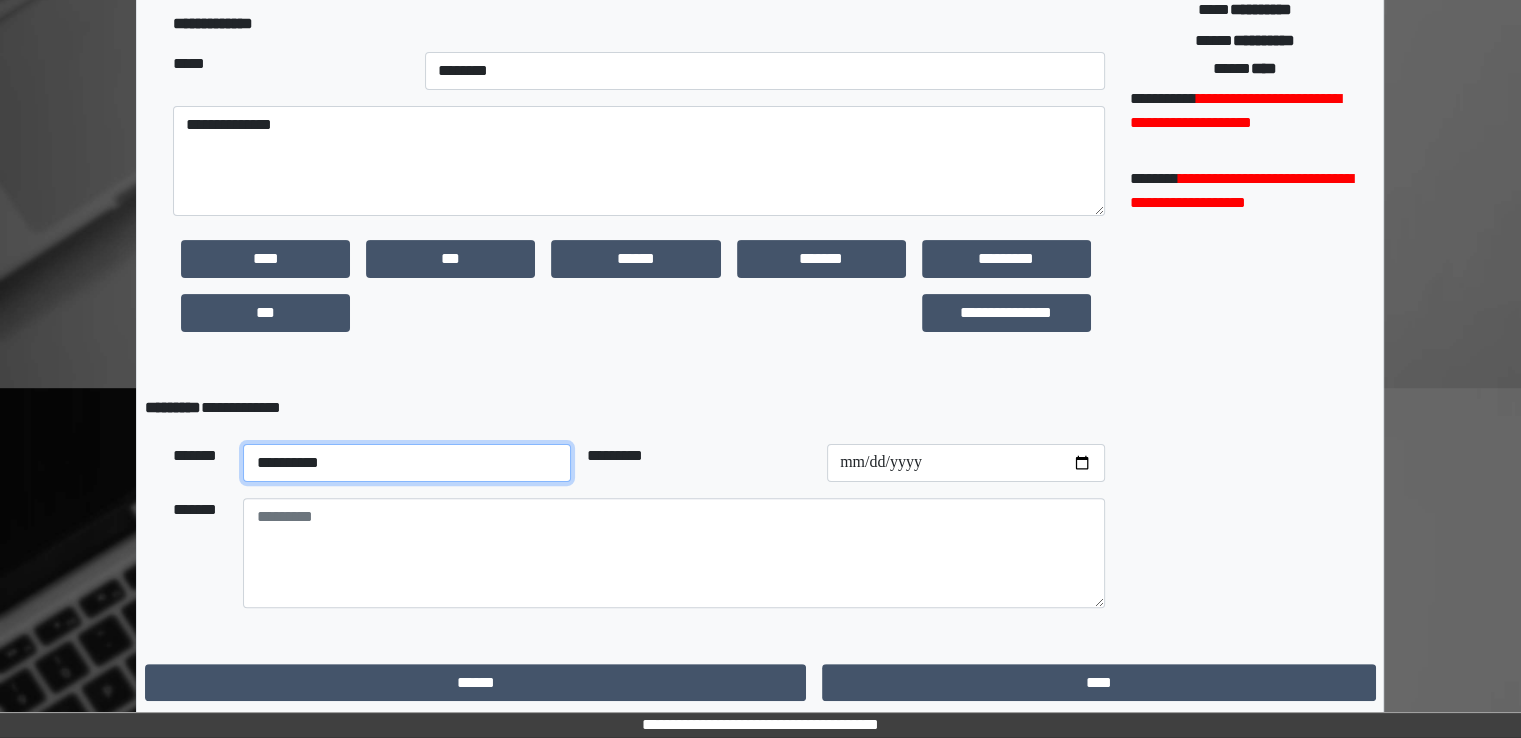 click on "**********" at bounding box center (407, 463) 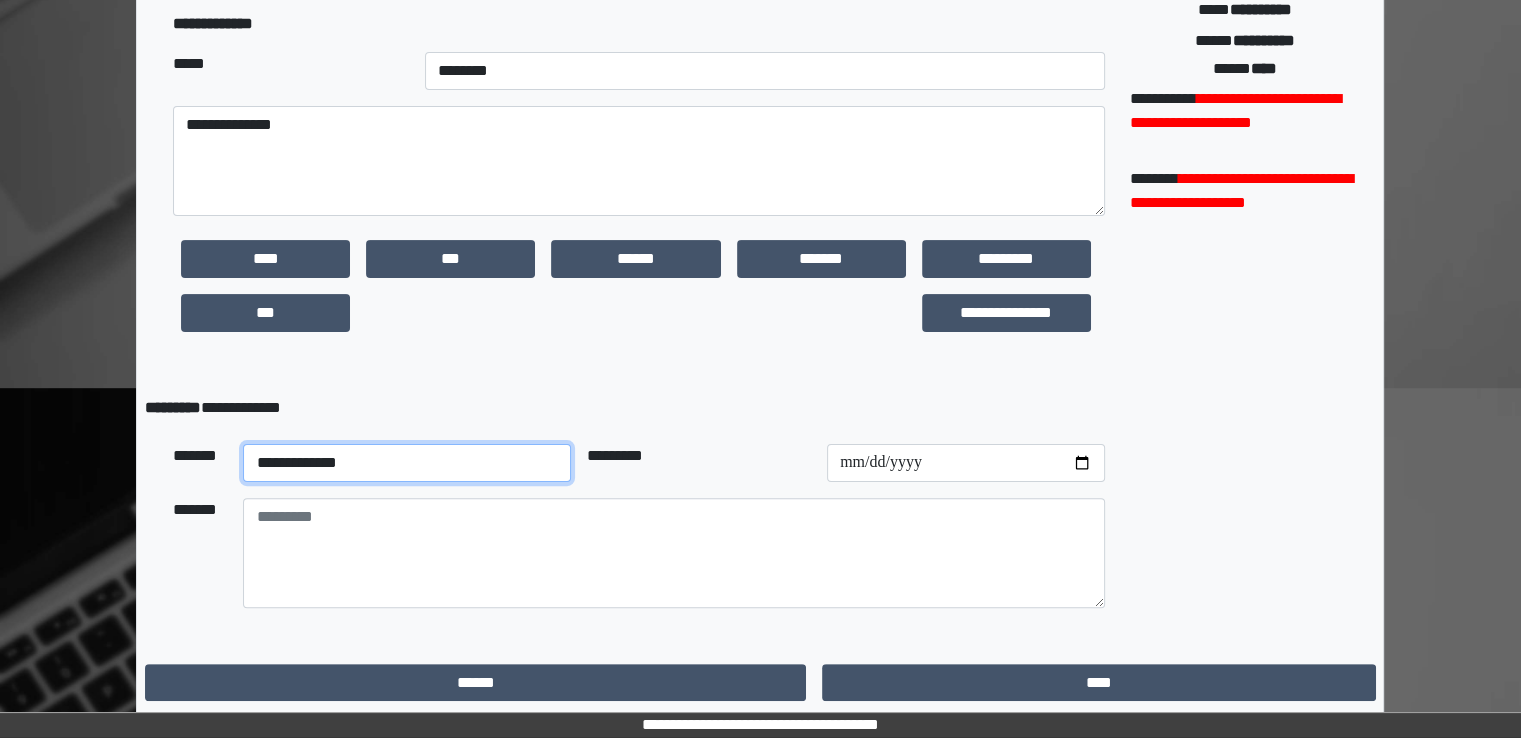 click on "**********" at bounding box center [407, 463] 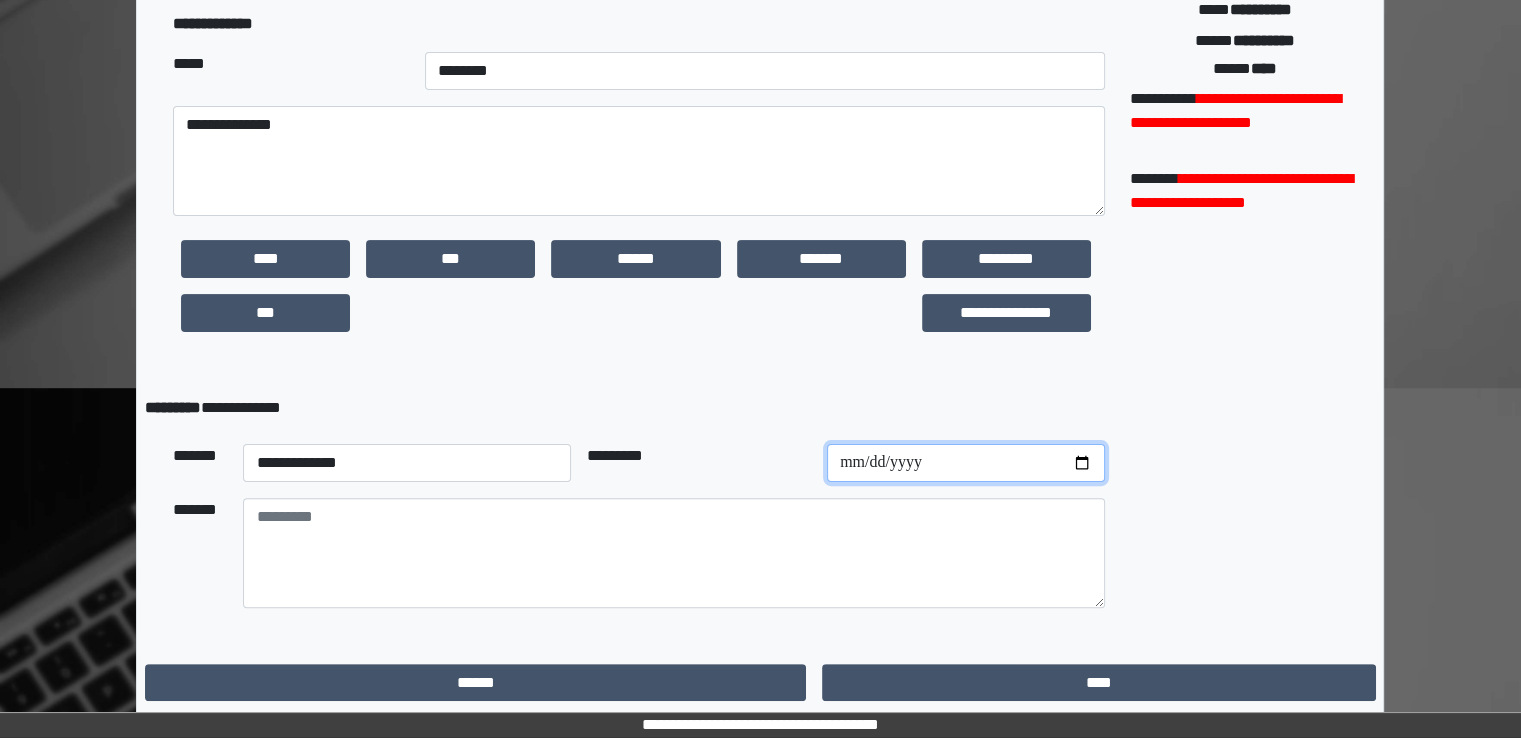click at bounding box center [966, 463] 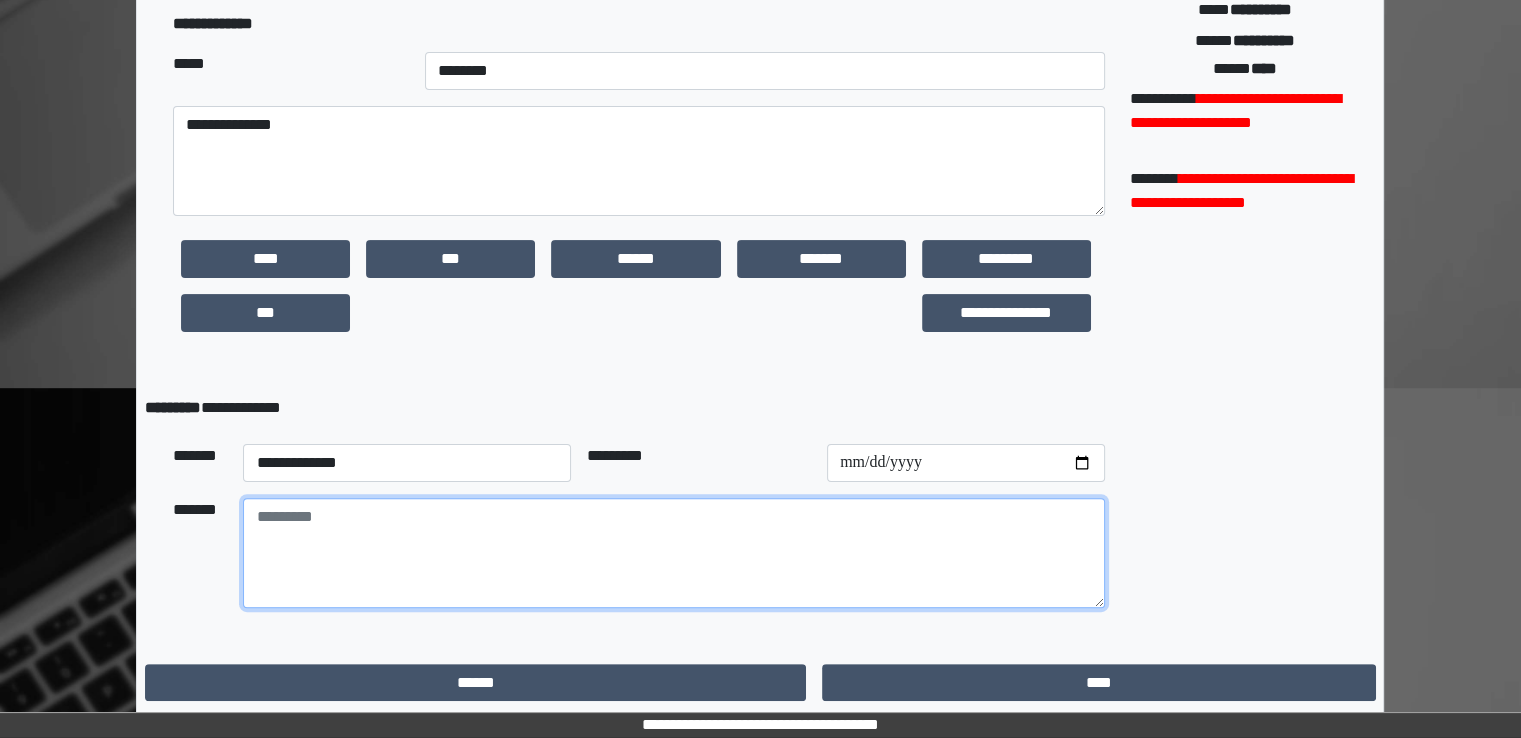 click at bounding box center [674, 553] 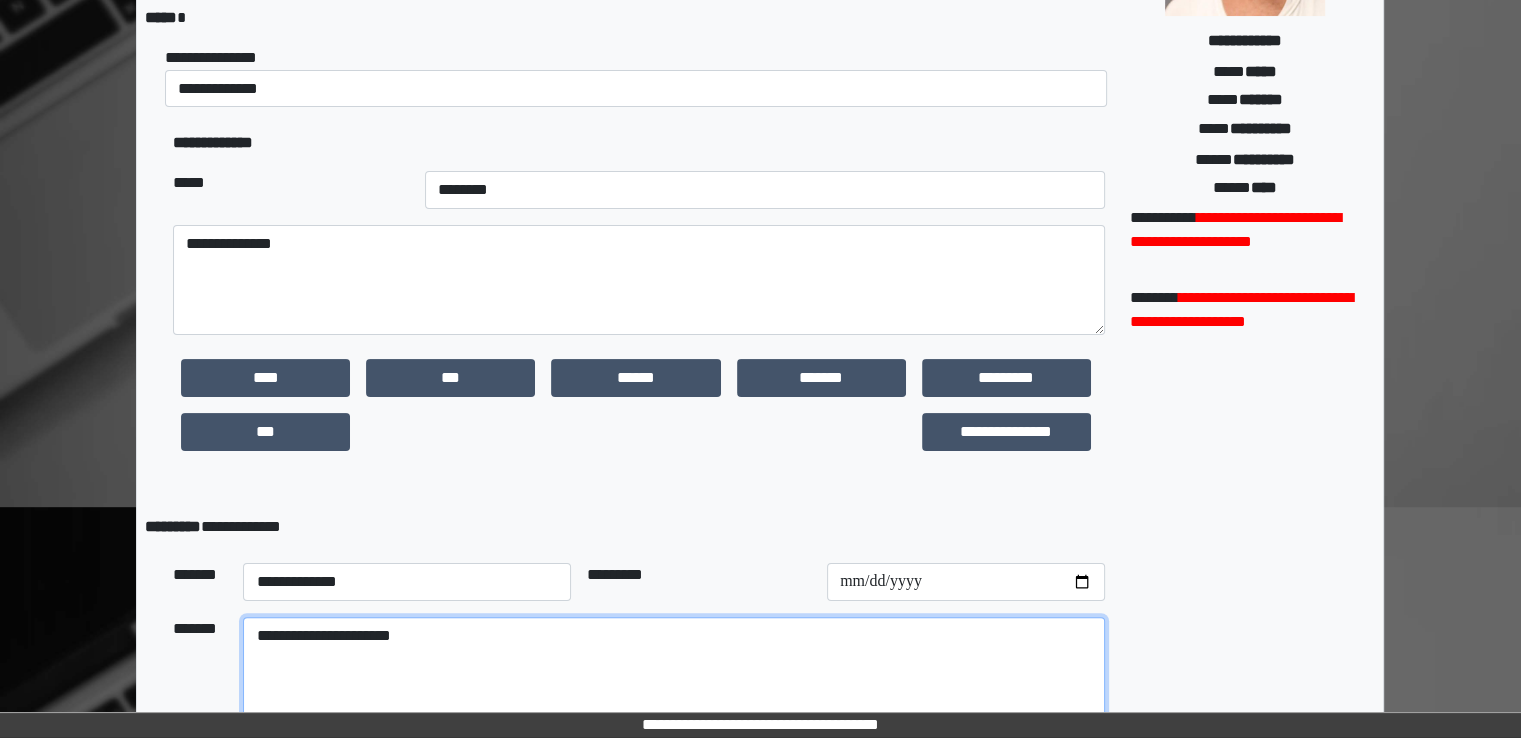 scroll, scrollTop: 467, scrollLeft: 0, axis: vertical 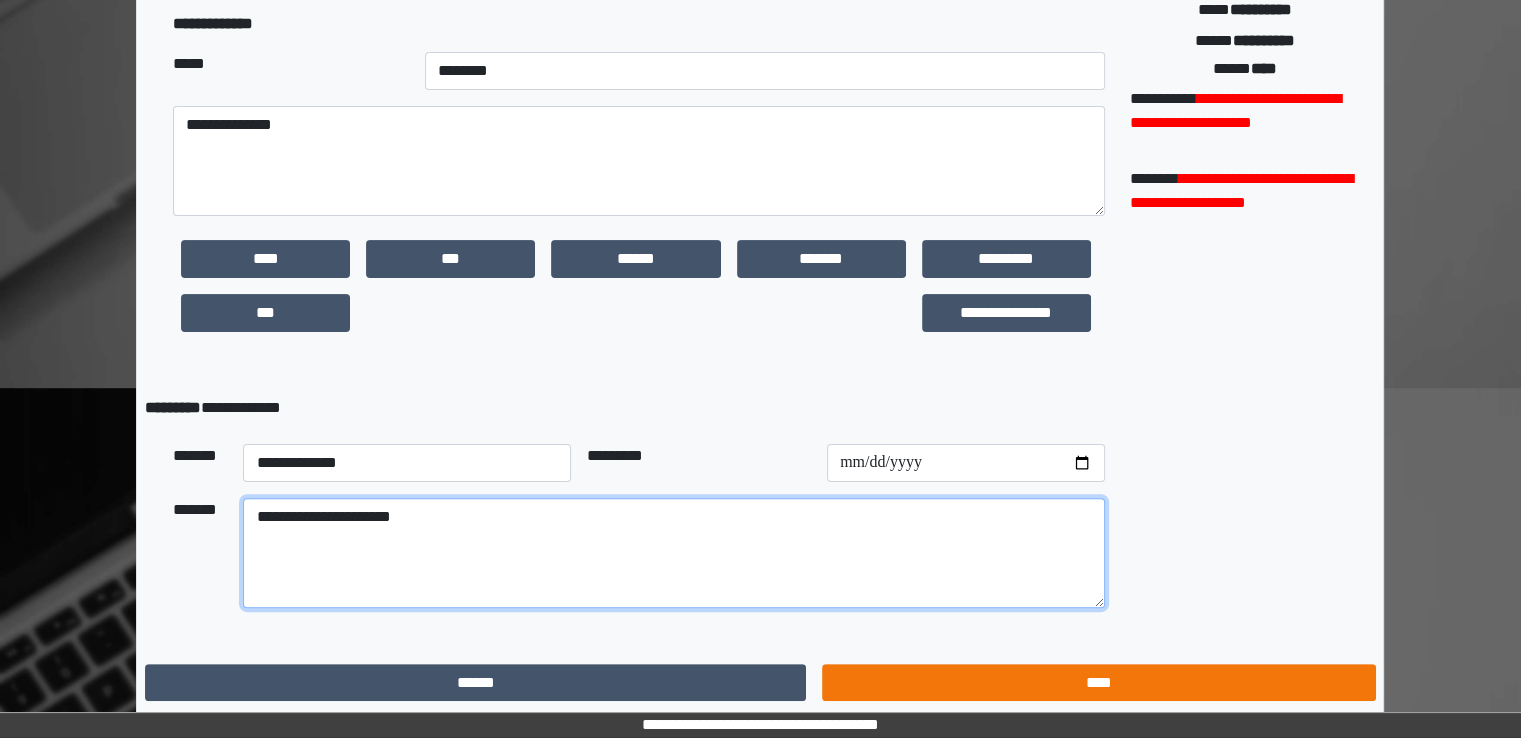 type on "**********" 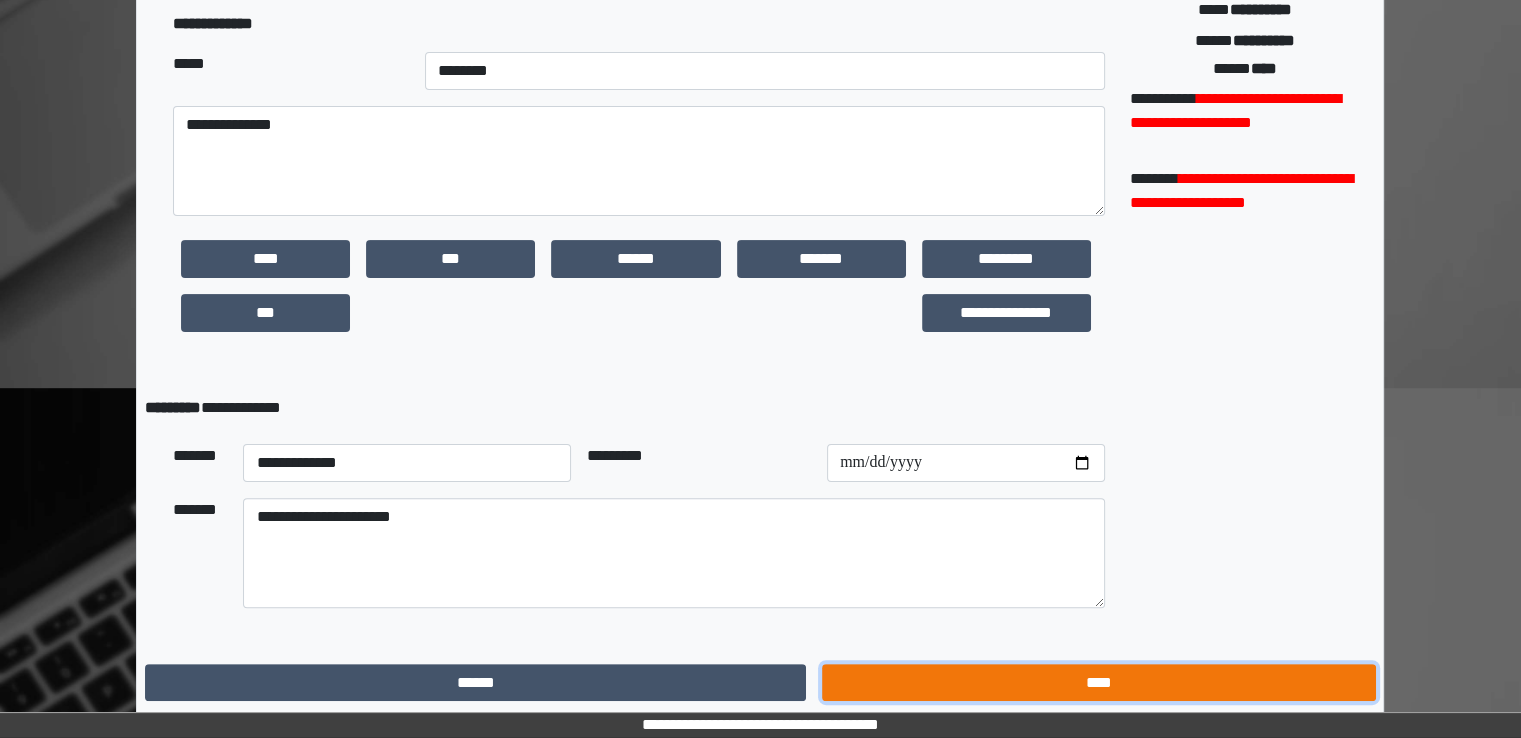 click on "****" at bounding box center (1098, 683) 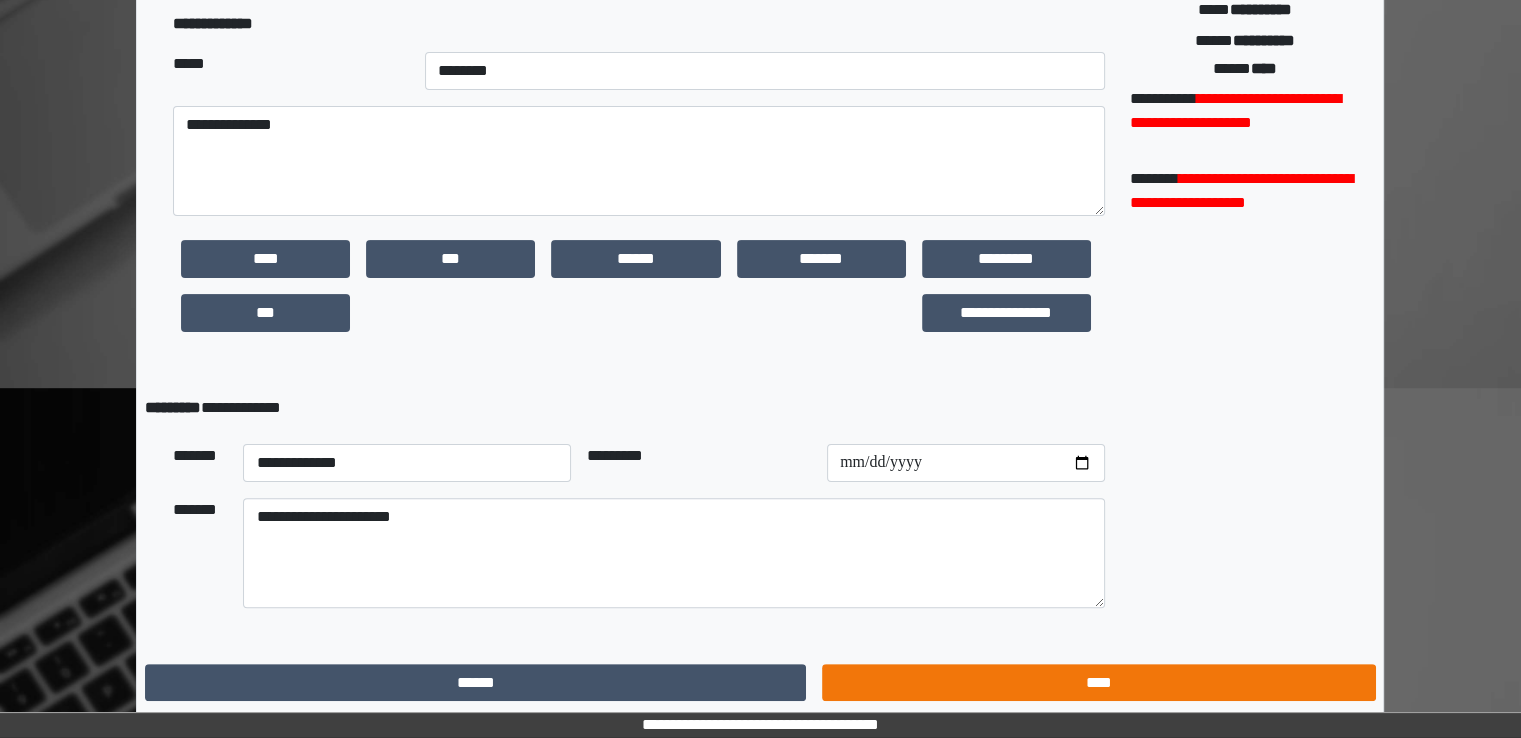 scroll, scrollTop: 0, scrollLeft: 0, axis: both 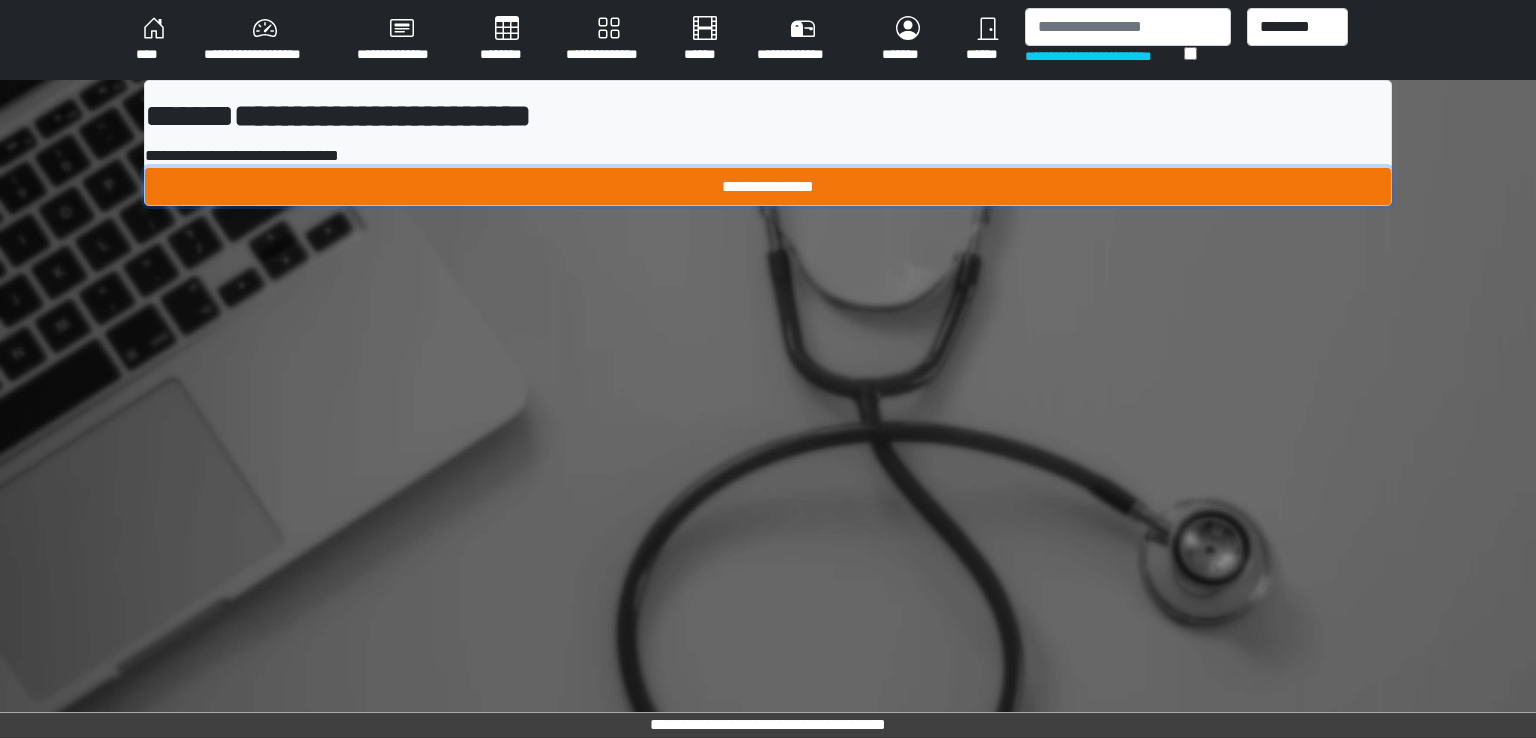 click on "**********" at bounding box center [768, 187] 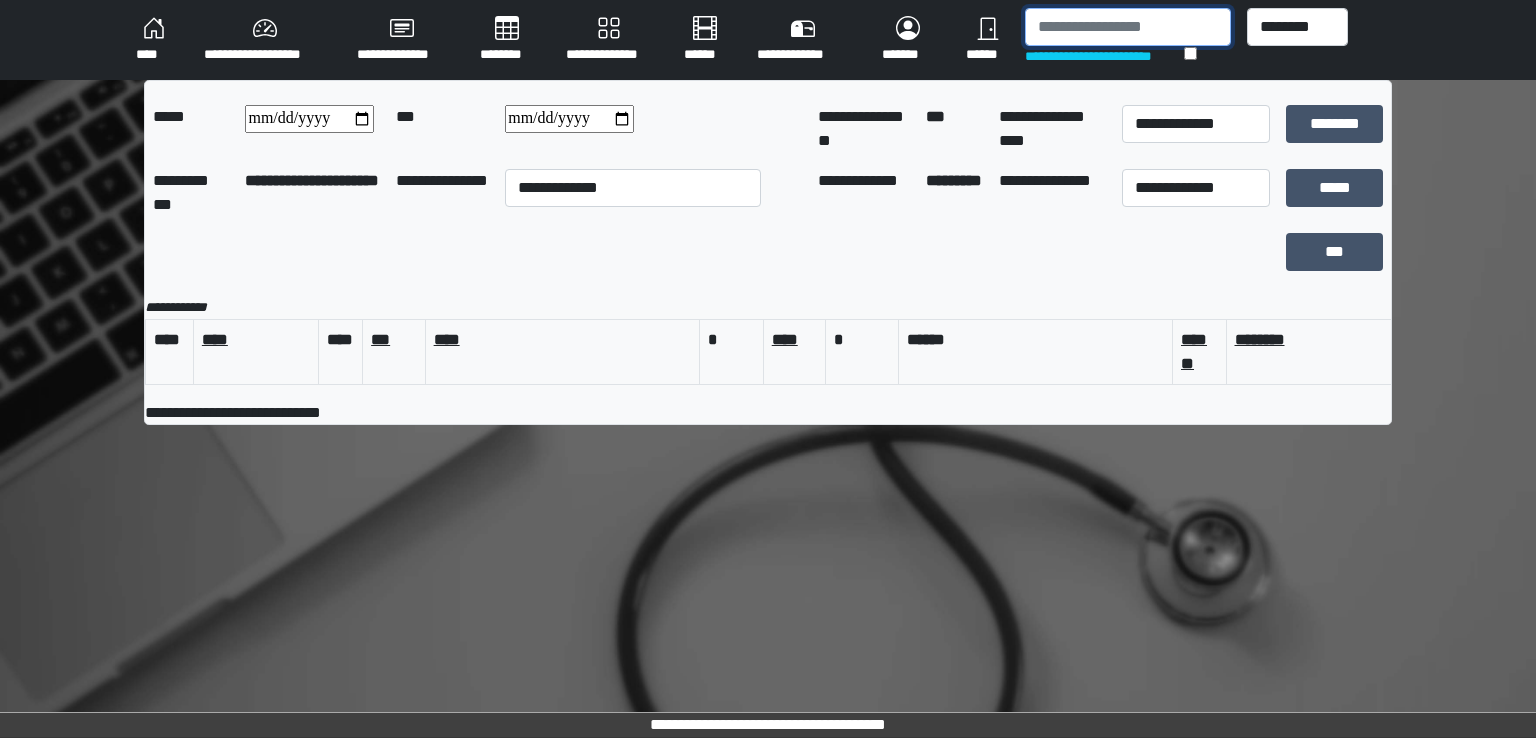 click at bounding box center [1128, 27] 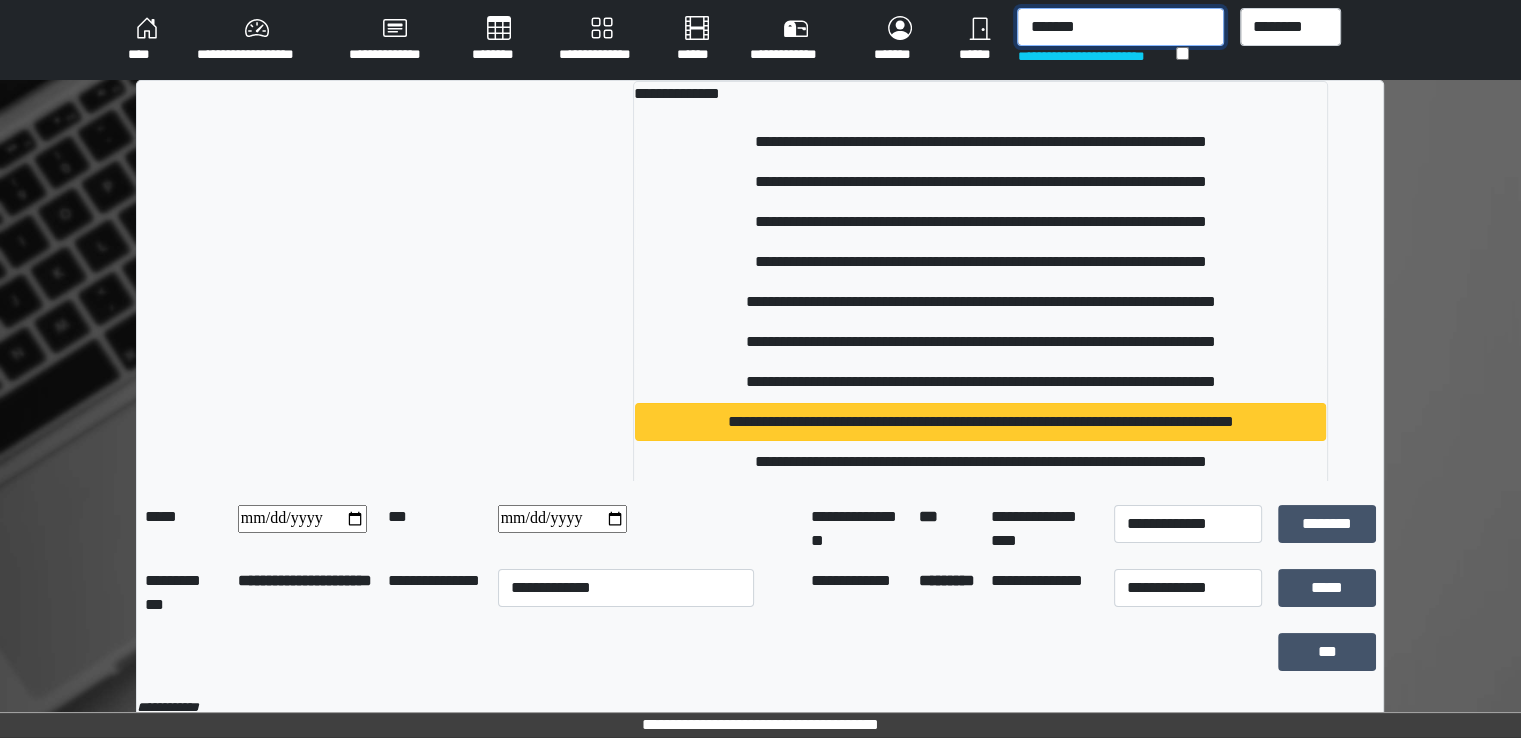 type on "*******" 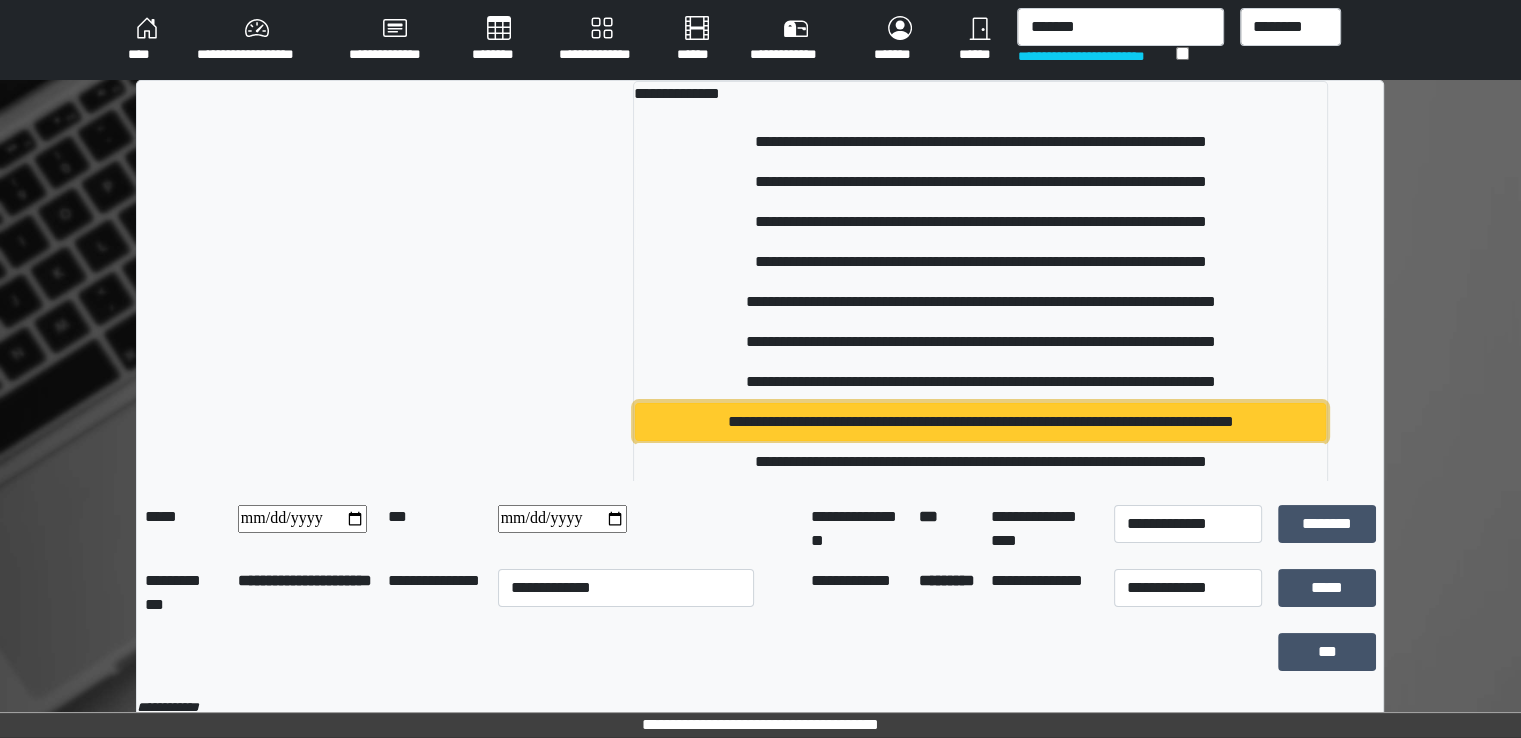 click on "**********" at bounding box center (980, 422) 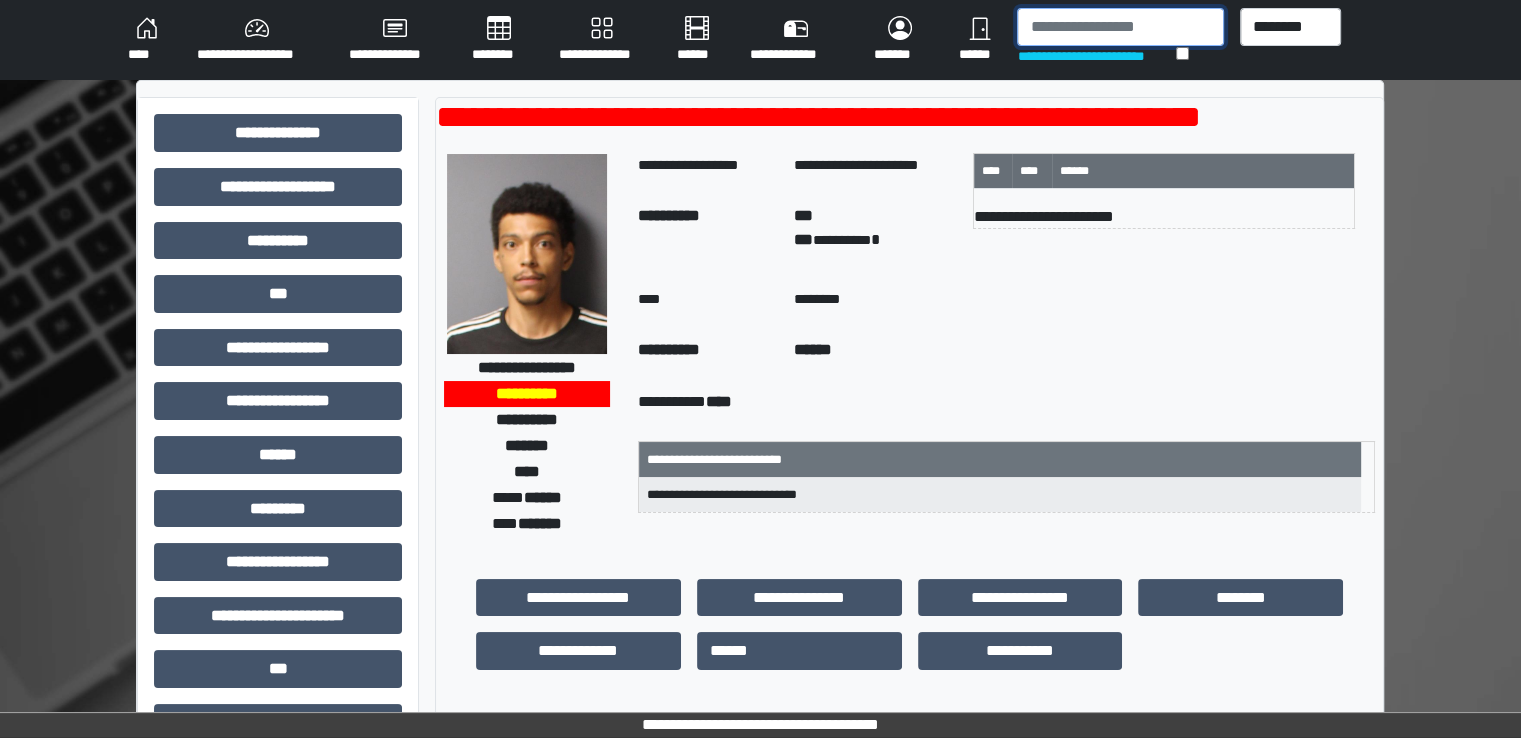 click at bounding box center [1120, 27] 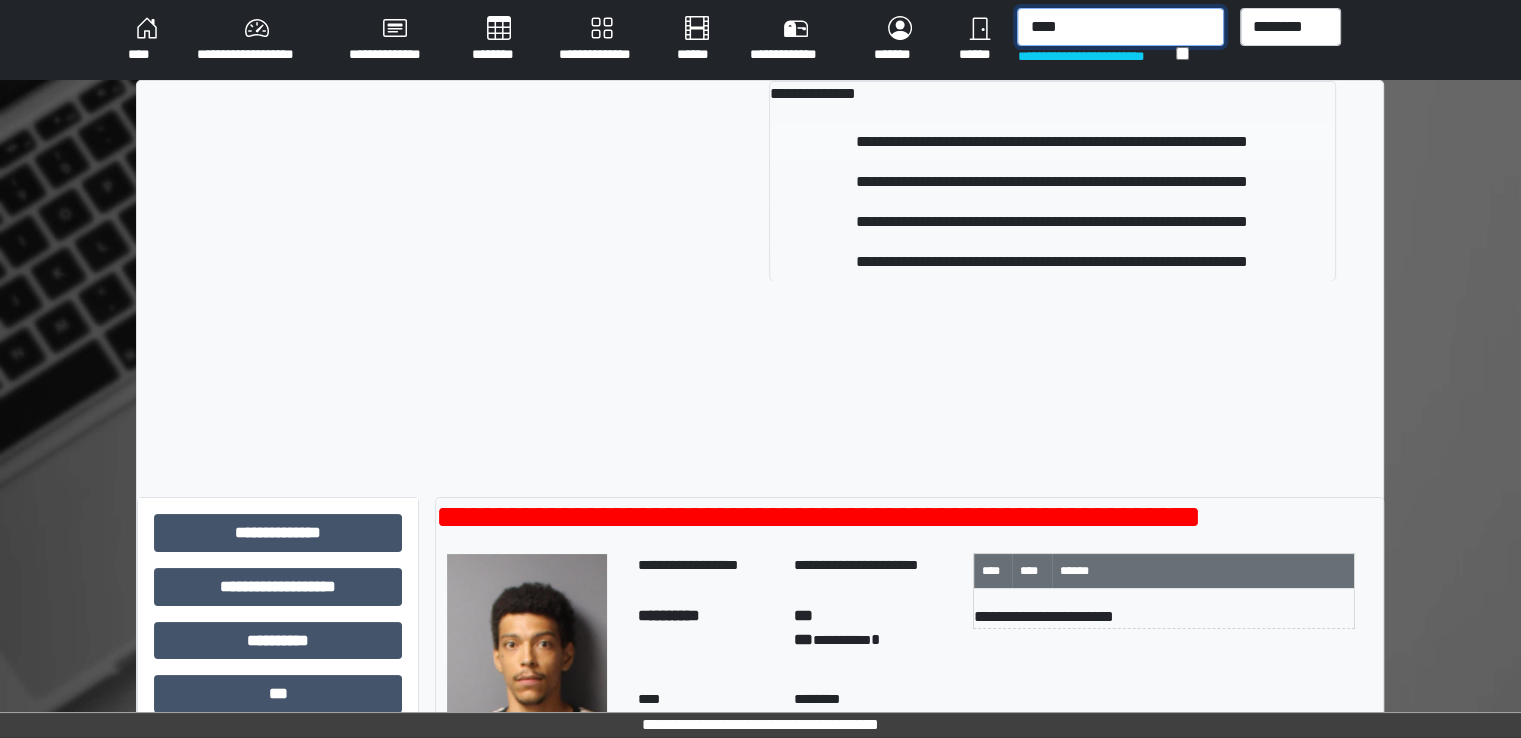 type on "****" 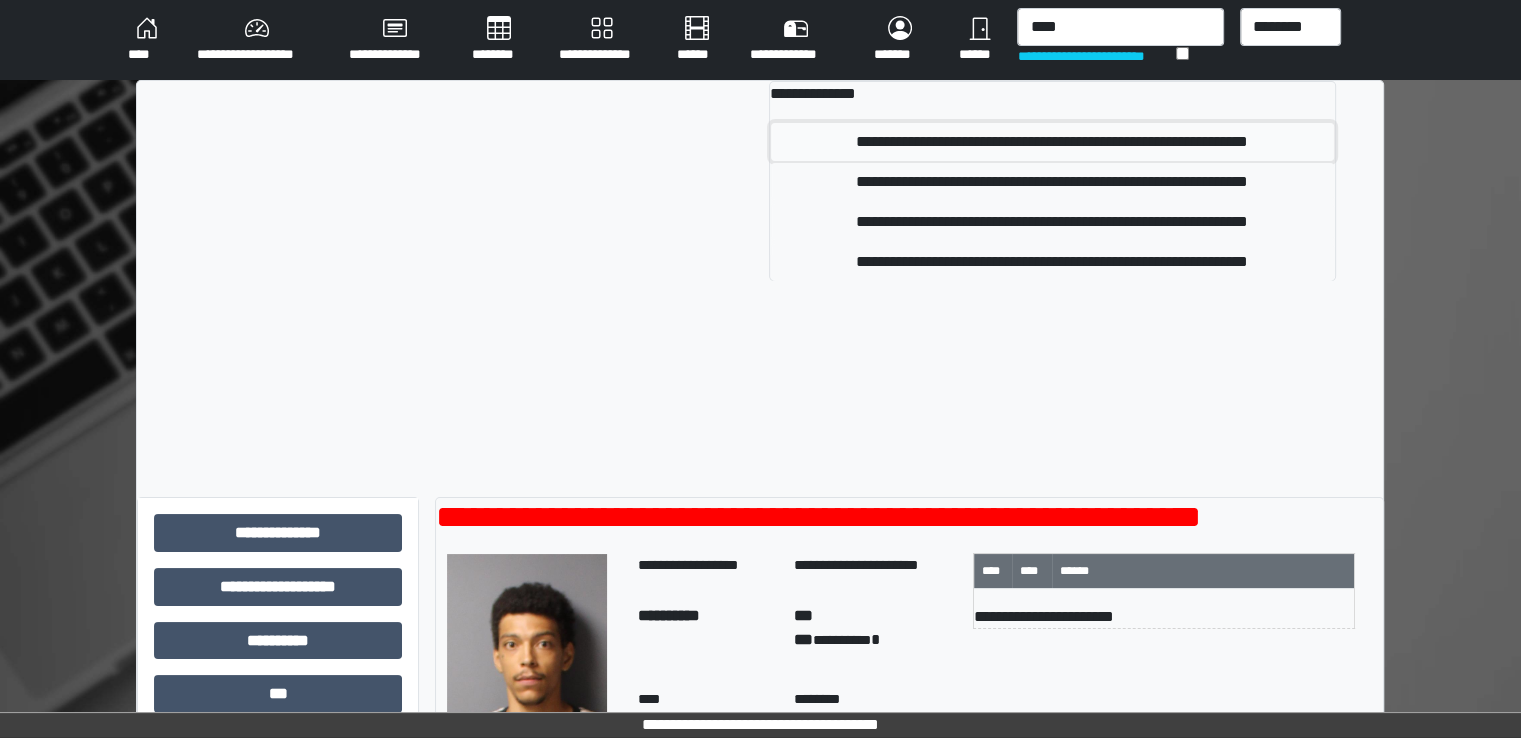 click on "**********" at bounding box center [1052, 142] 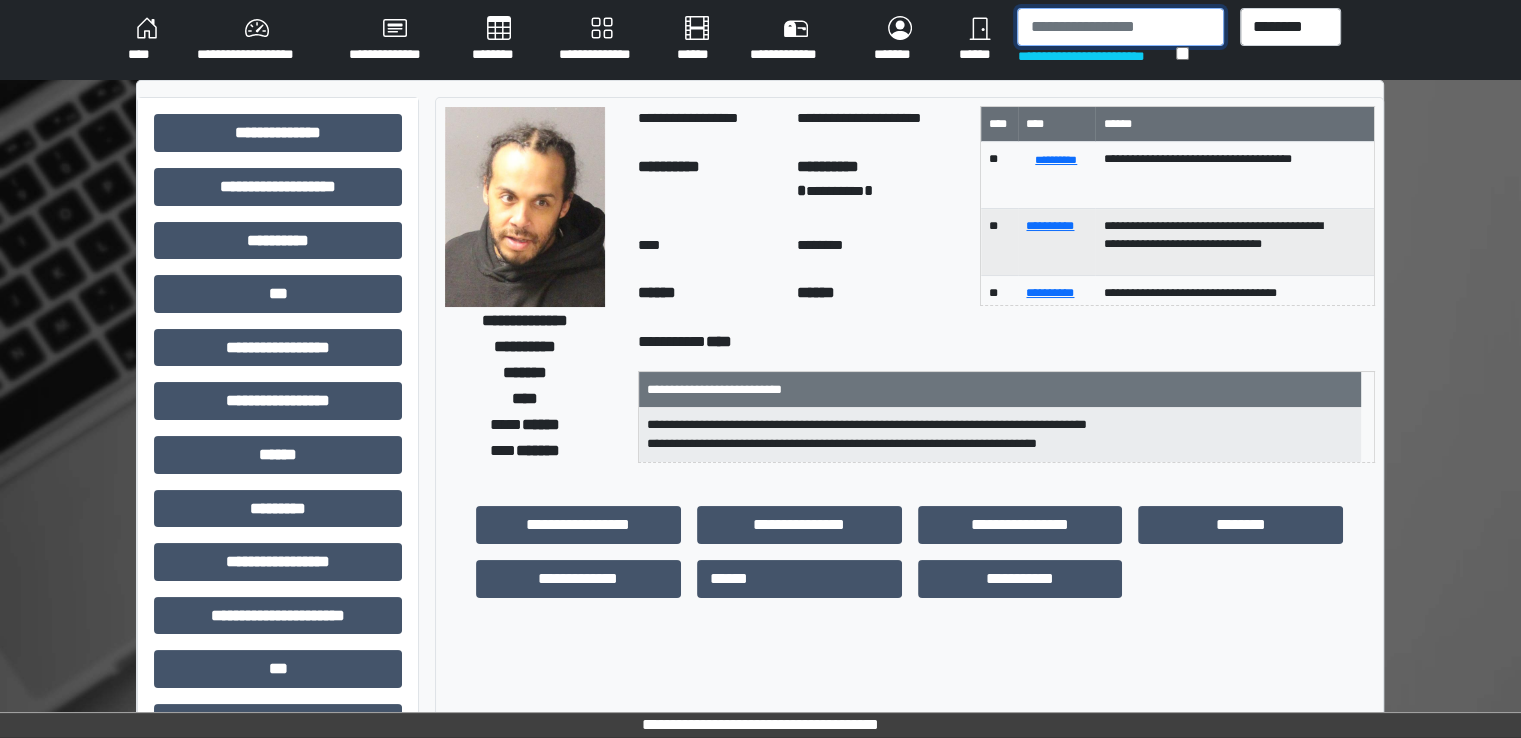 click at bounding box center [1120, 27] 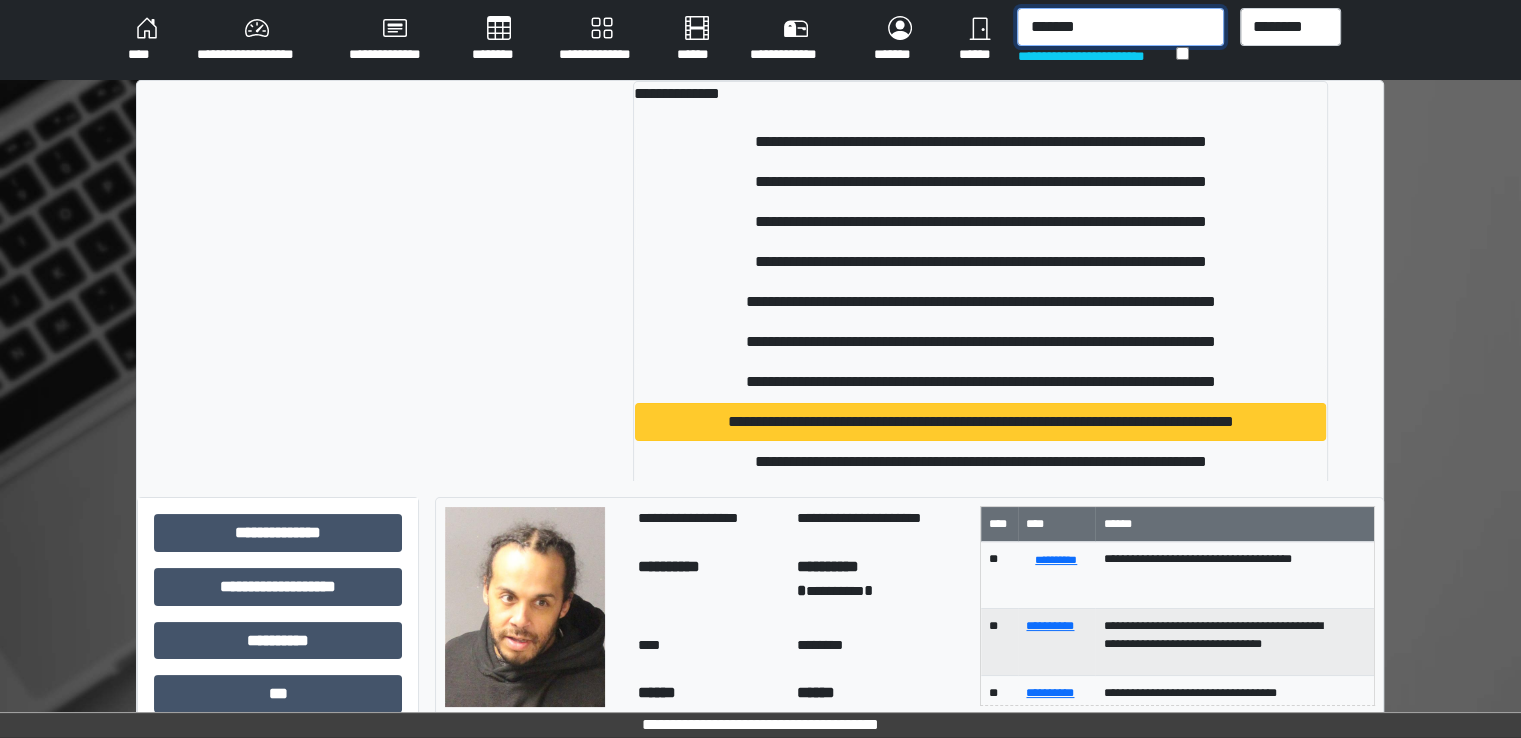 type on "*******" 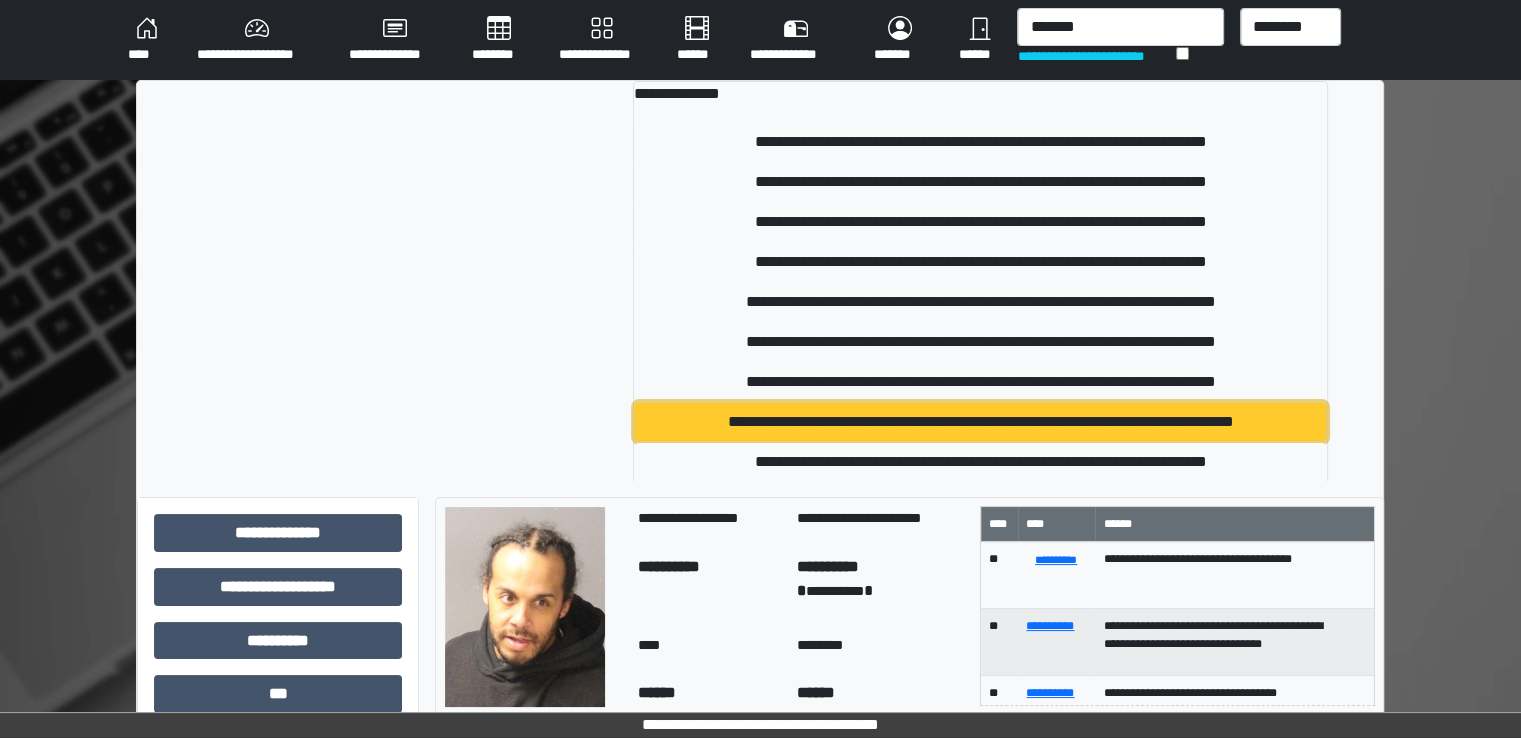 click on "**********" at bounding box center (980, 422) 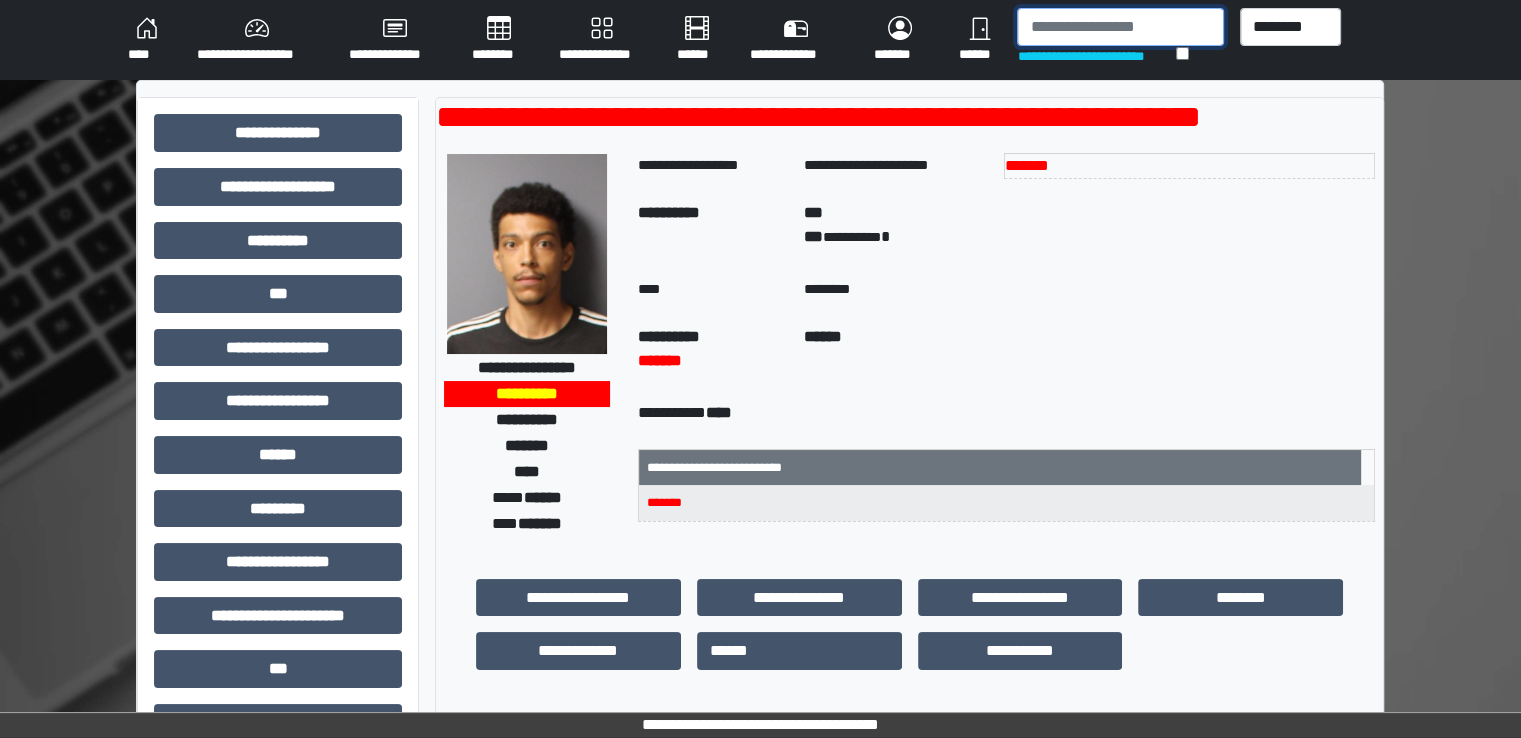 click at bounding box center [1120, 27] 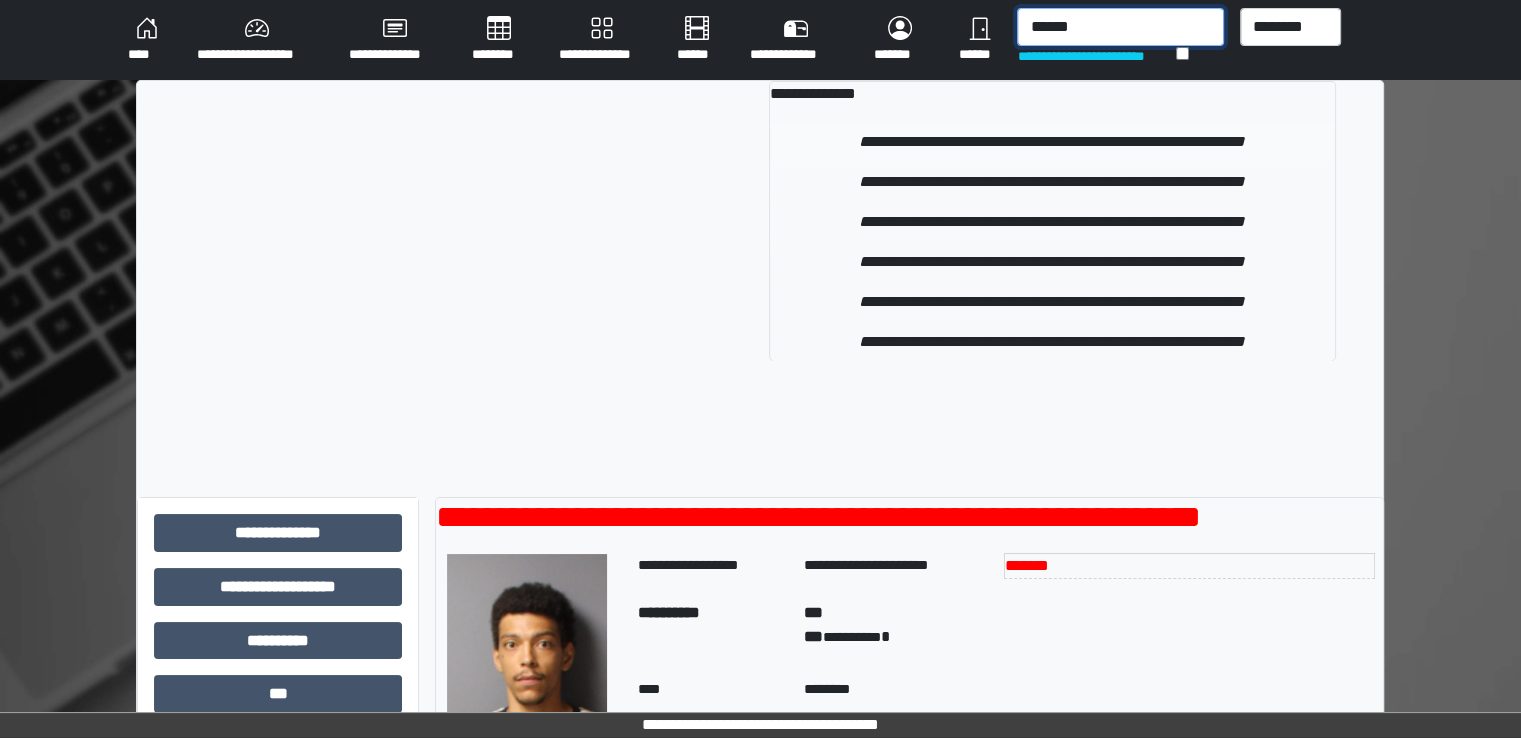 type on "******" 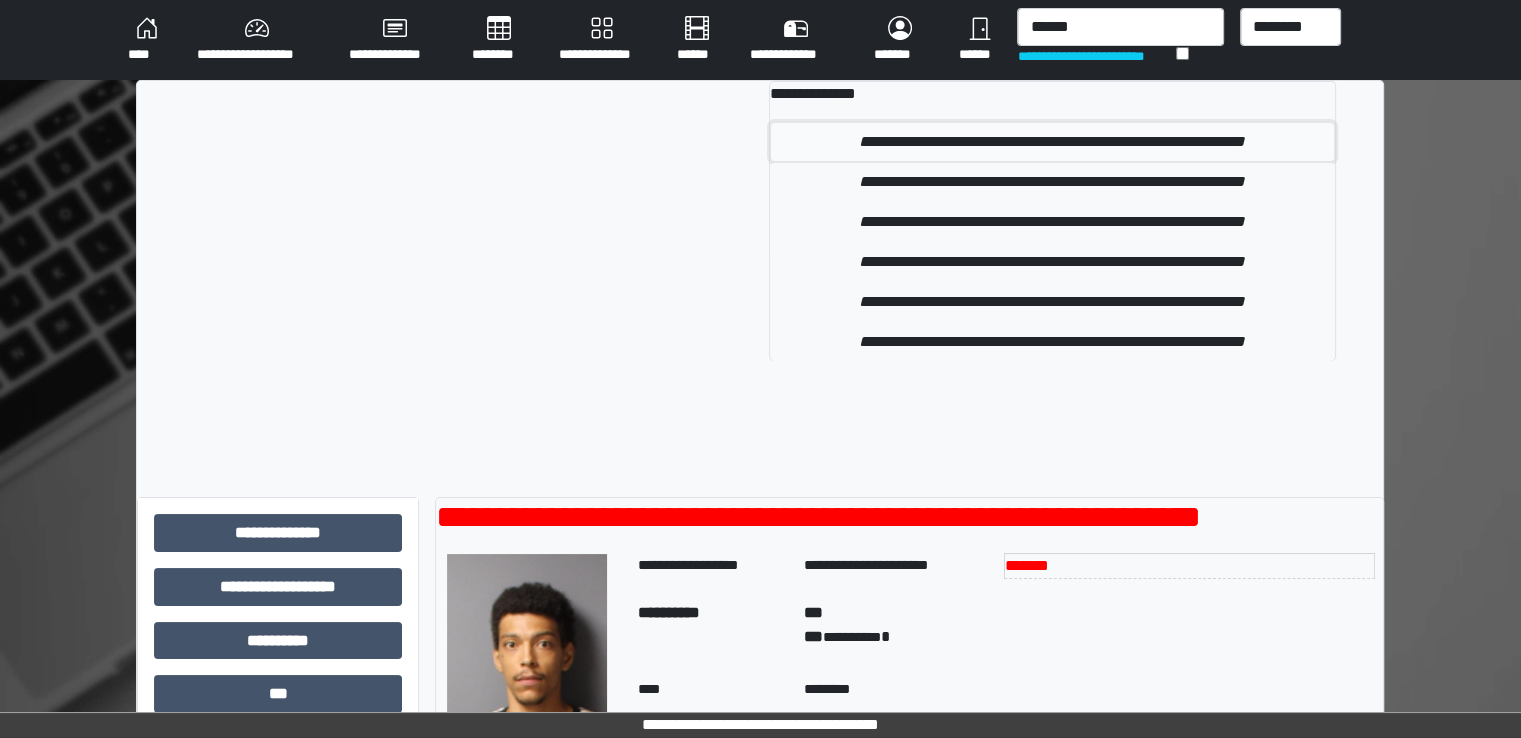 click on "**********" at bounding box center (1052, 142) 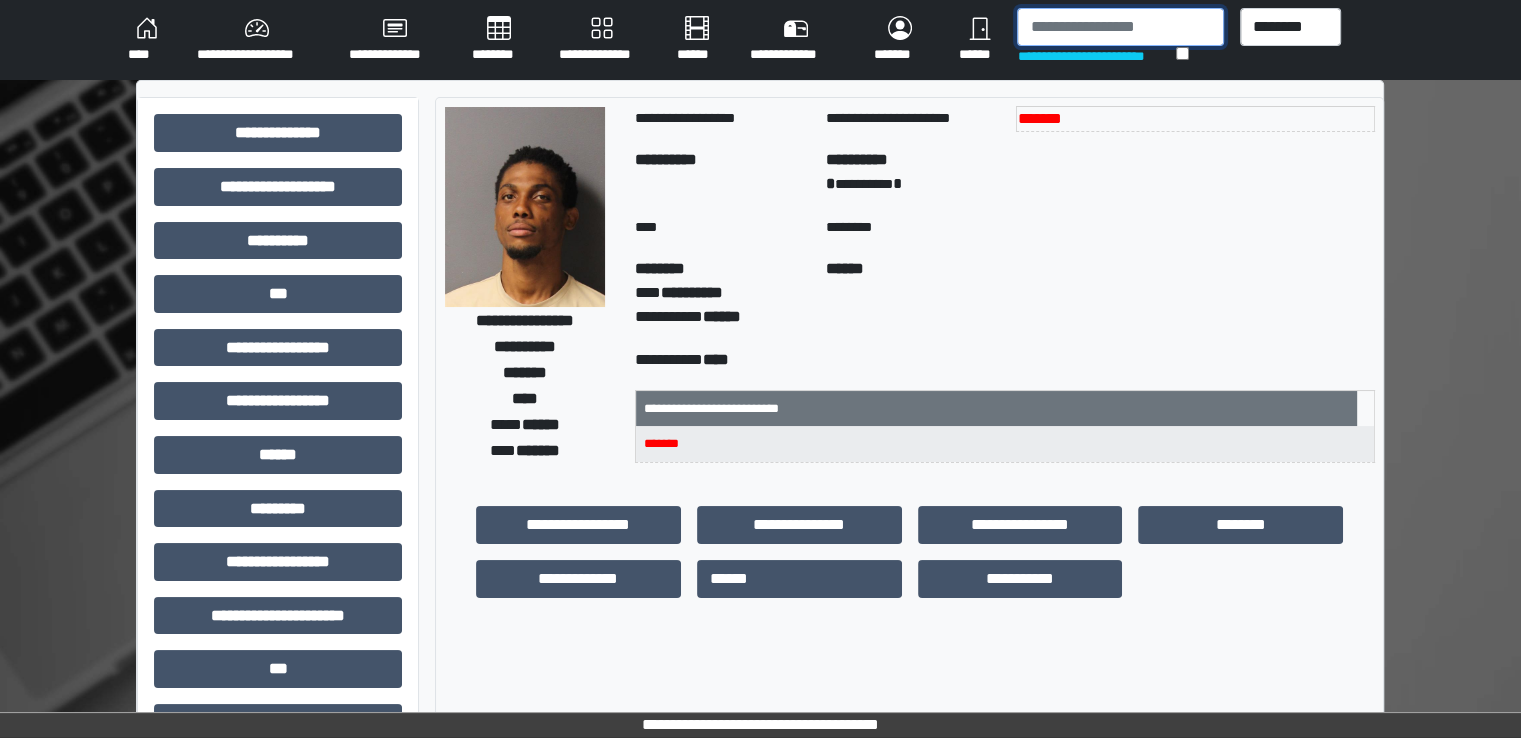 click at bounding box center (1120, 27) 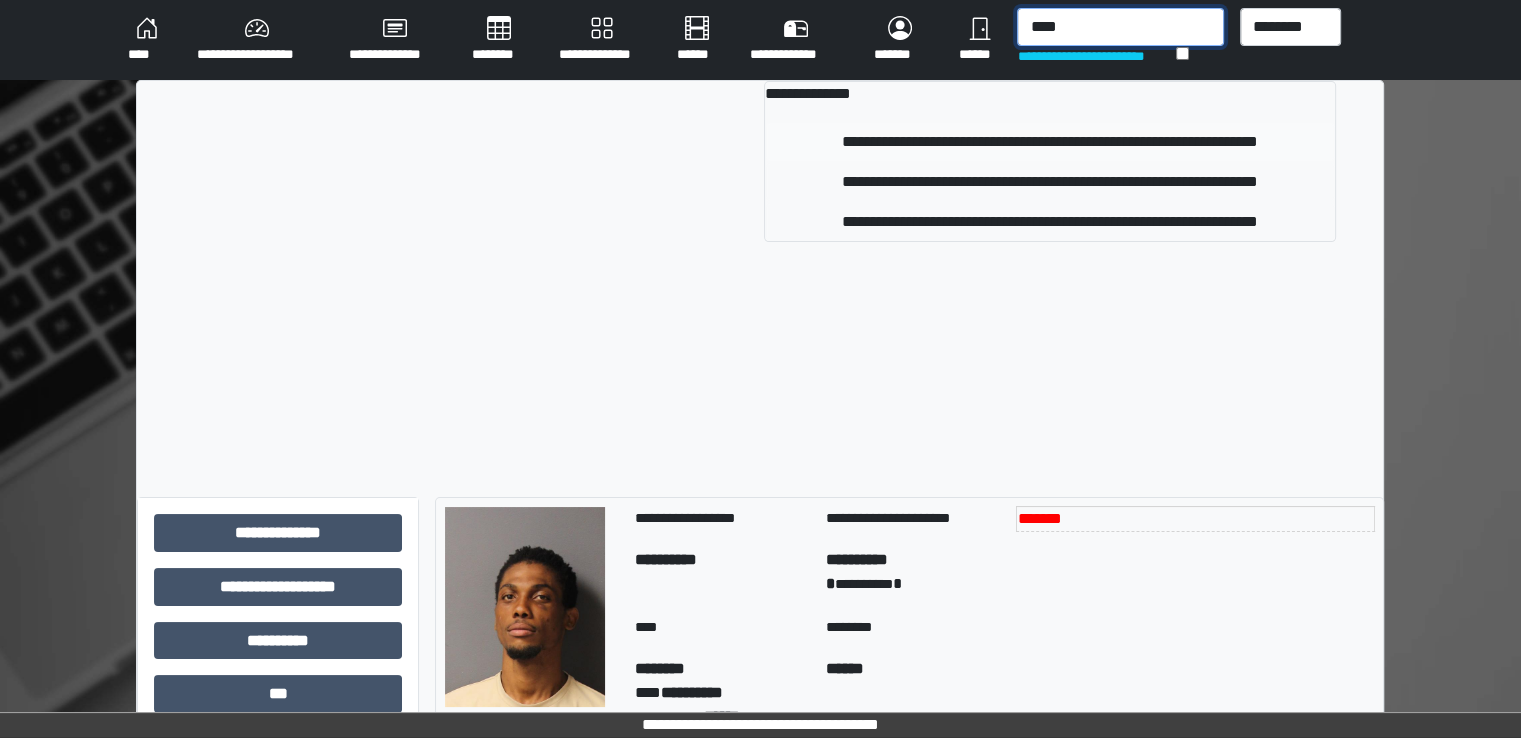 type on "****" 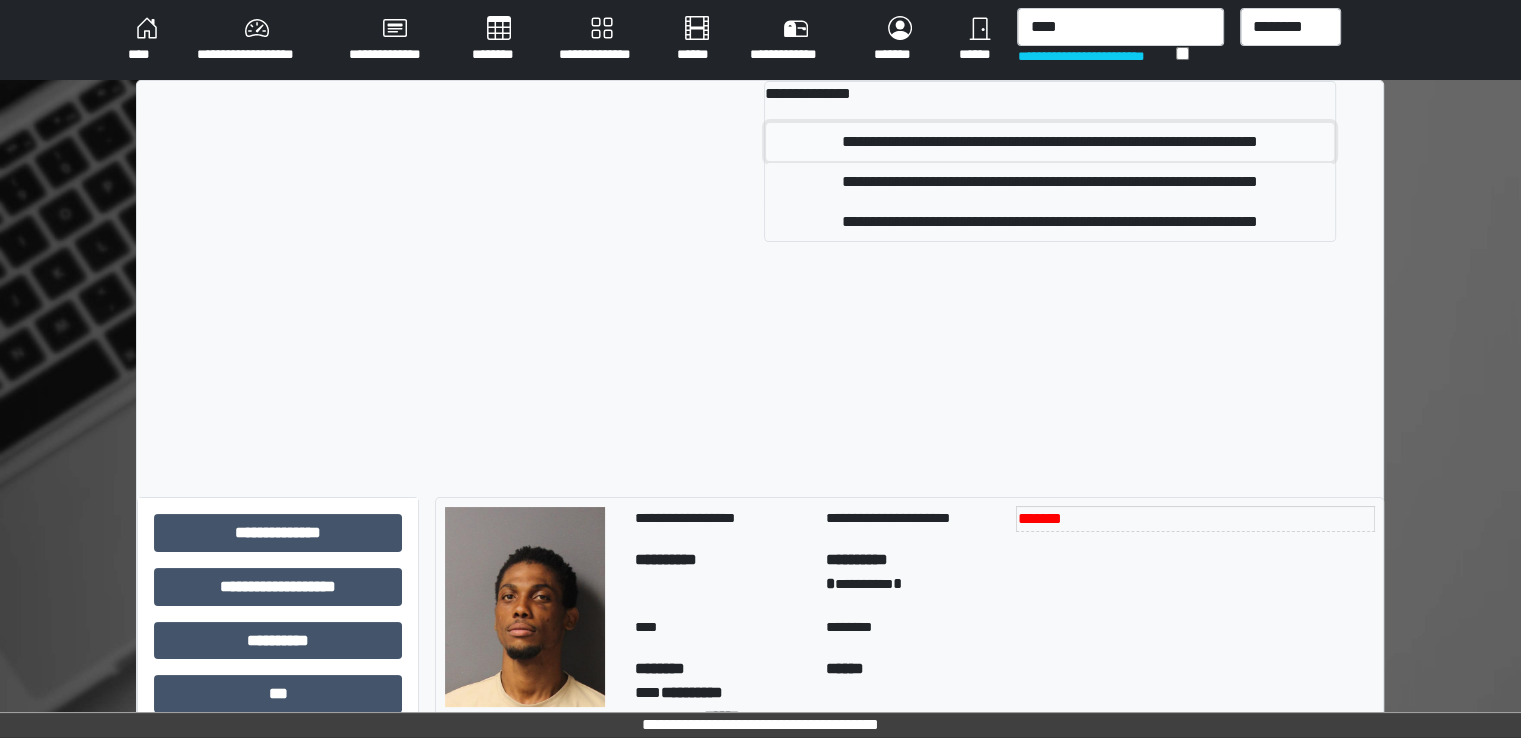 click on "**********" at bounding box center [1050, 142] 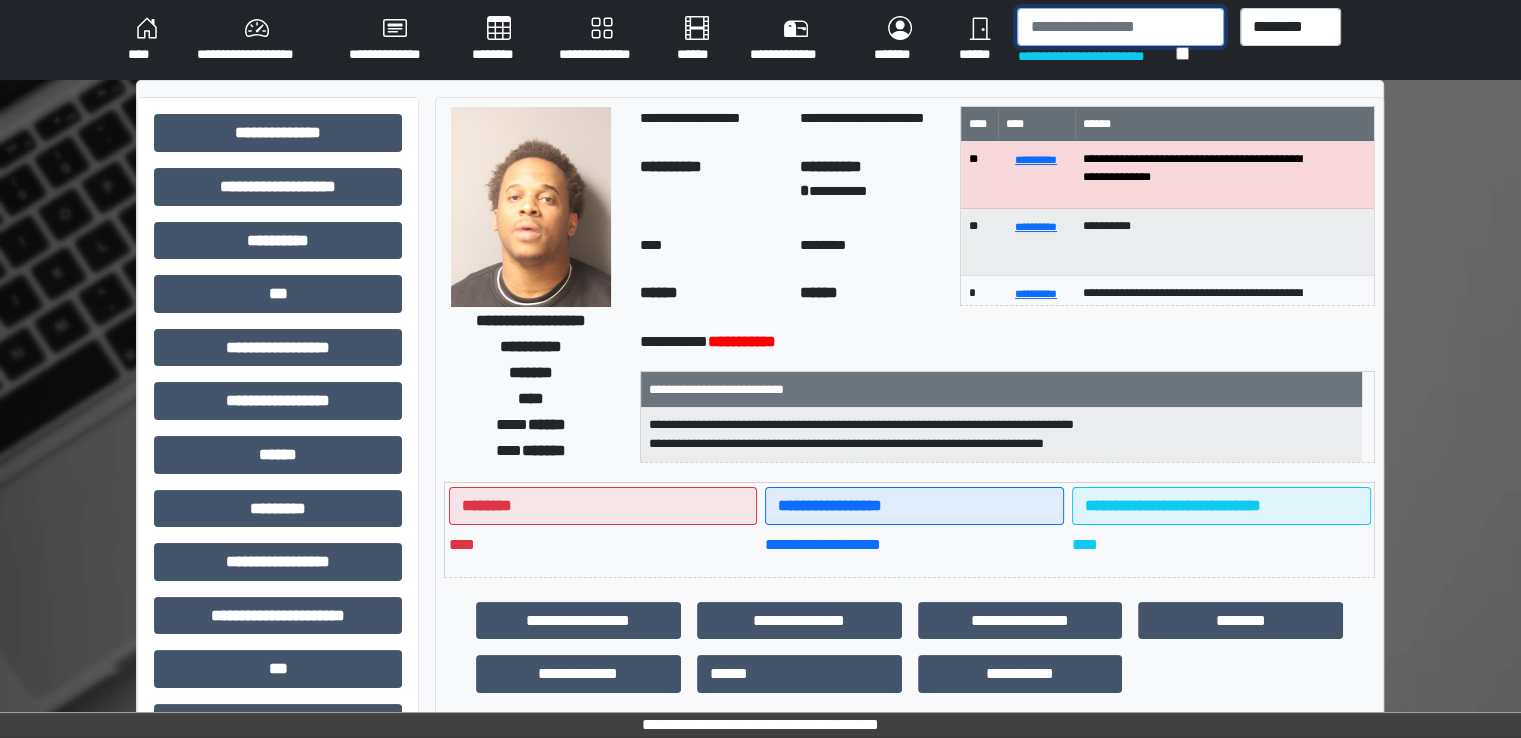 click at bounding box center [1120, 27] 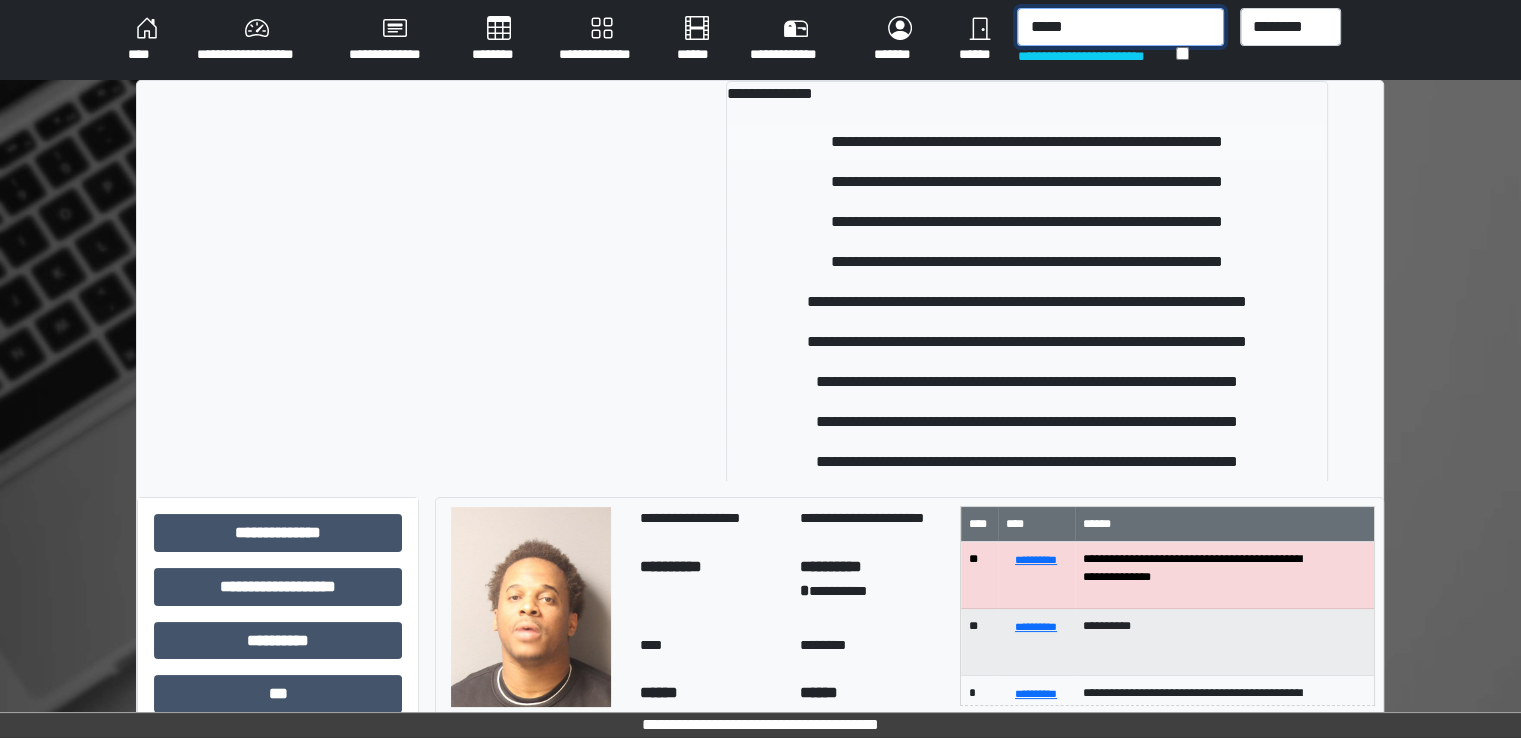 type on "*****" 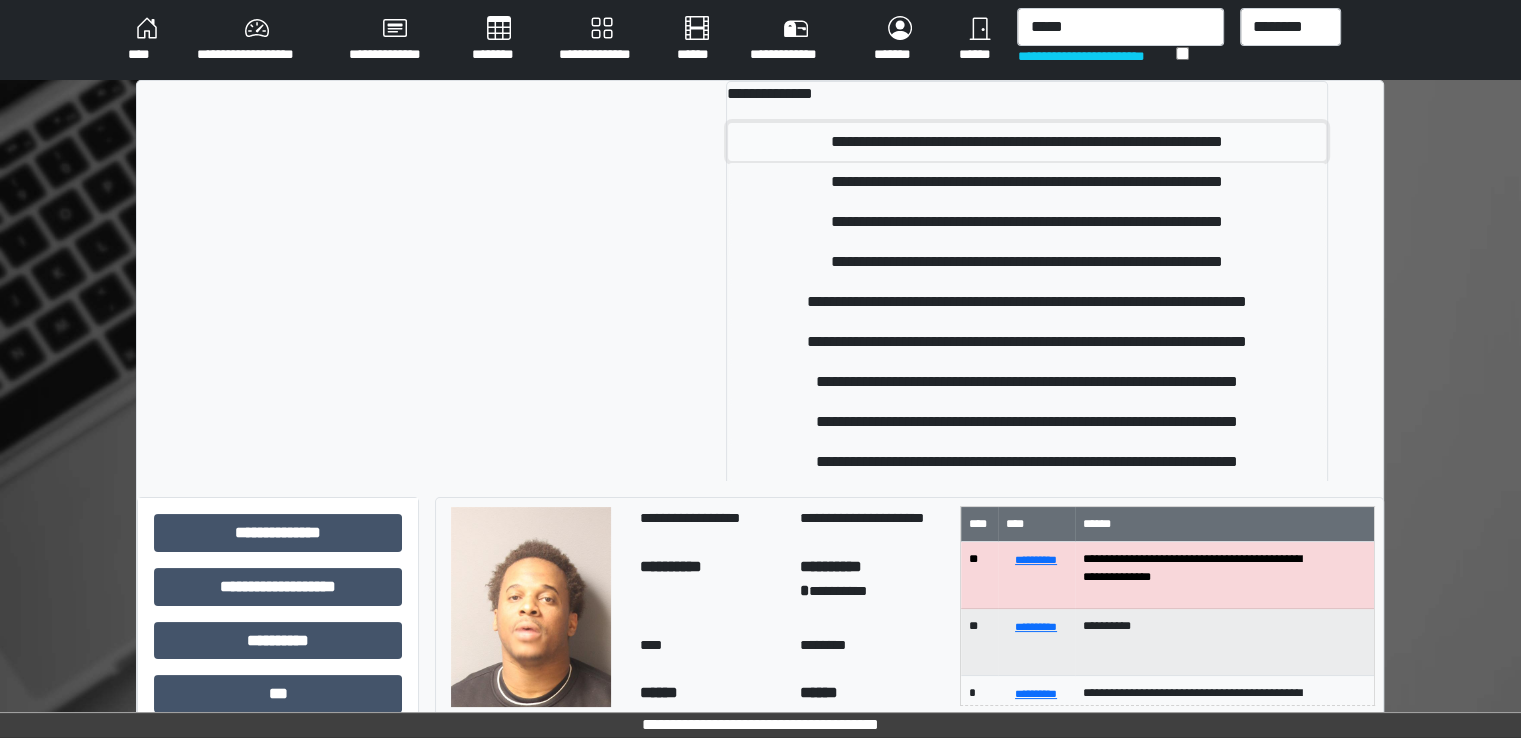 click on "**********" at bounding box center (1027, 142) 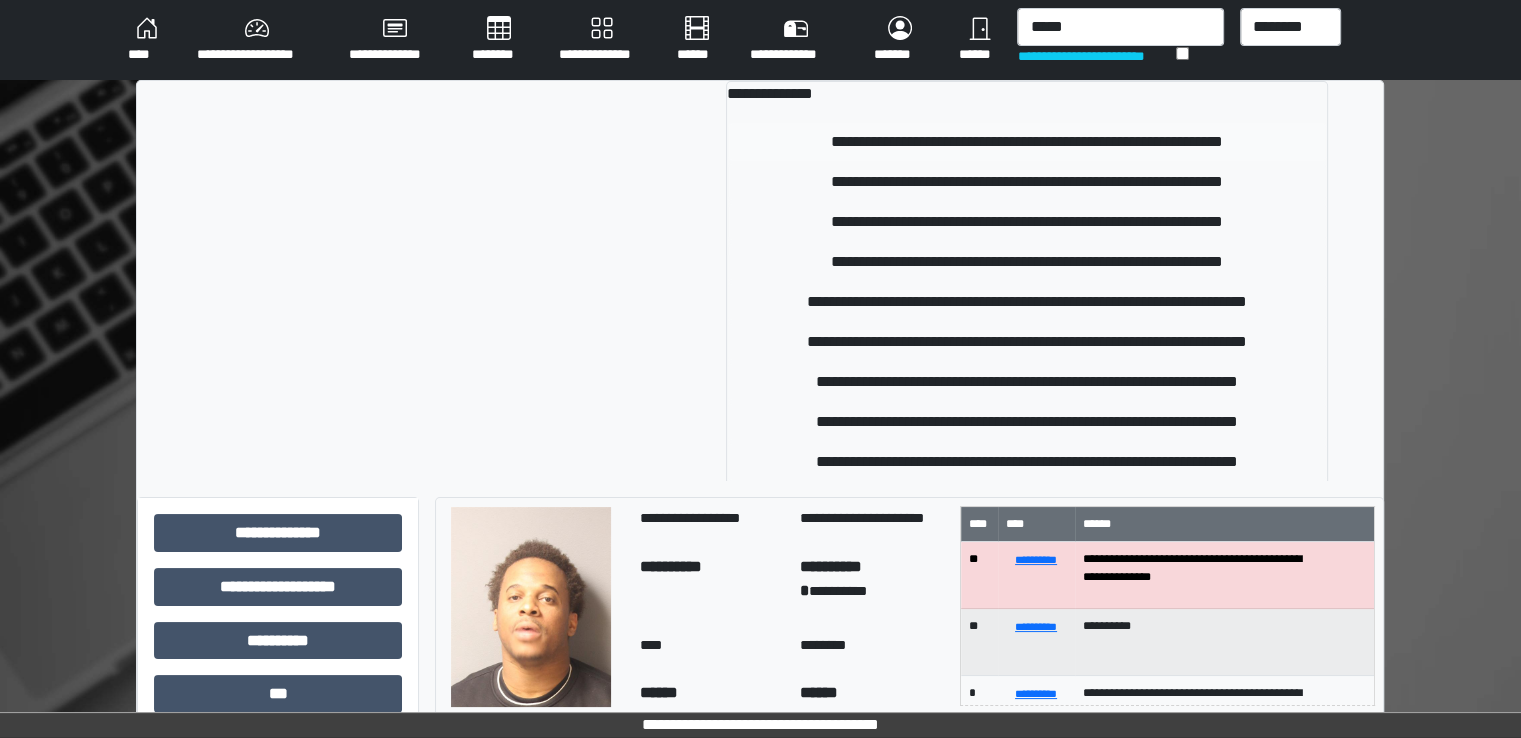 type 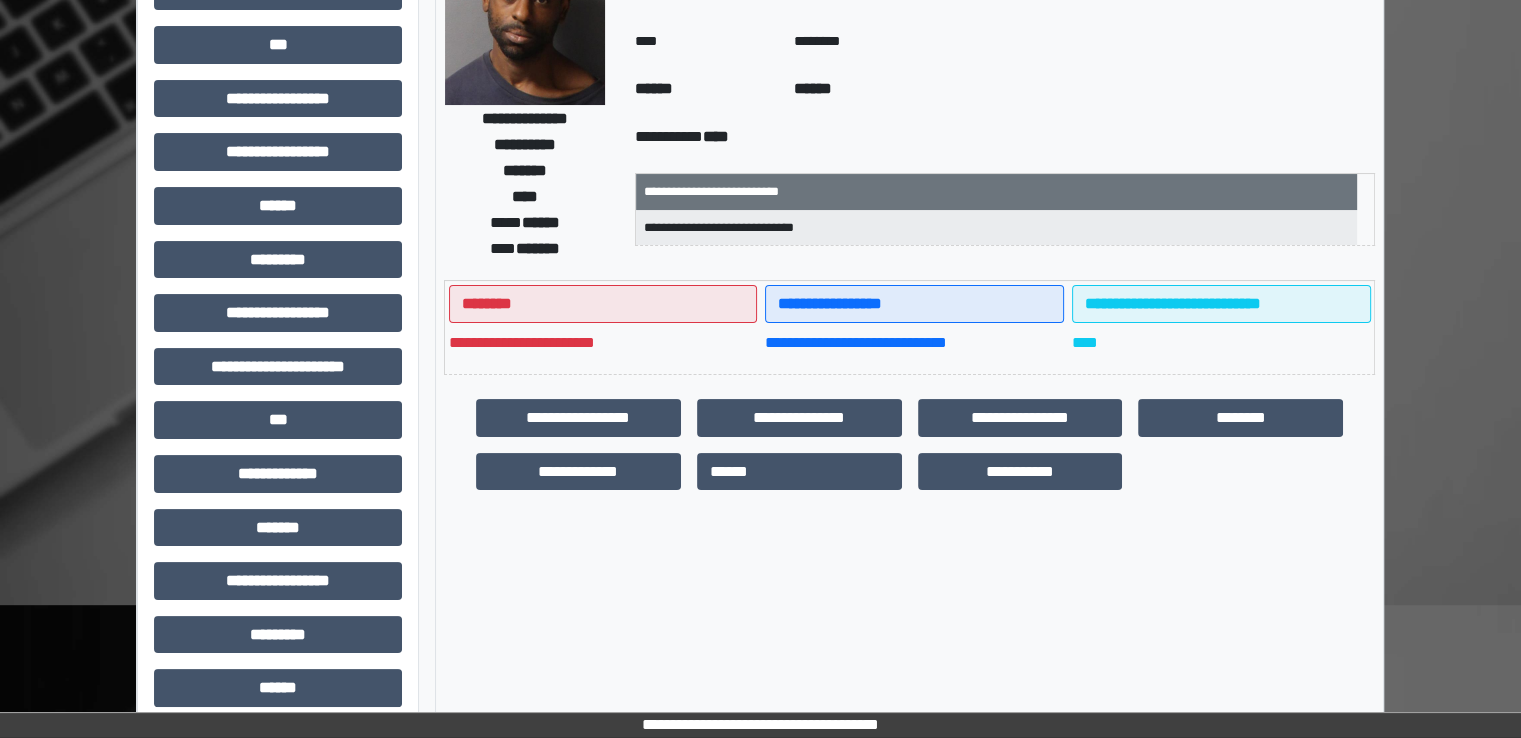 scroll, scrollTop: 428, scrollLeft: 0, axis: vertical 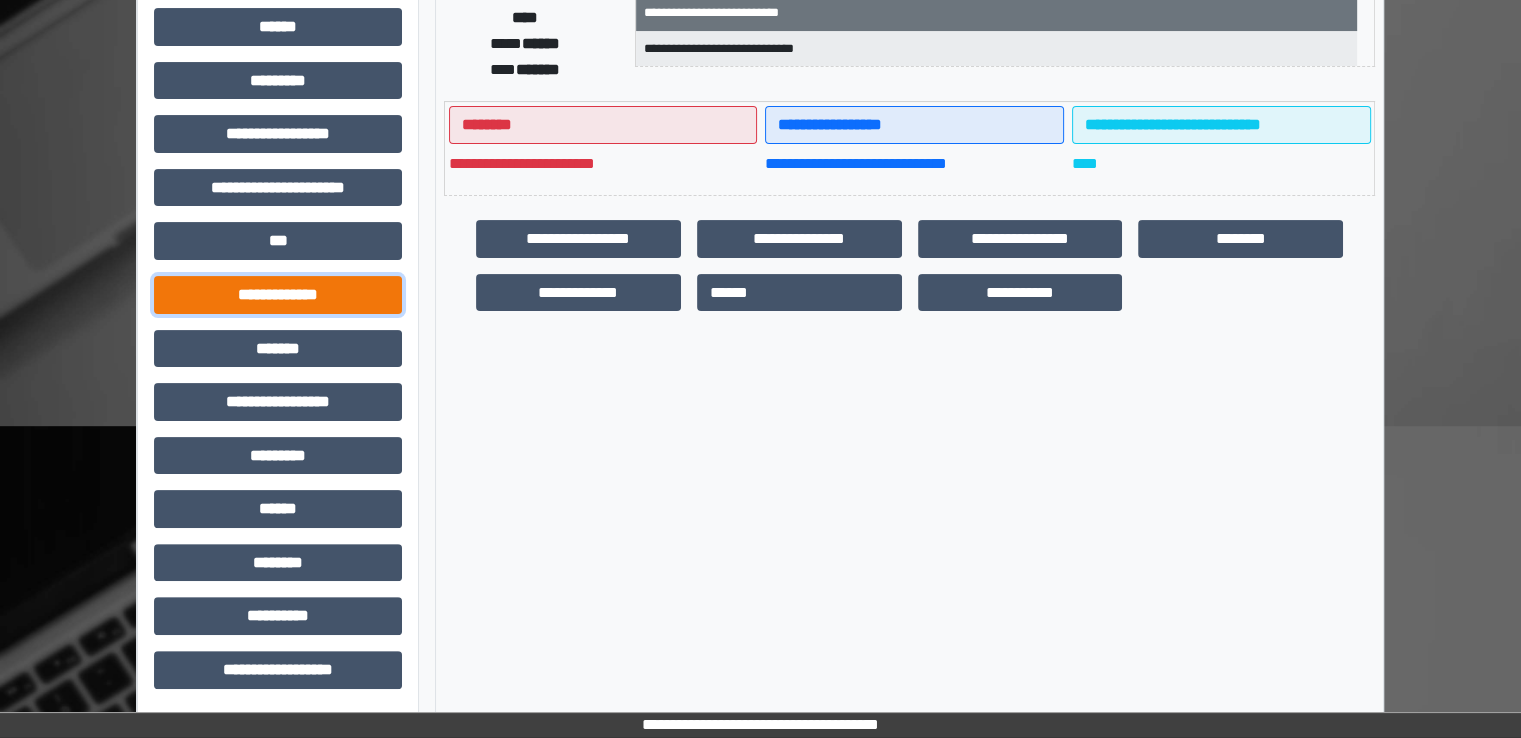 click on "**********" at bounding box center [278, 295] 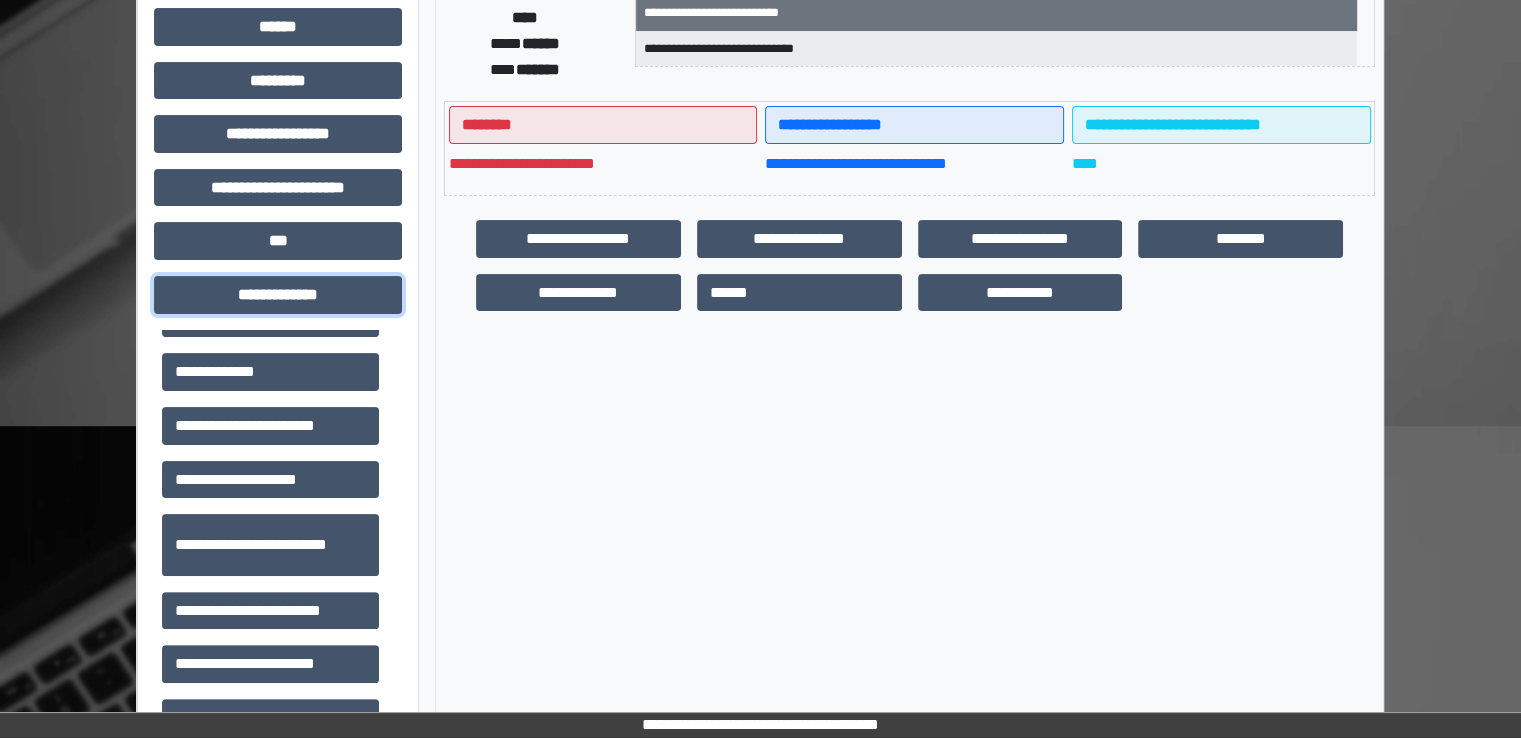 scroll, scrollTop: 700, scrollLeft: 0, axis: vertical 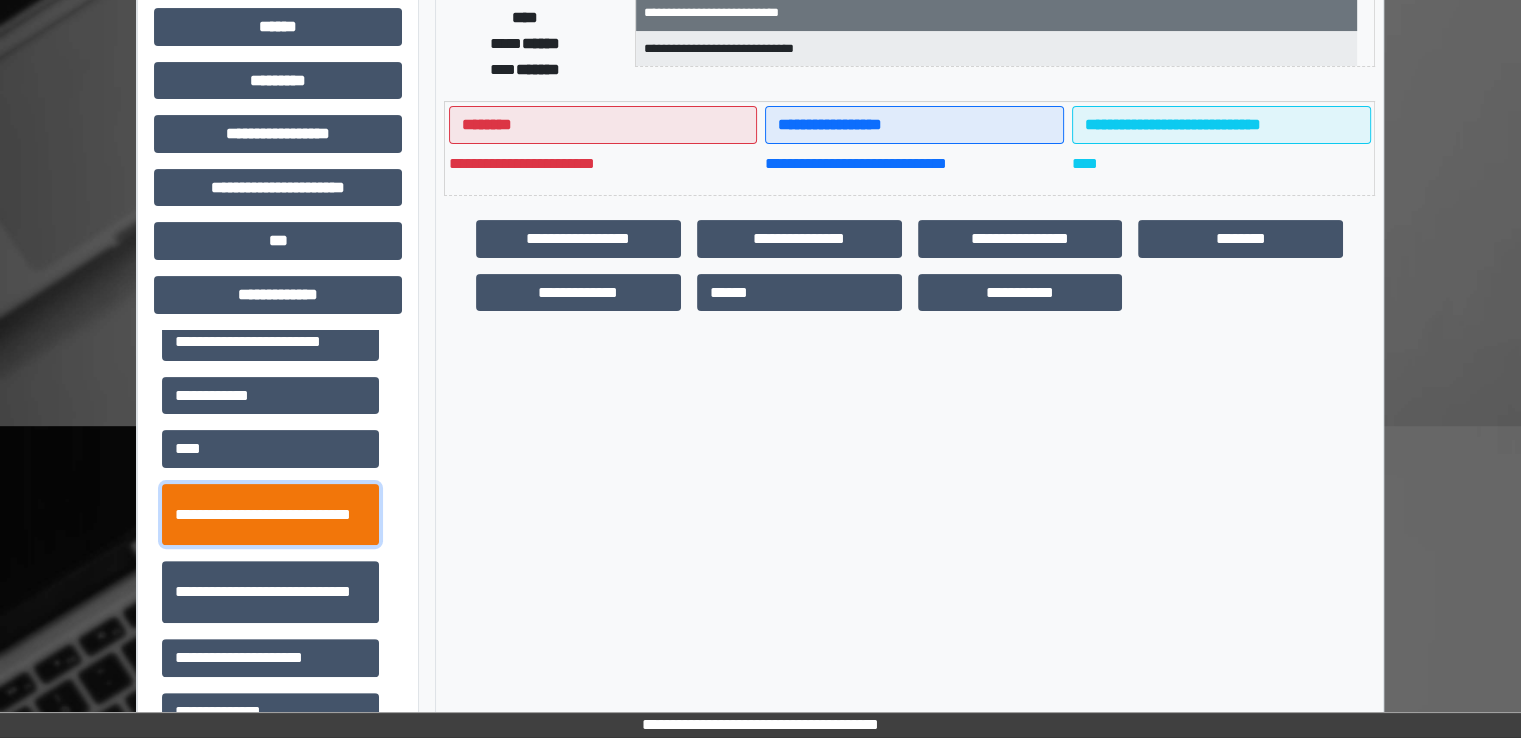 click on "**********" at bounding box center (270, 515) 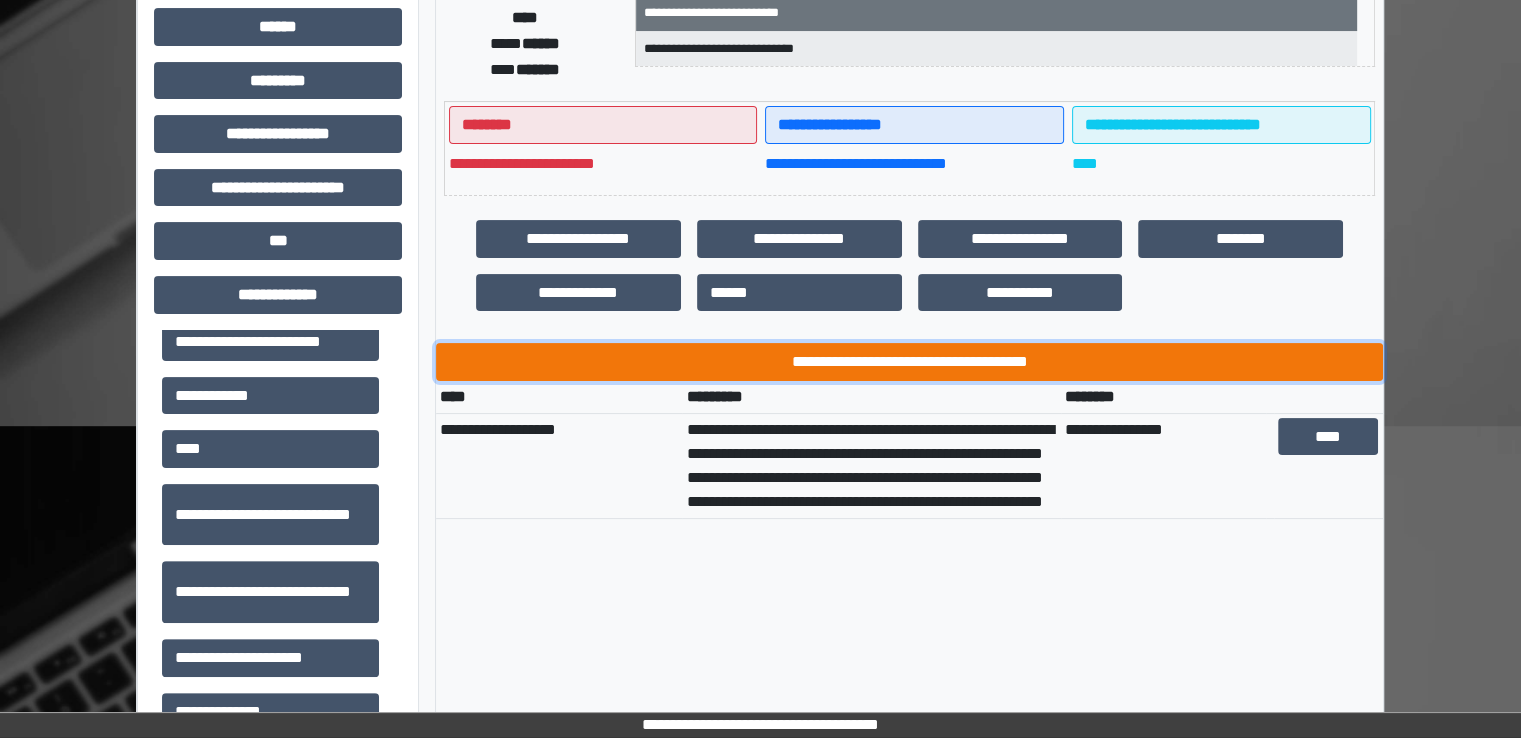 click on "**********" at bounding box center [909, 362] 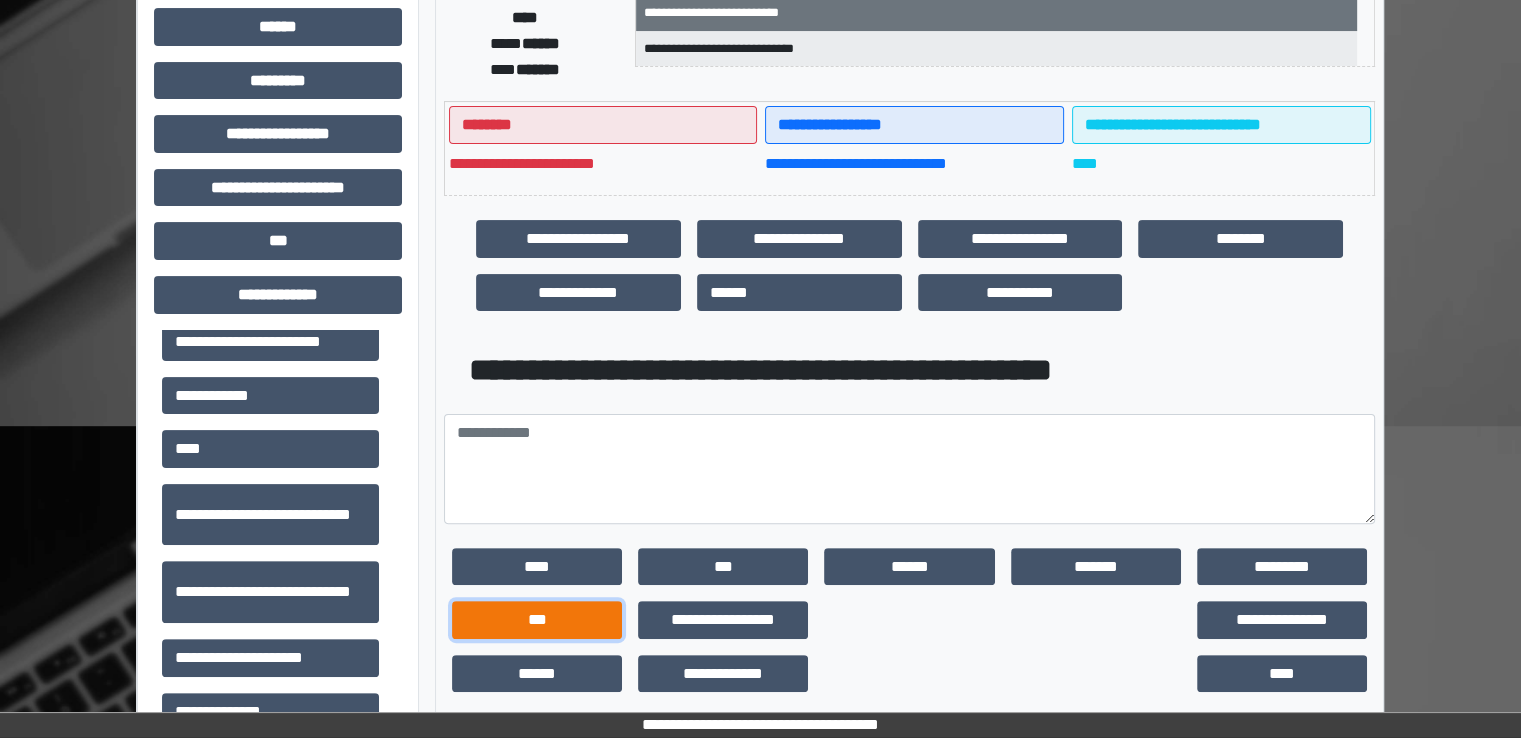 click on "***" at bounding box center [537, 620] 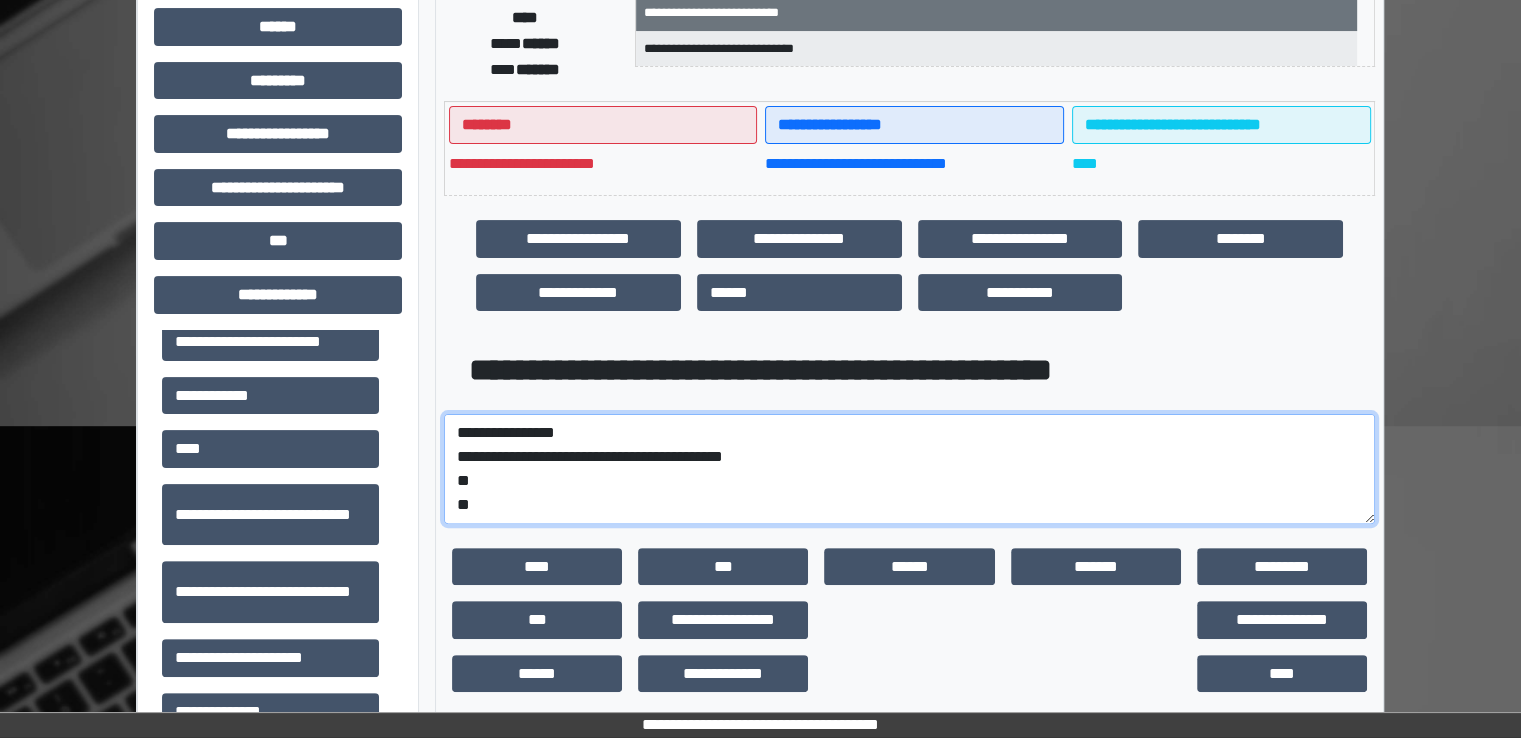 click on "**********" at bounding box center [909, 469] 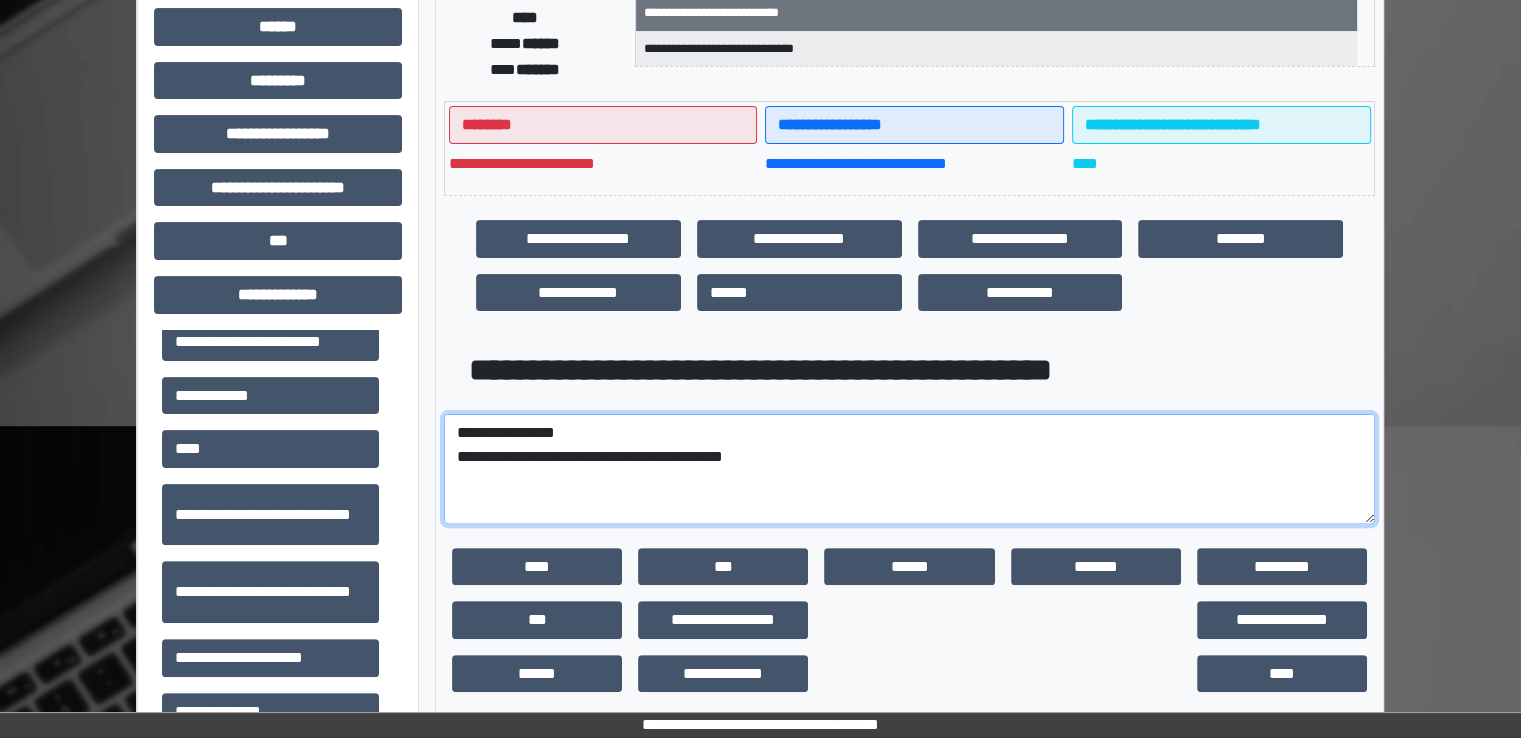 paste on "**********" 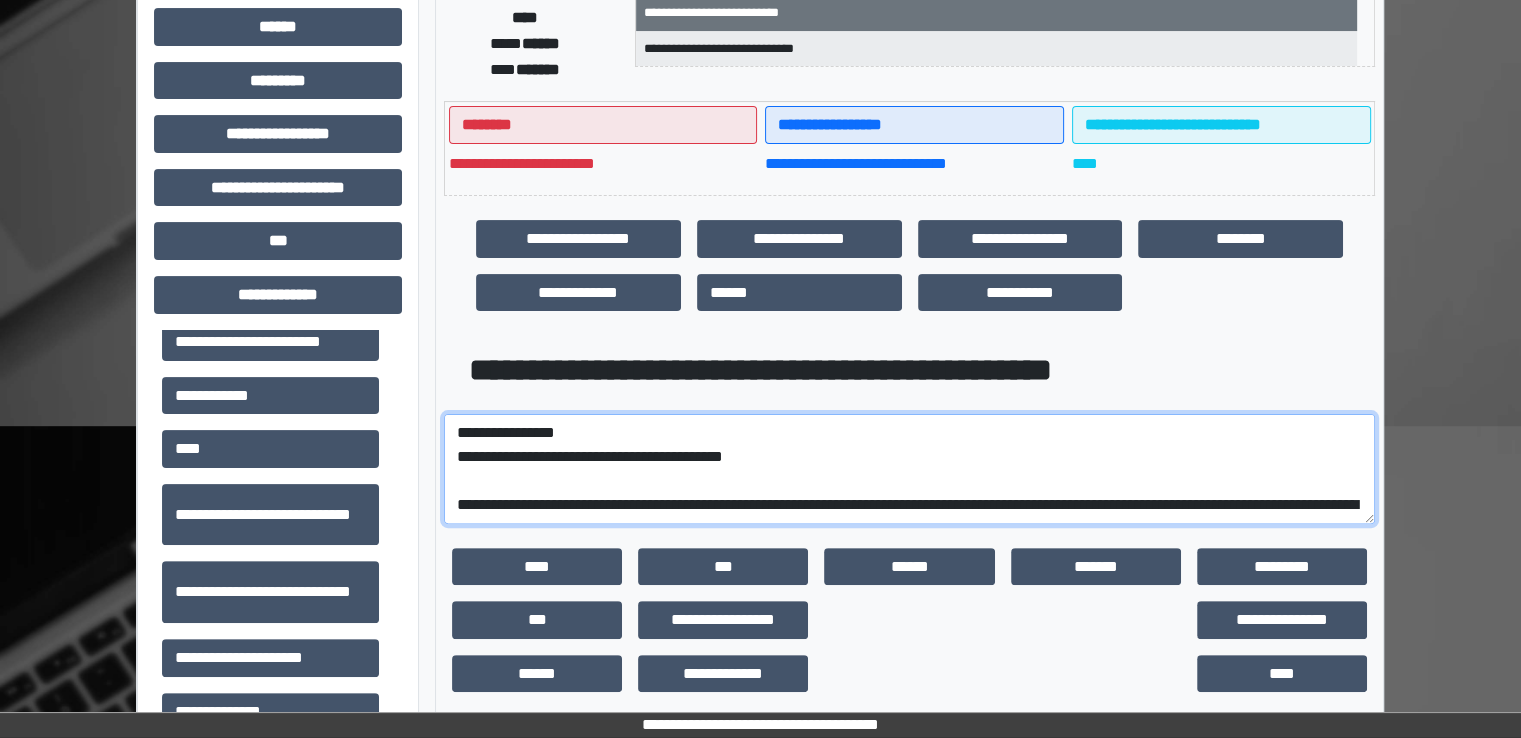 scroll, scrollTop: 232, scrollLeft: 0, axis: vertical 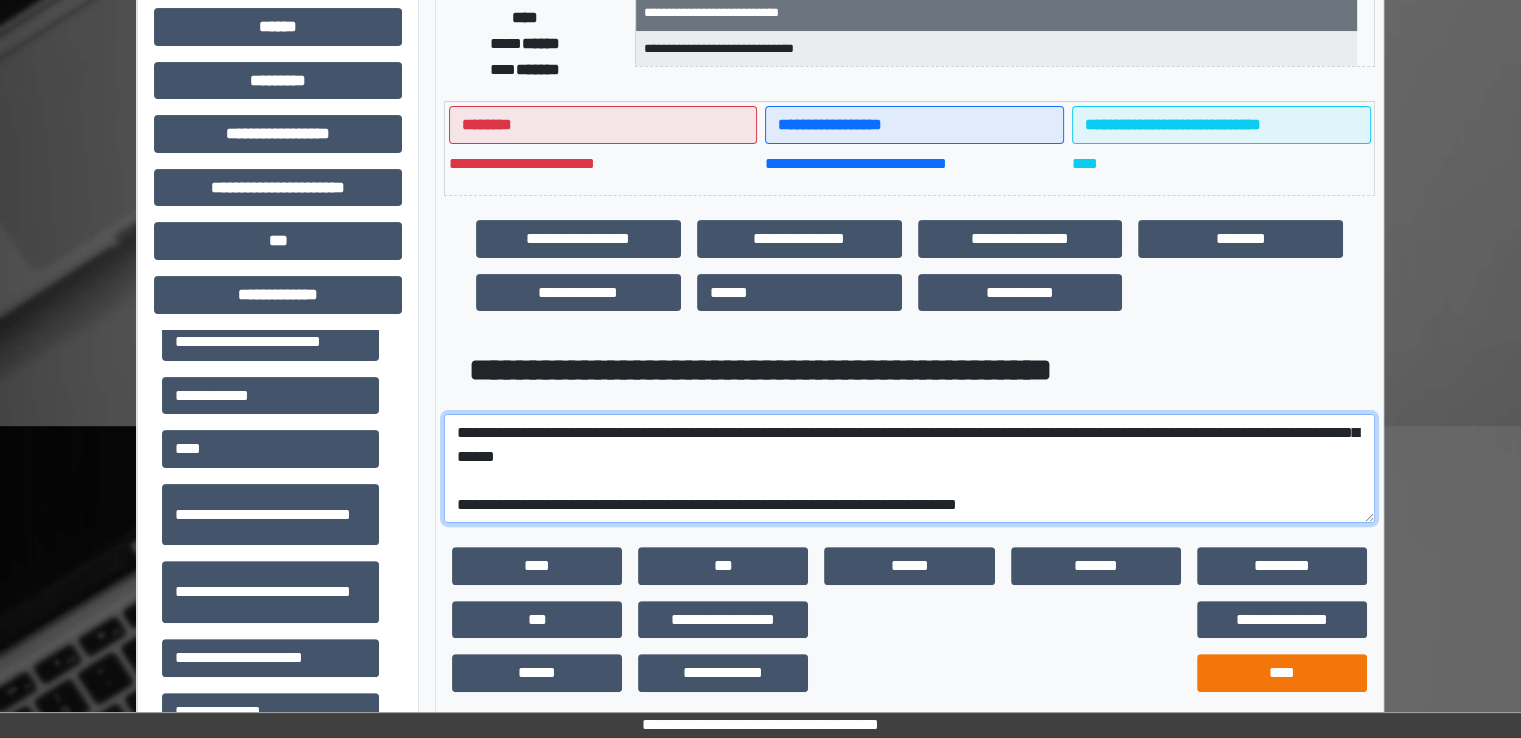 type on "**********" 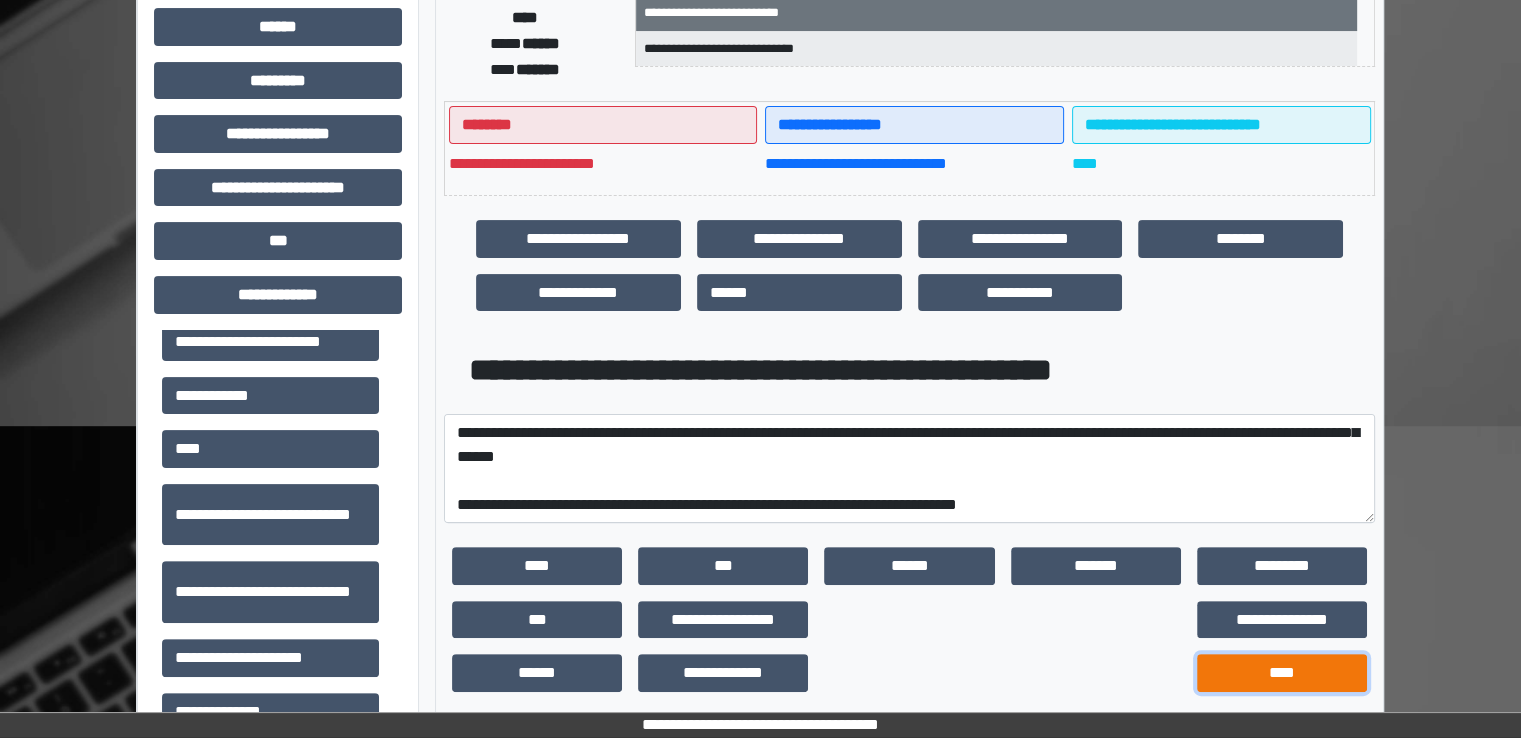click on "****" at bounding box center (1282, 673) 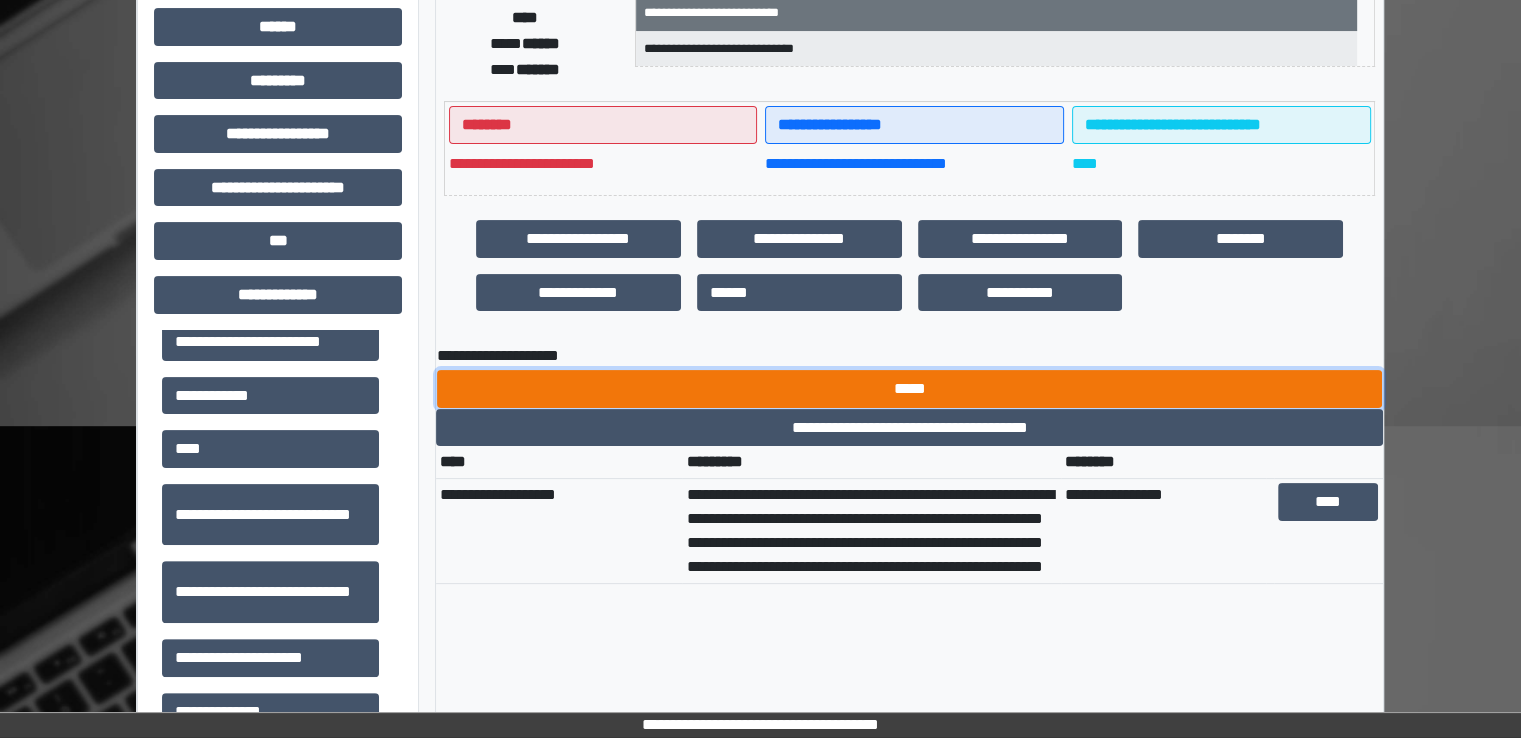 click on "*****" at bounding box center (909, 389) 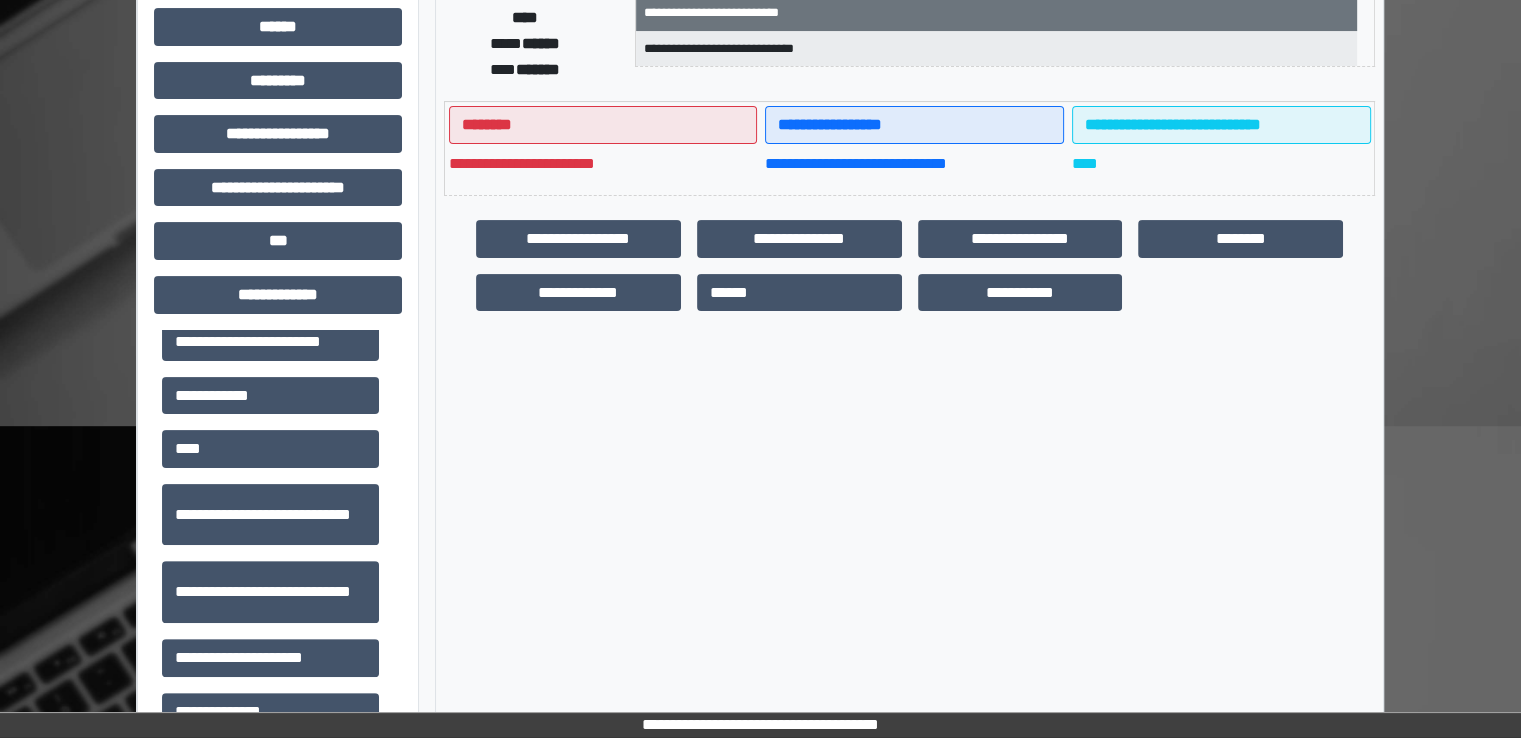 scroll, scrollTop: 0, scrollLeft: 0, axis: both 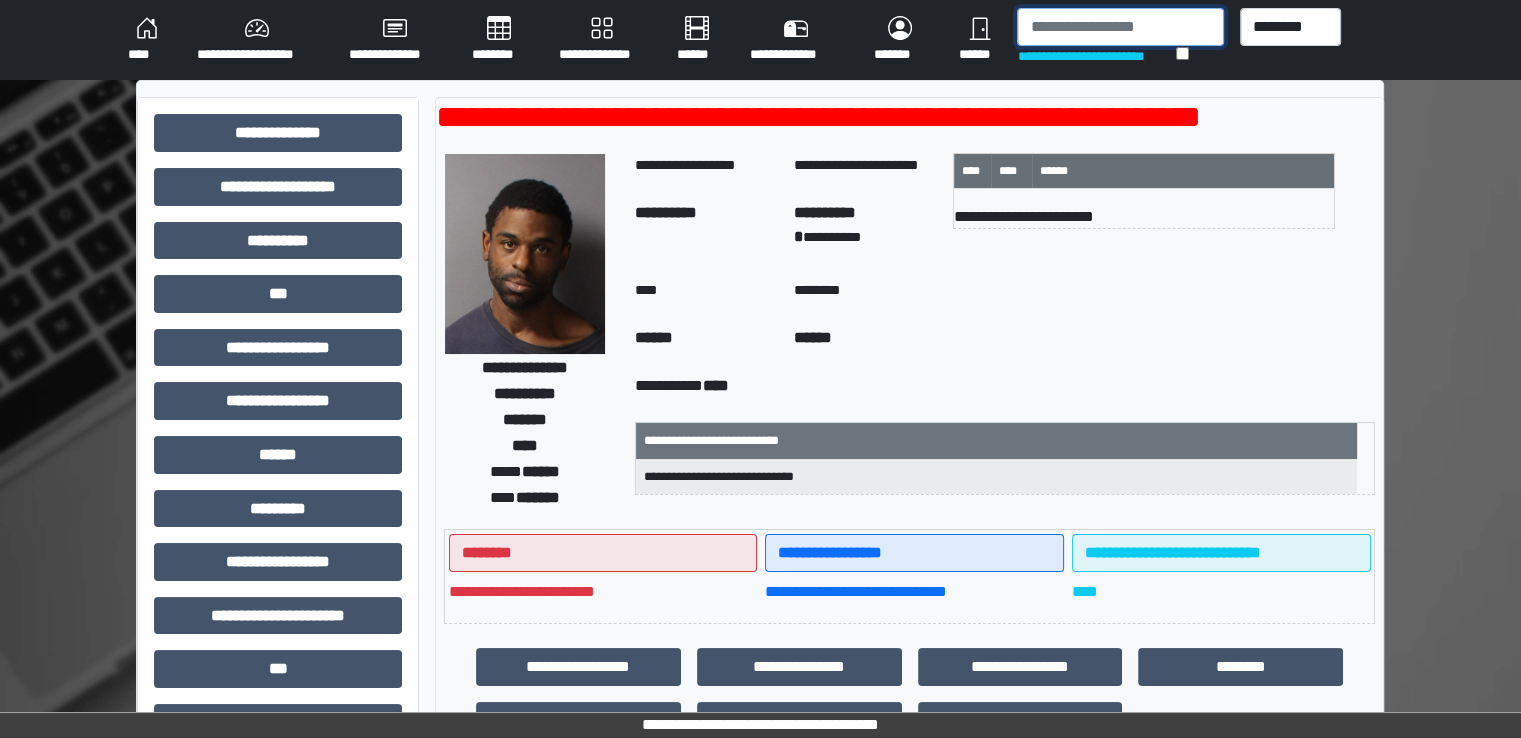 click at bounding box center (1120, 27) 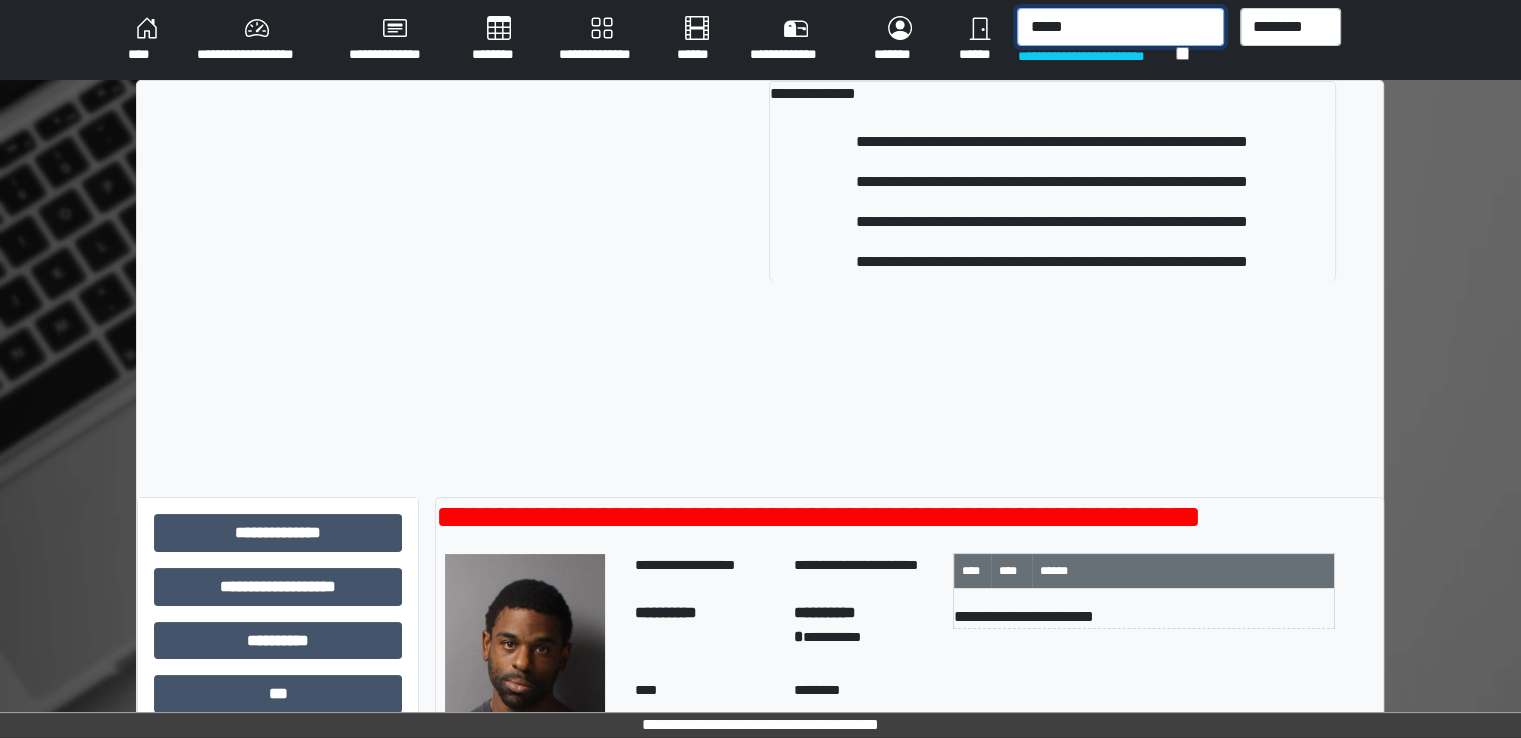 type on "*****" 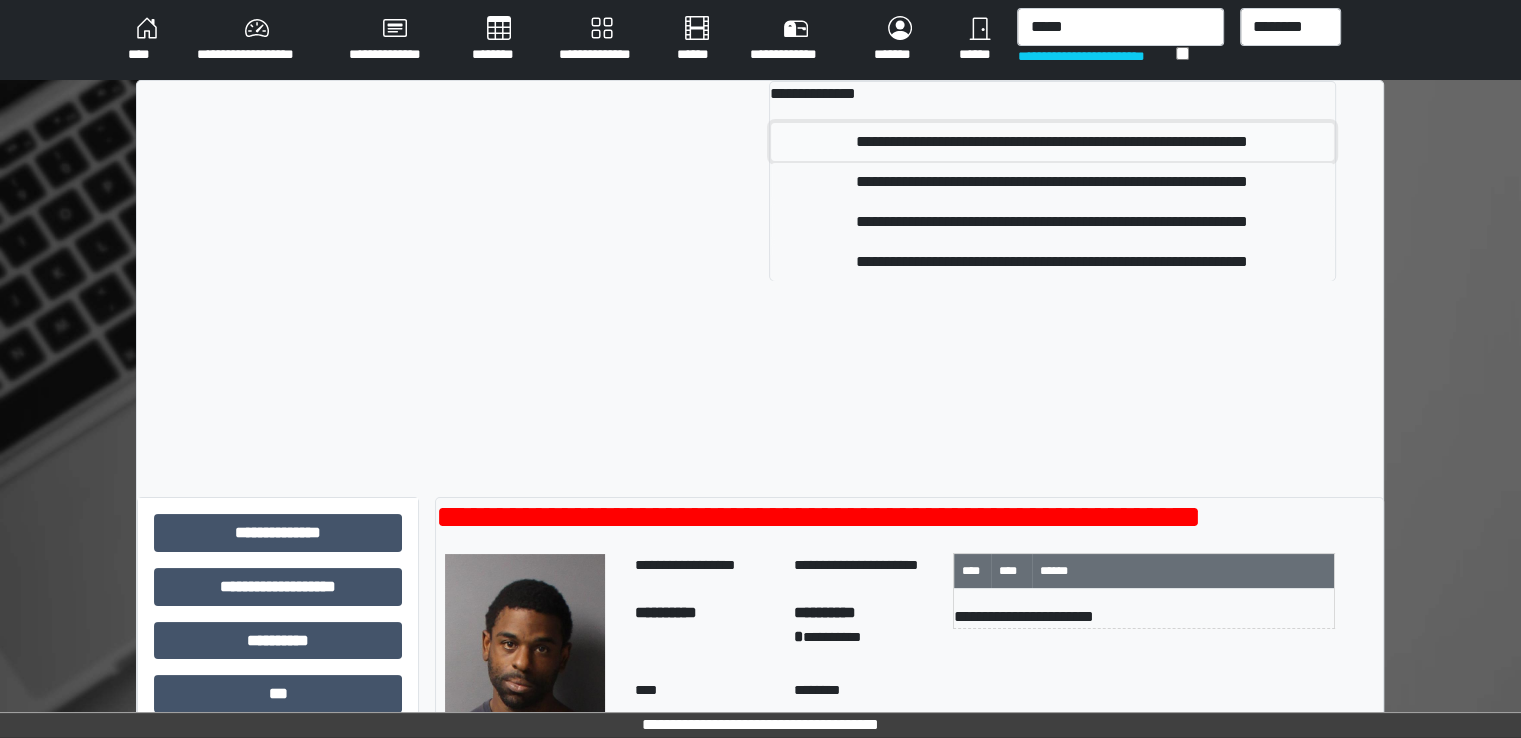 click on "**********" at bounding box center [1052, 142] 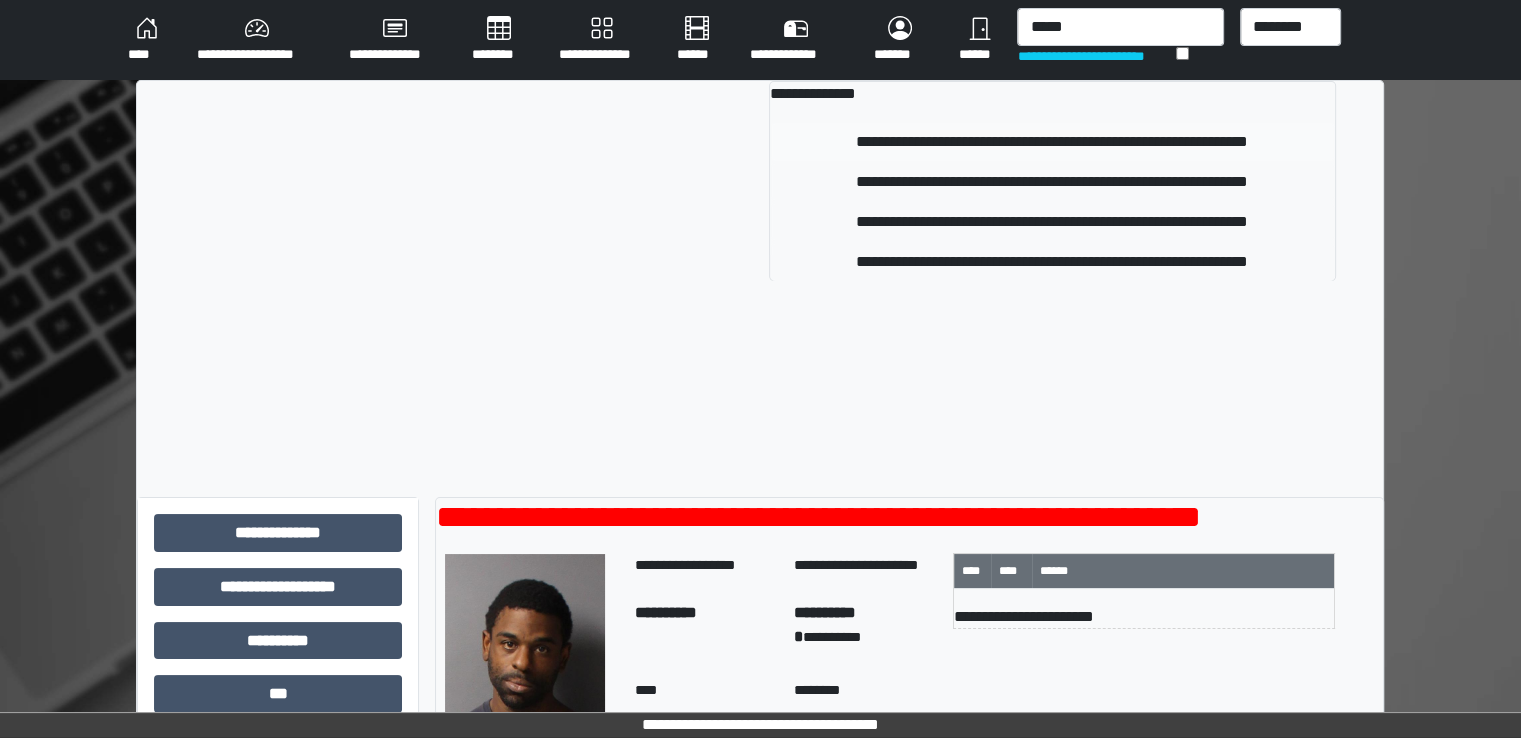 type 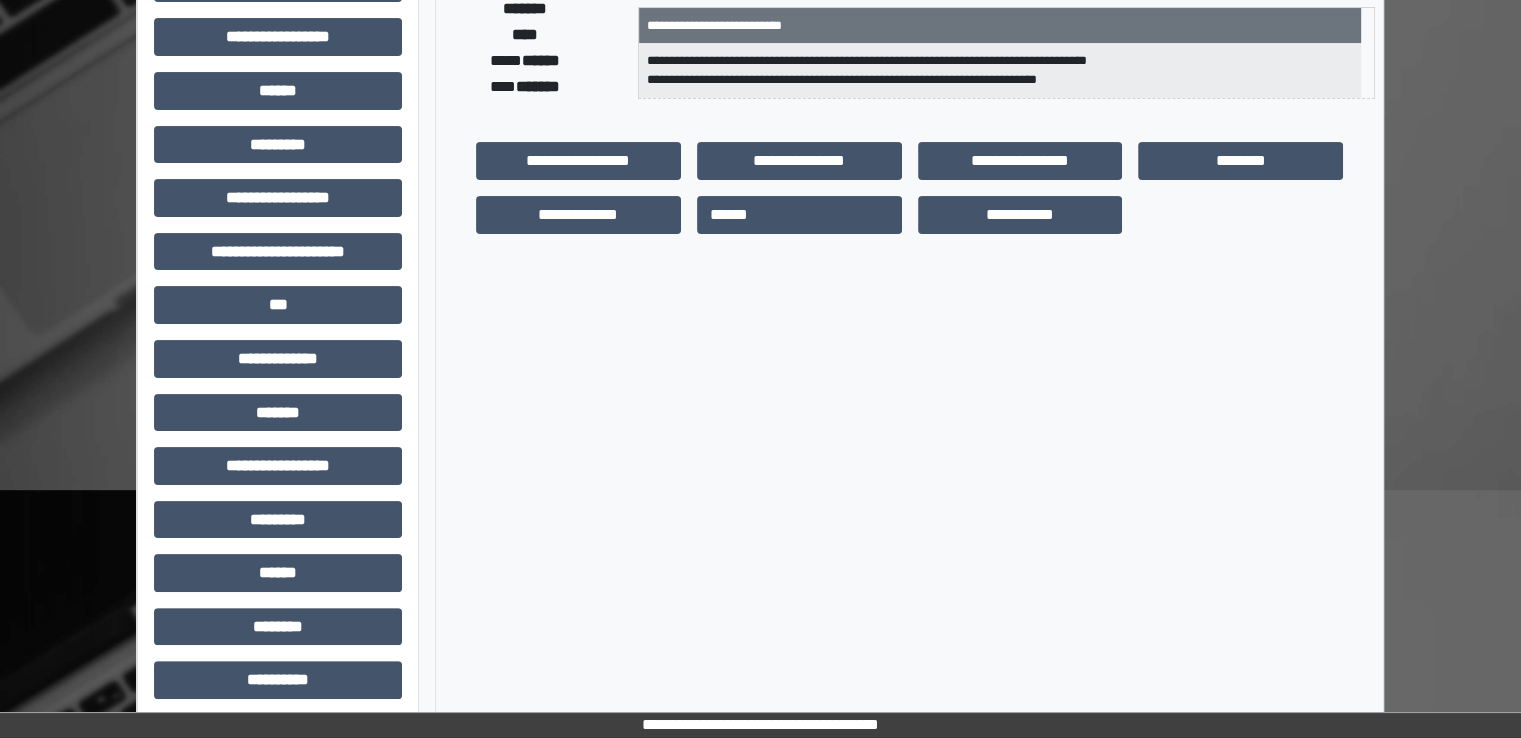 scroll, scrollTop: 428, scrollLeft: 0, axis: vertical 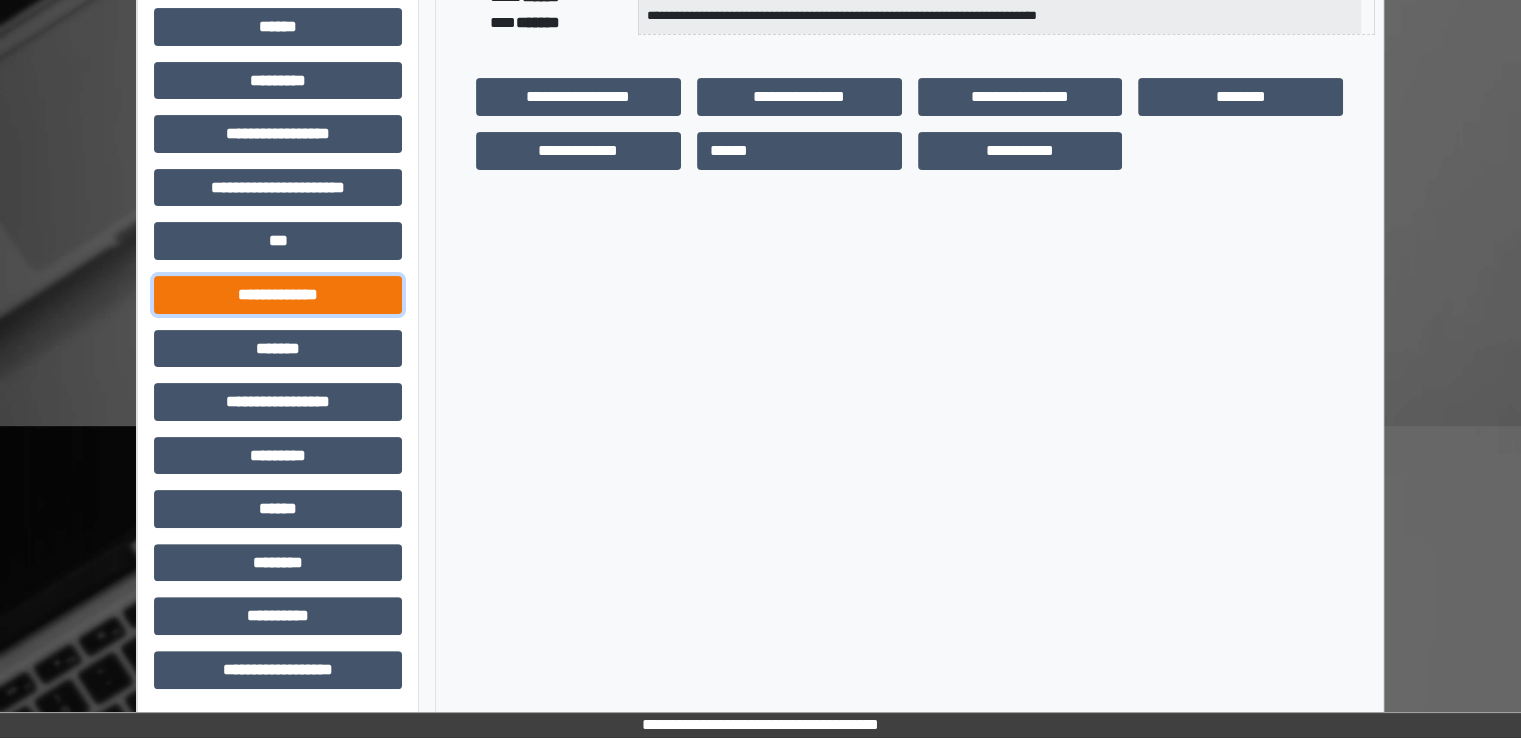 click on "**********" at bounding box center (278, 295) 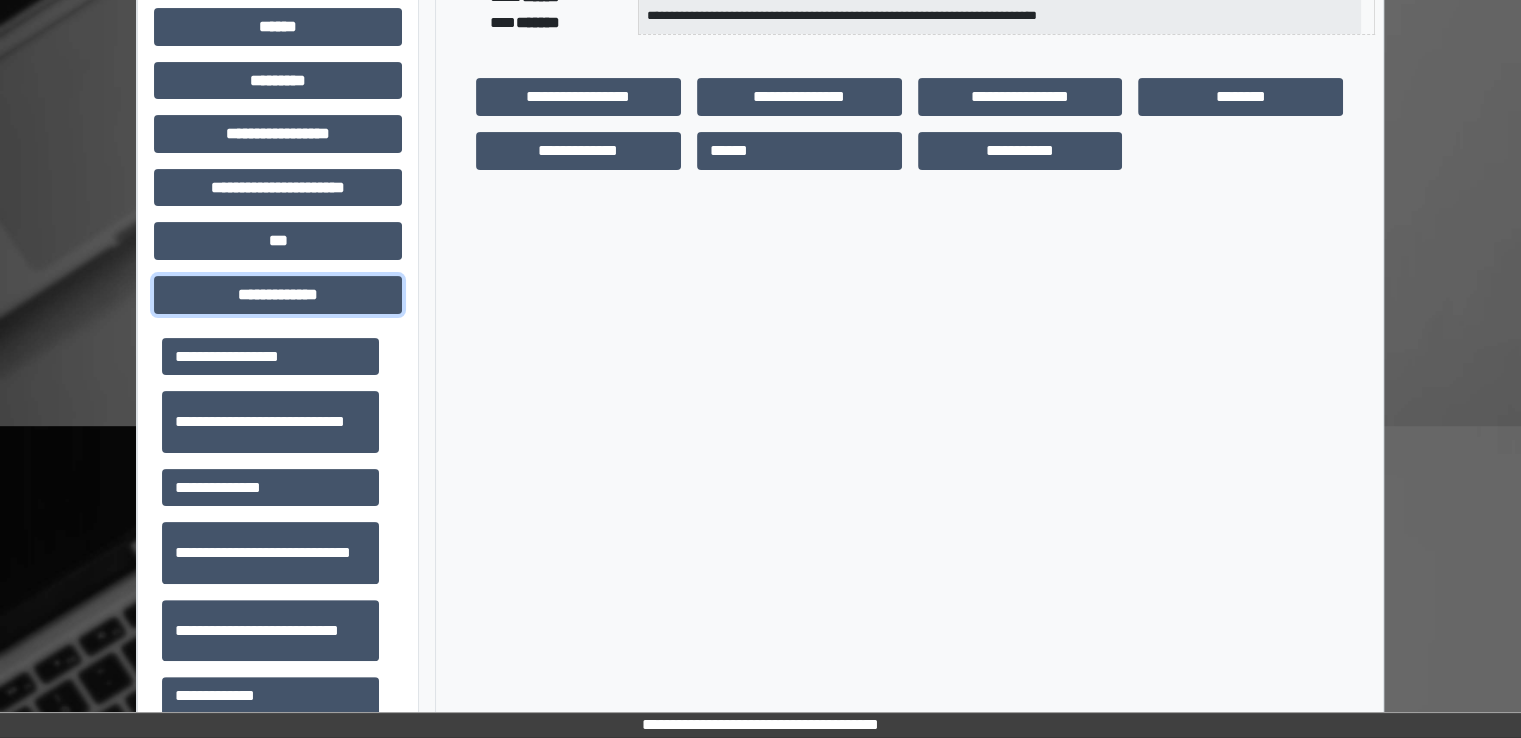 scroll, scrollTop: 700, scrollLeft: 0, axis: vertical 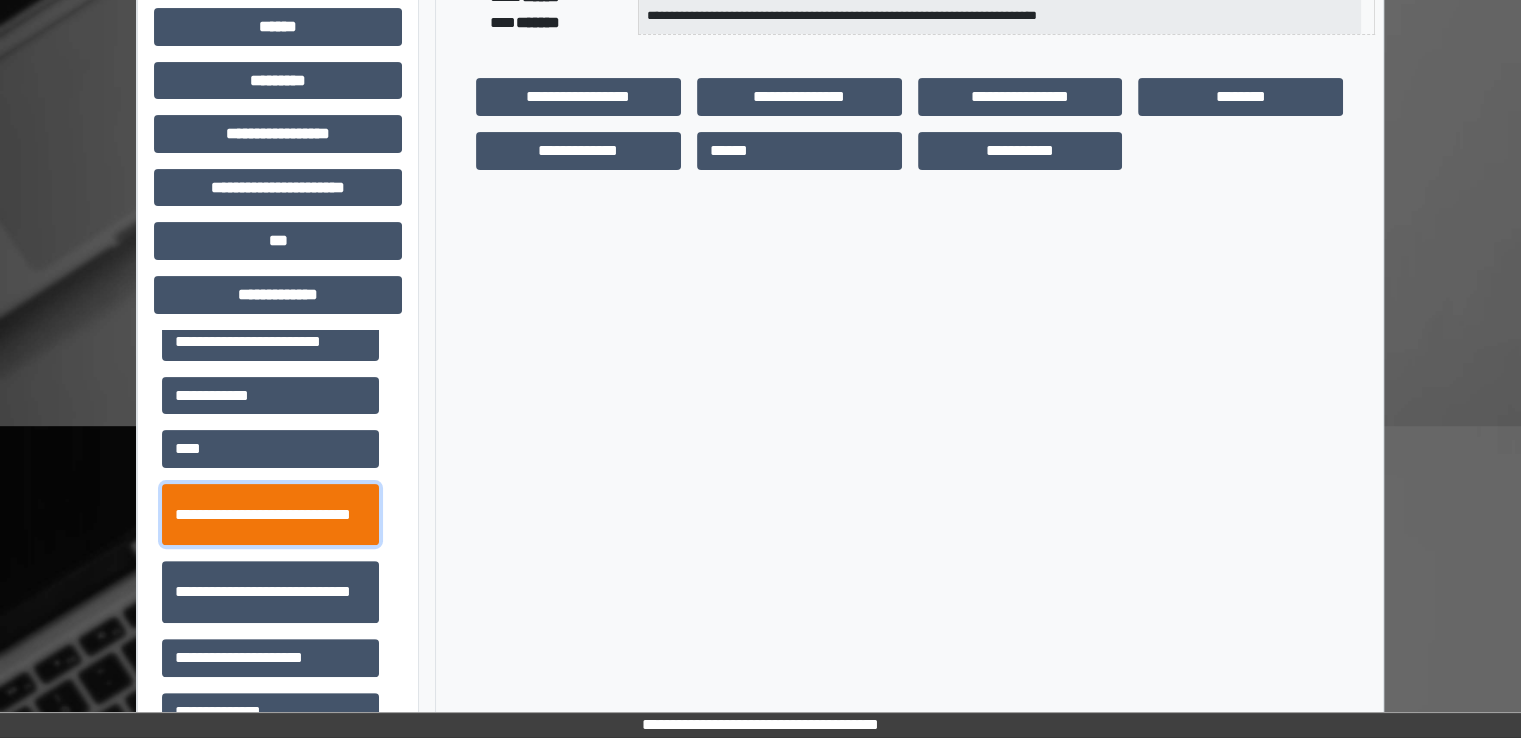 click on "**********" at bounding box center [270, 515] 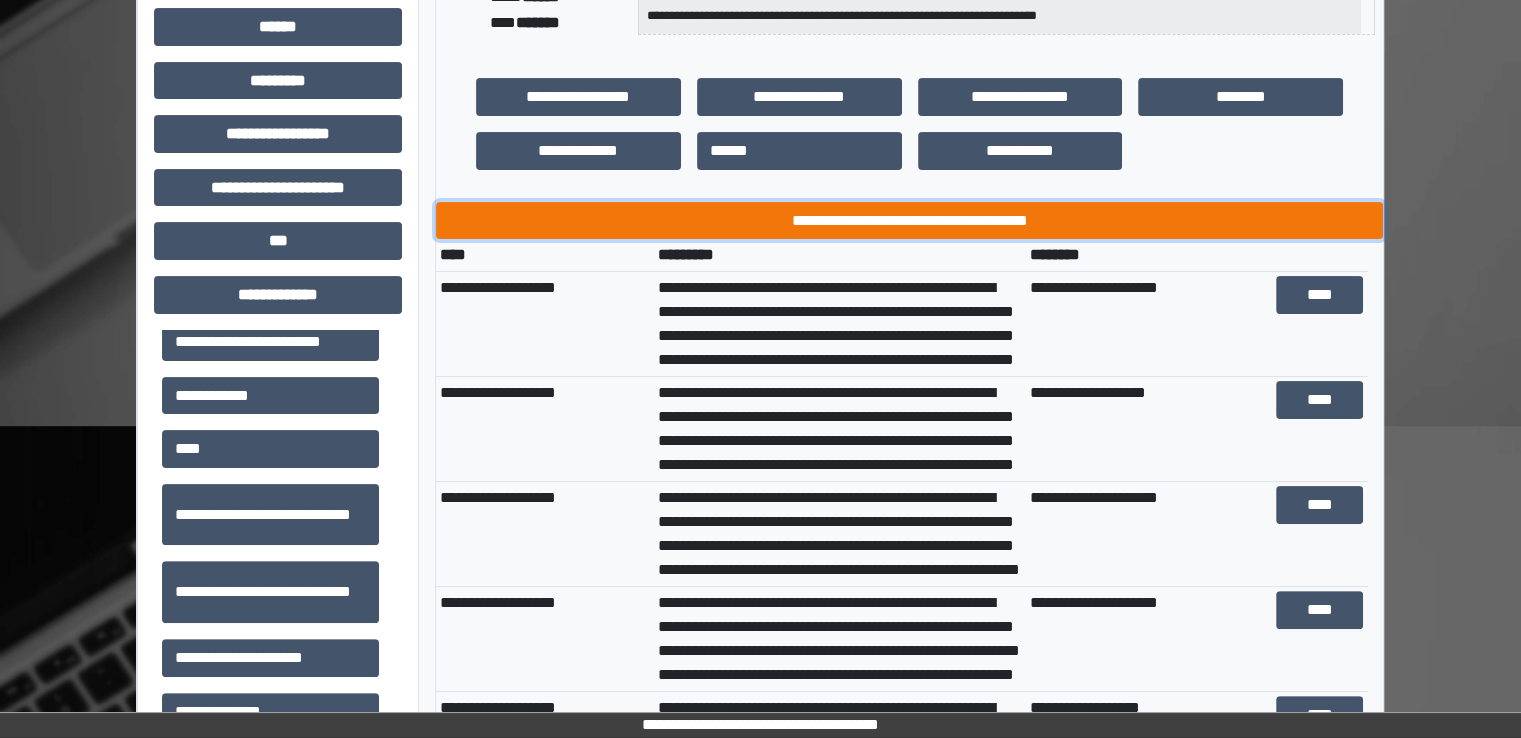 click on "**********" at bounding box center (909, 221) 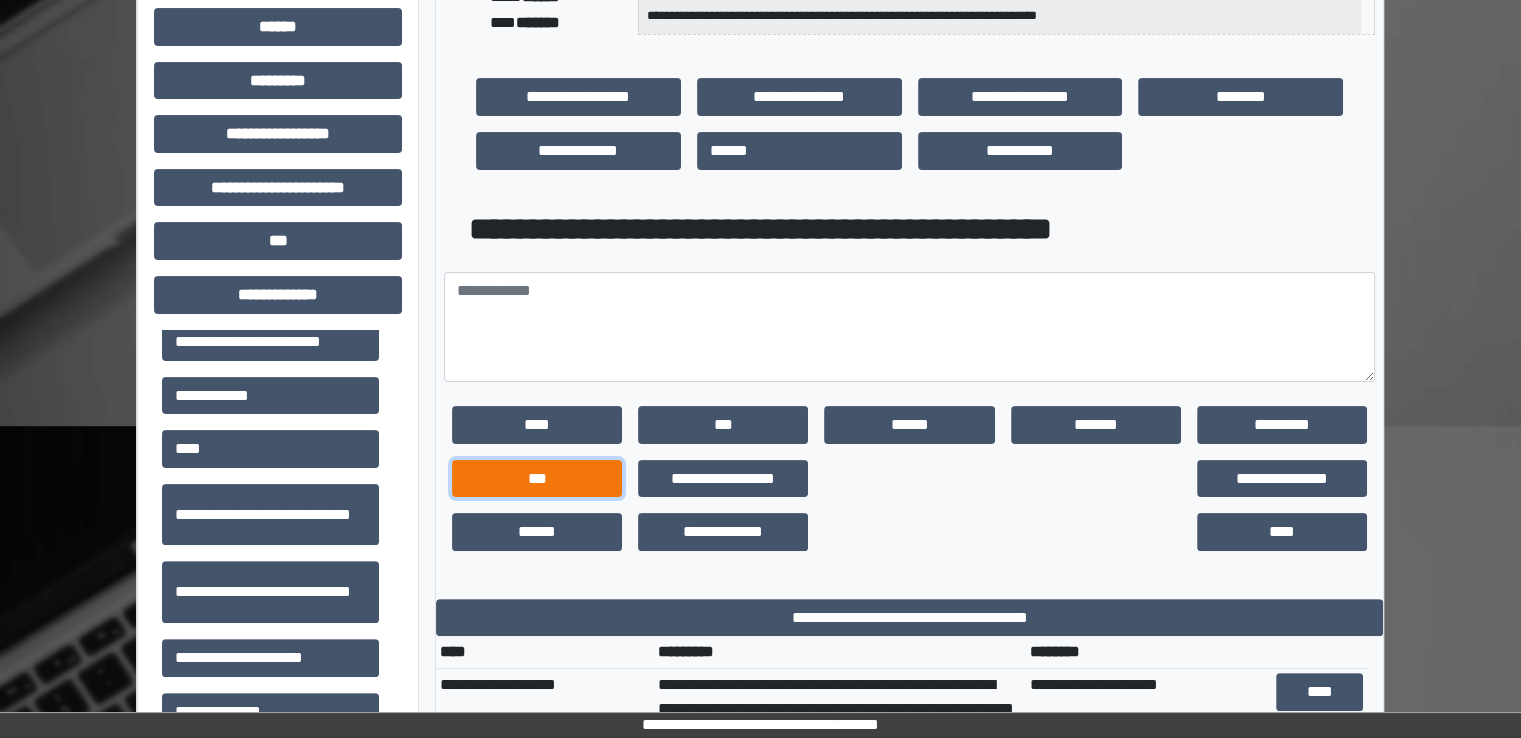 click on "***" at bounding box center [537, 479] 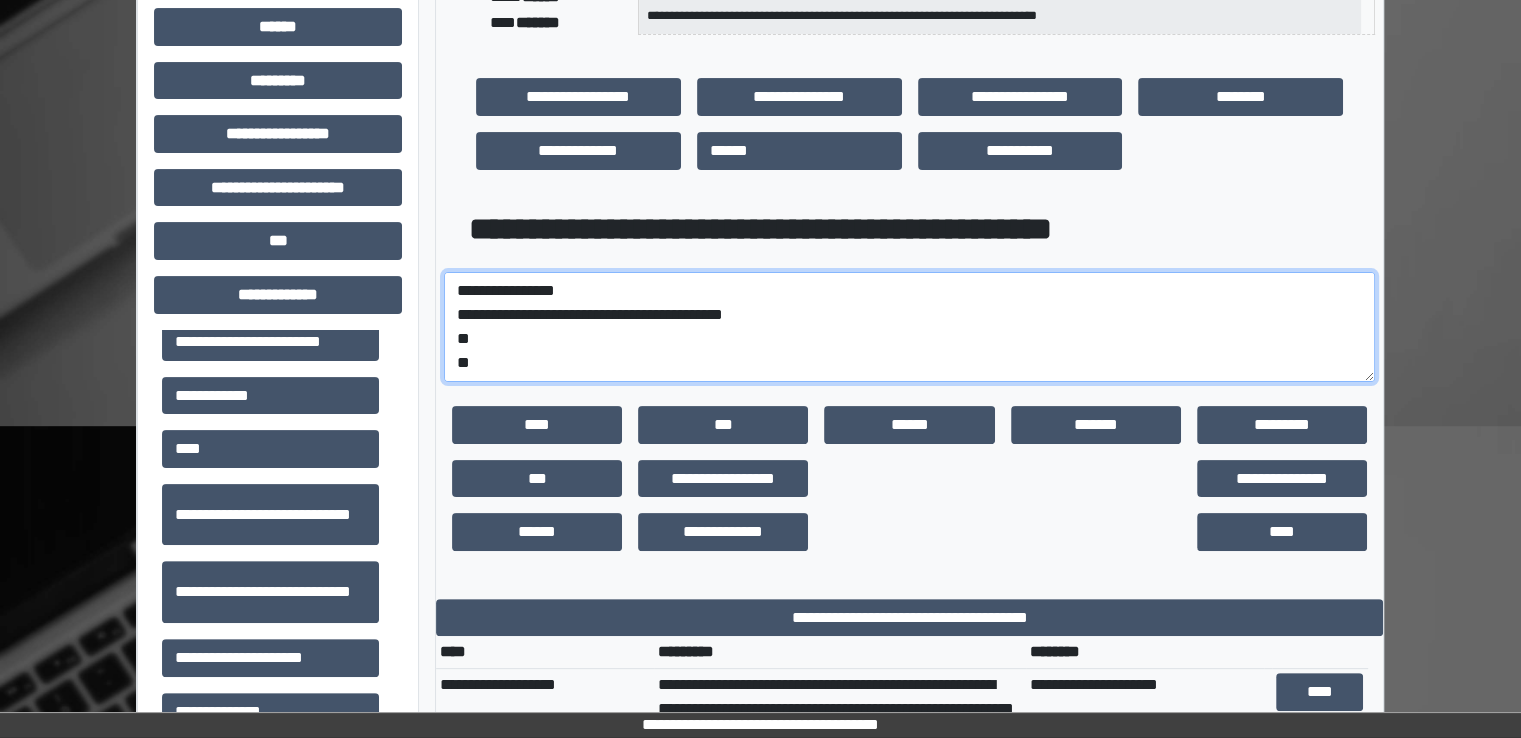 click on "**********" at bounding box center (909, 327) 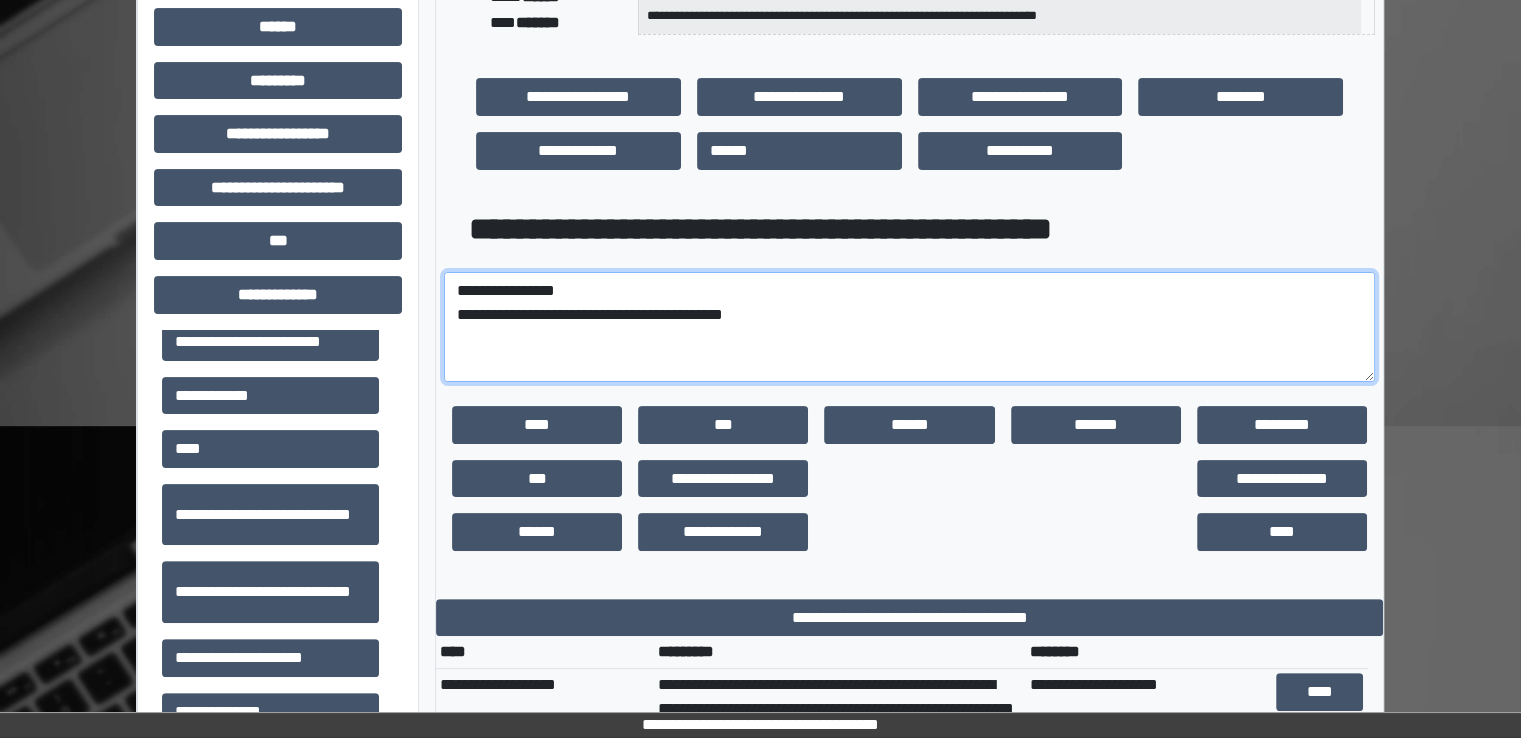 paste on "**********" 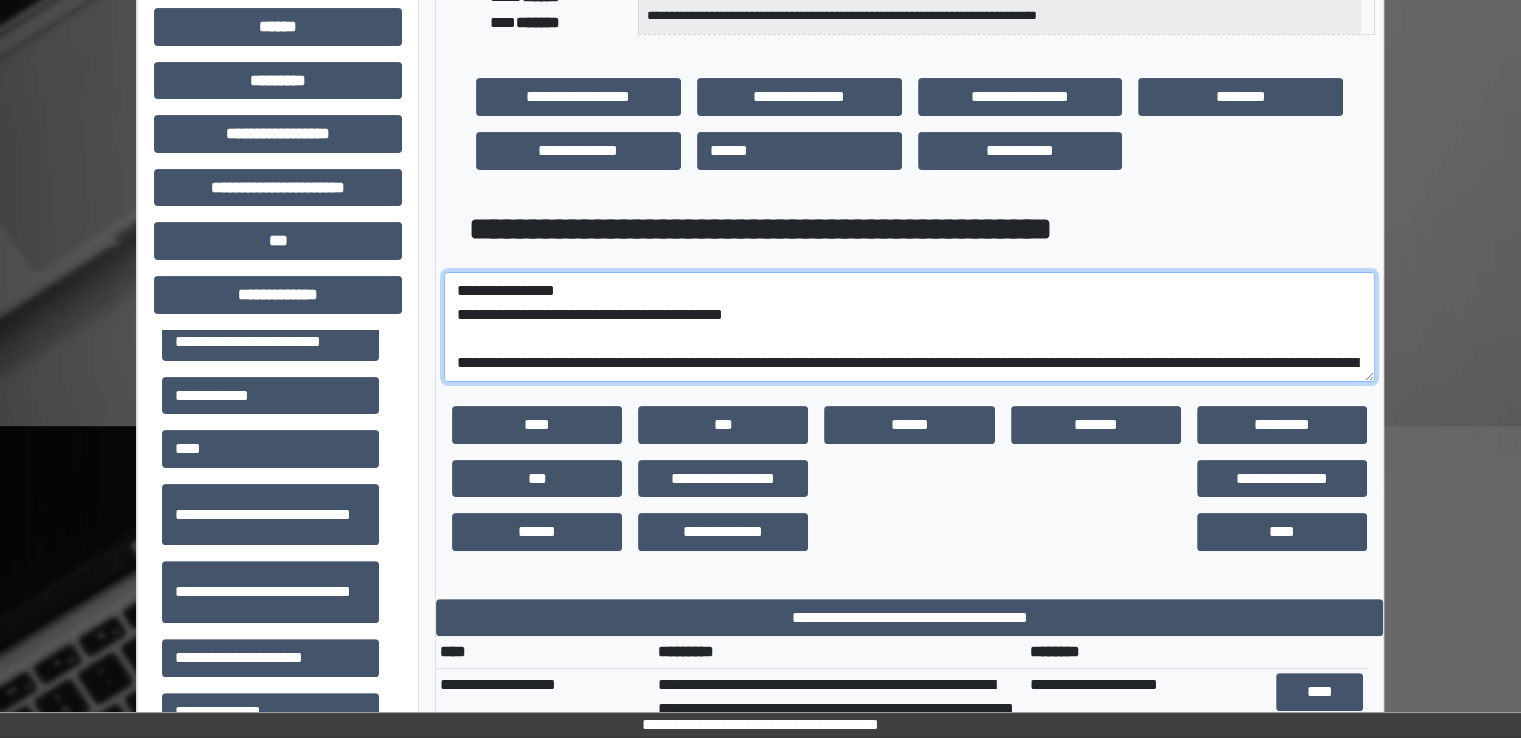 scroll, scrollTop: 280, scrollLeft: 0, axis: vertical 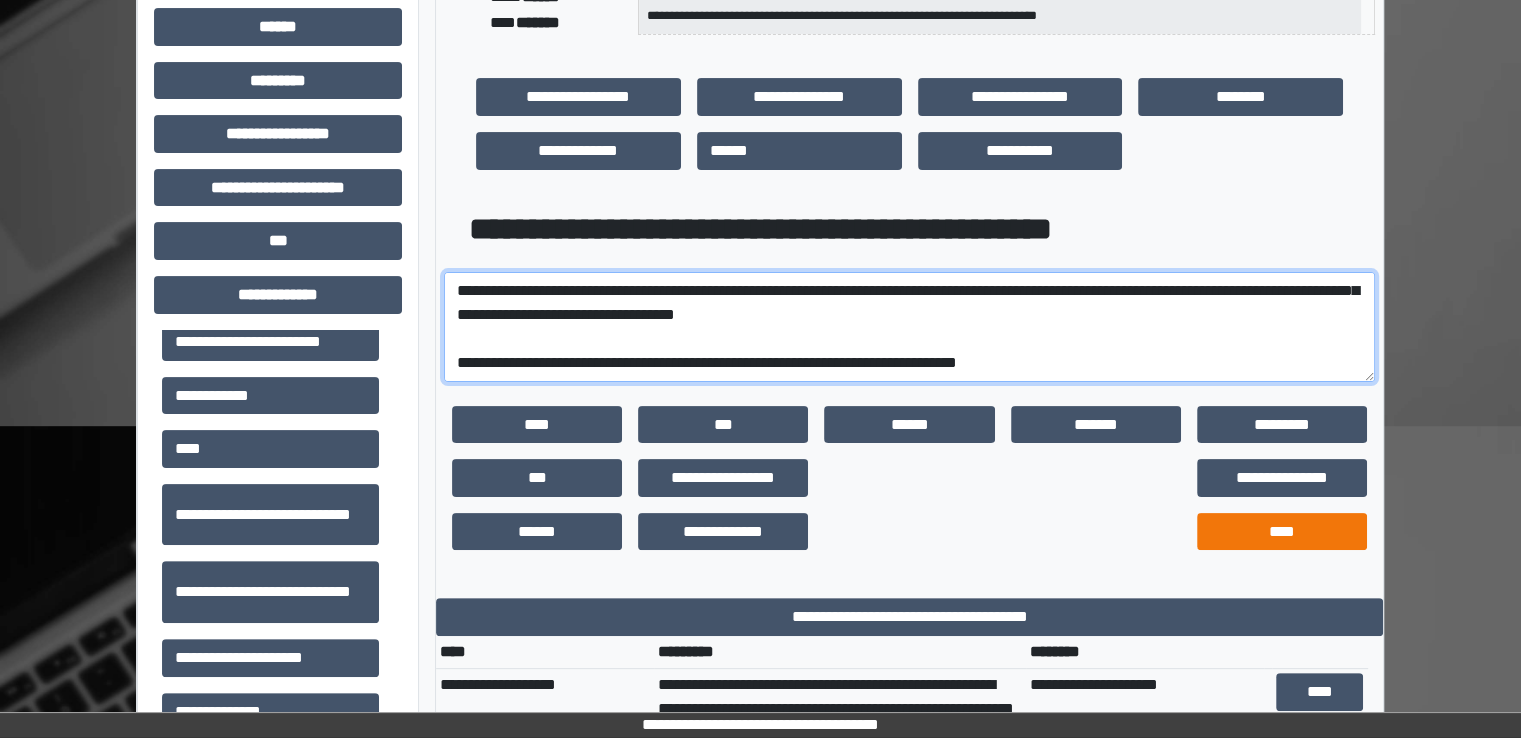 type on "**********" 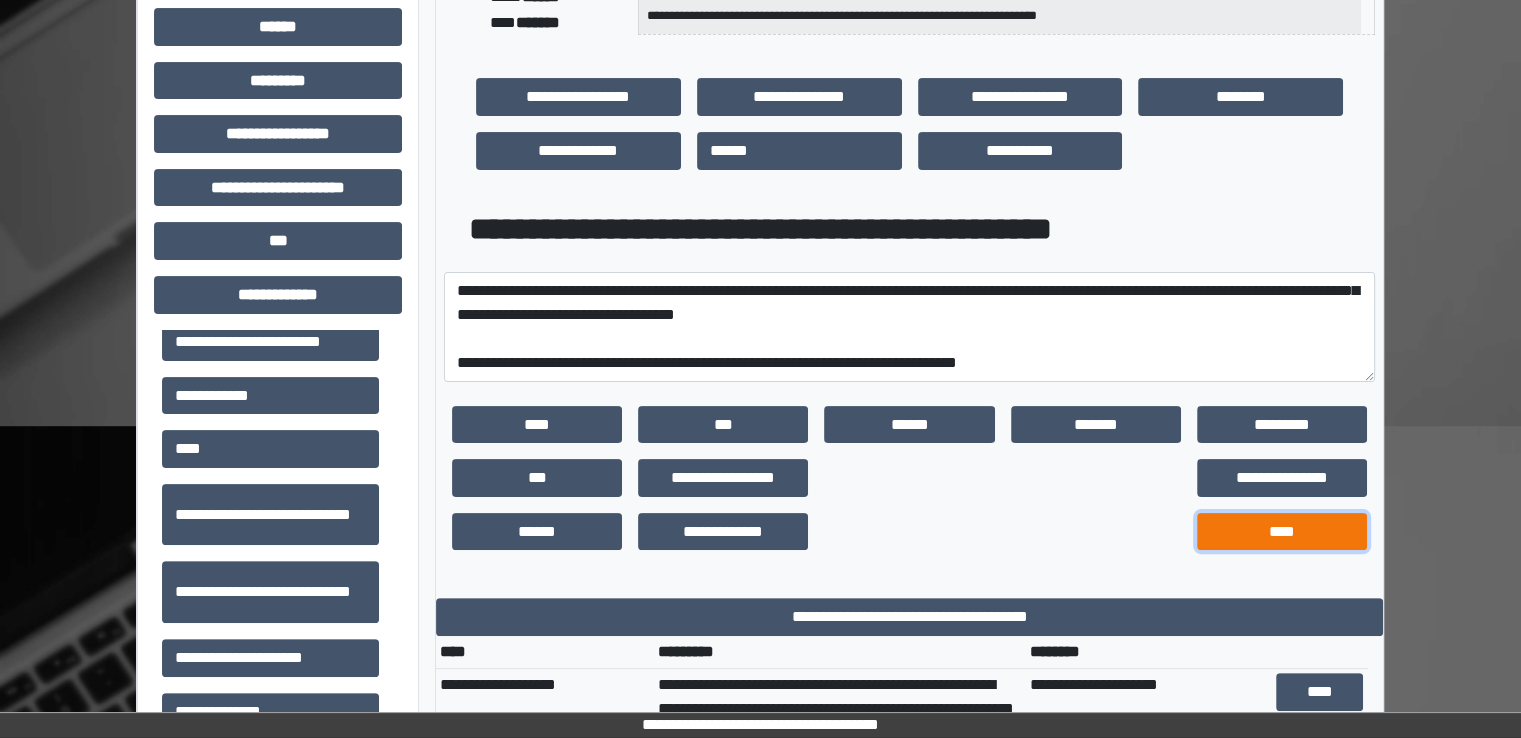 click on "****" at bounding box center [1282, 532] 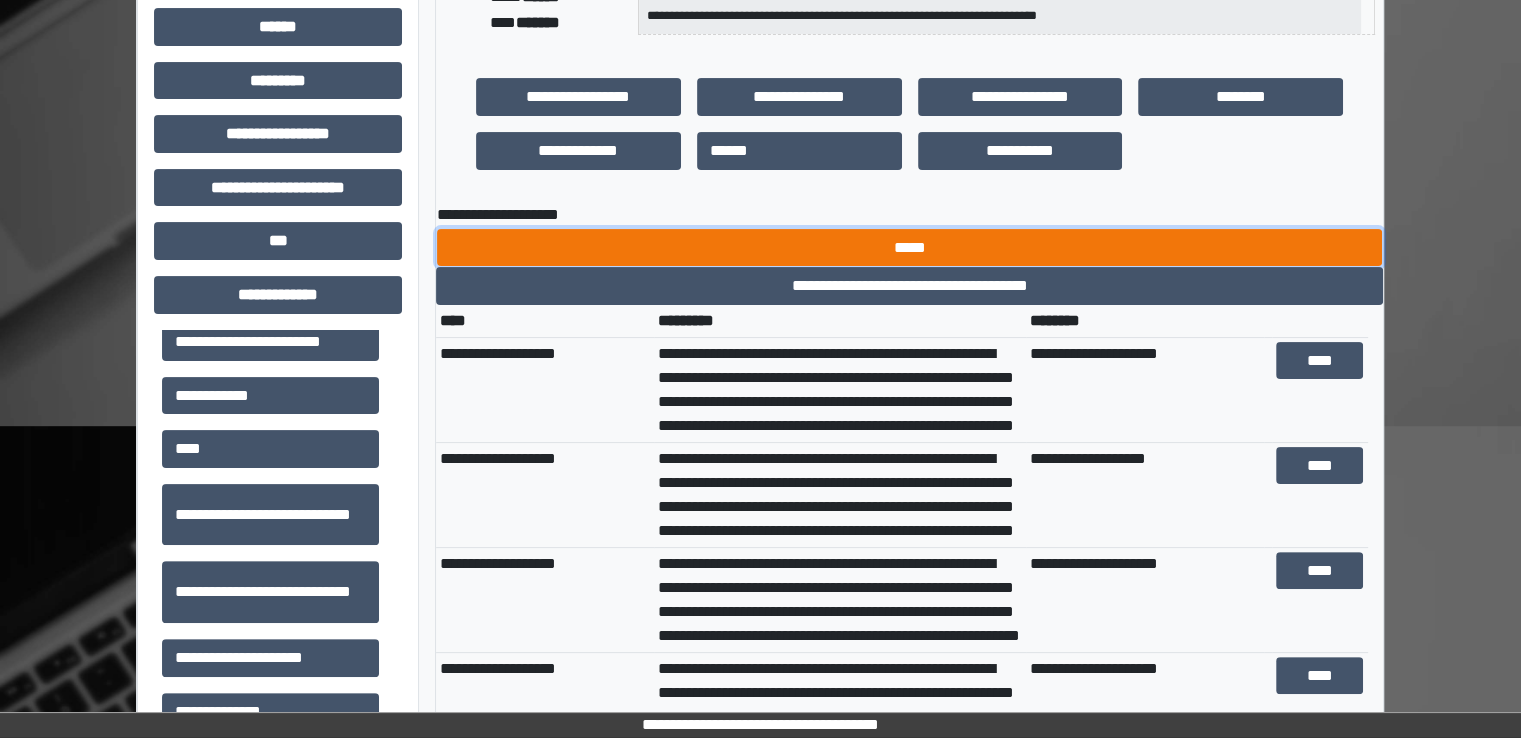click on "*****" at bounding box center [909, 248] 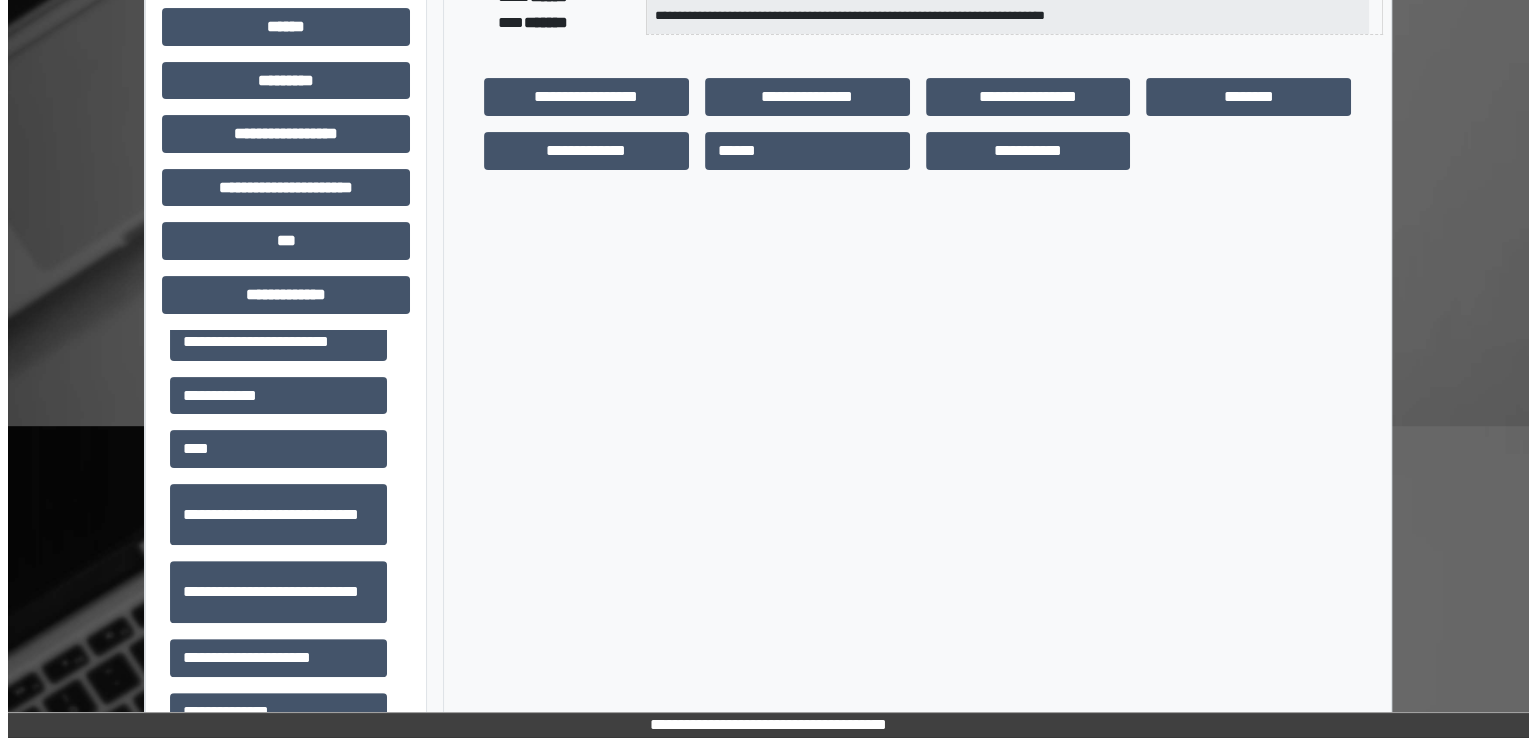 scroll, scrollTop: 0, scrollLeft: 0, axis: both 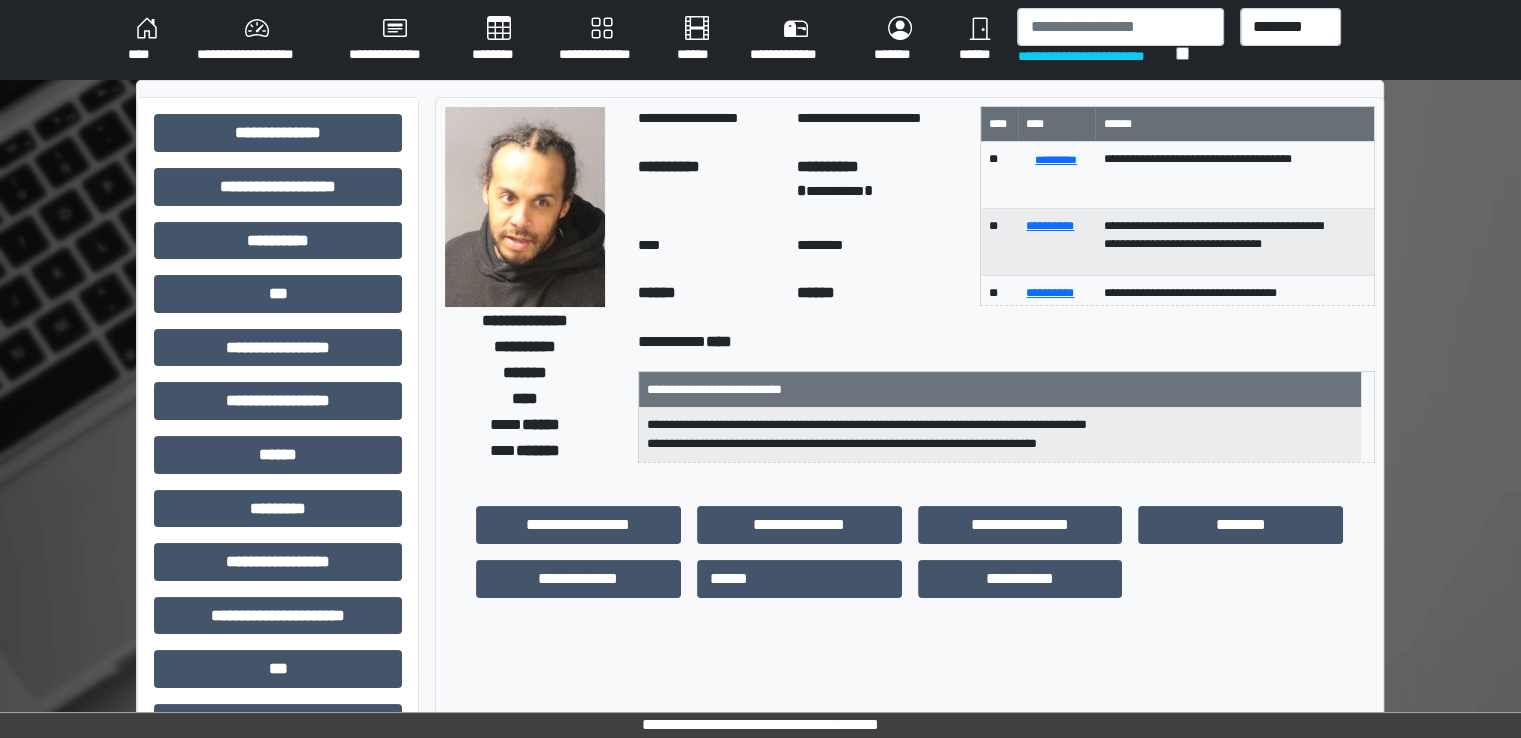 click on "********" at bounding box center [499, 40] 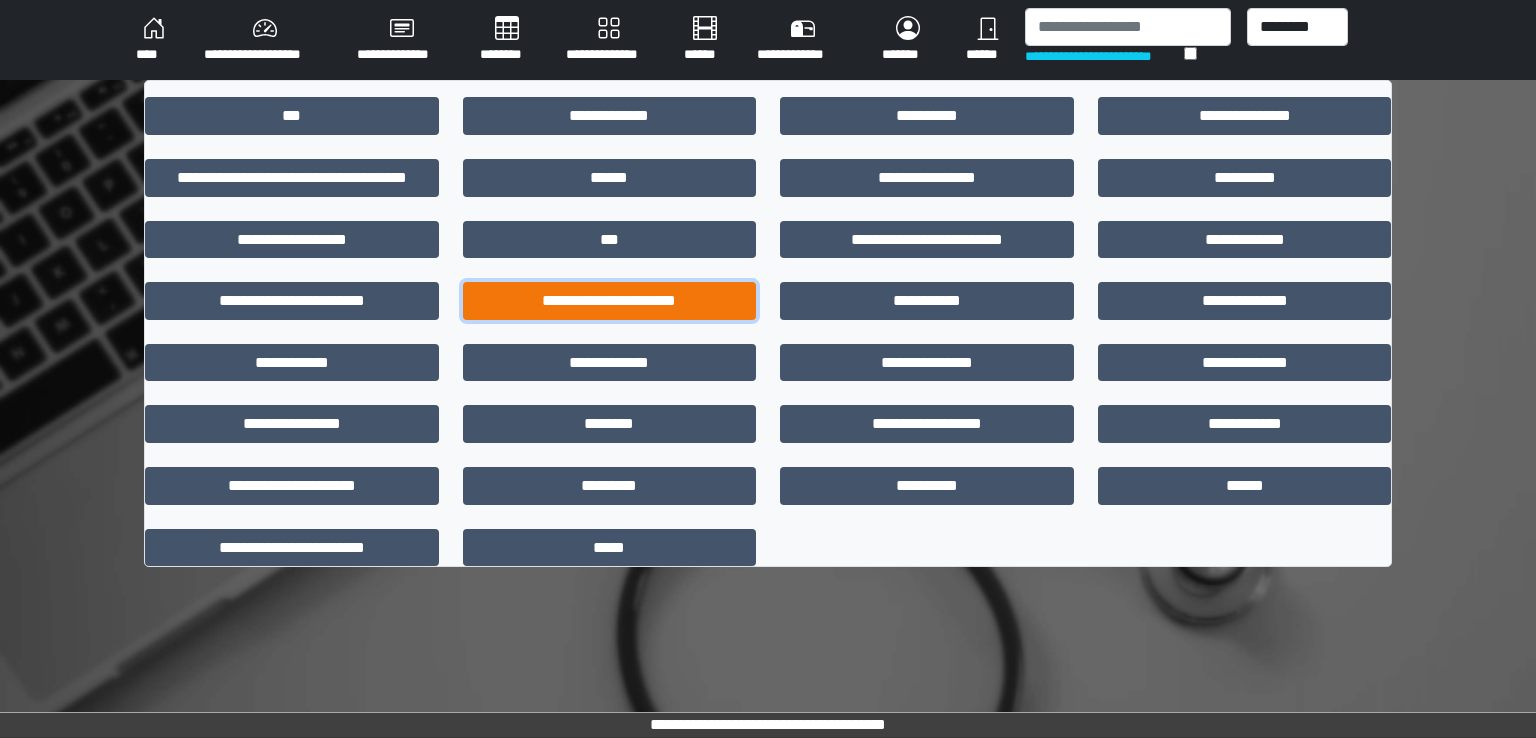 click on "**********" at bounding box center (610, 301) 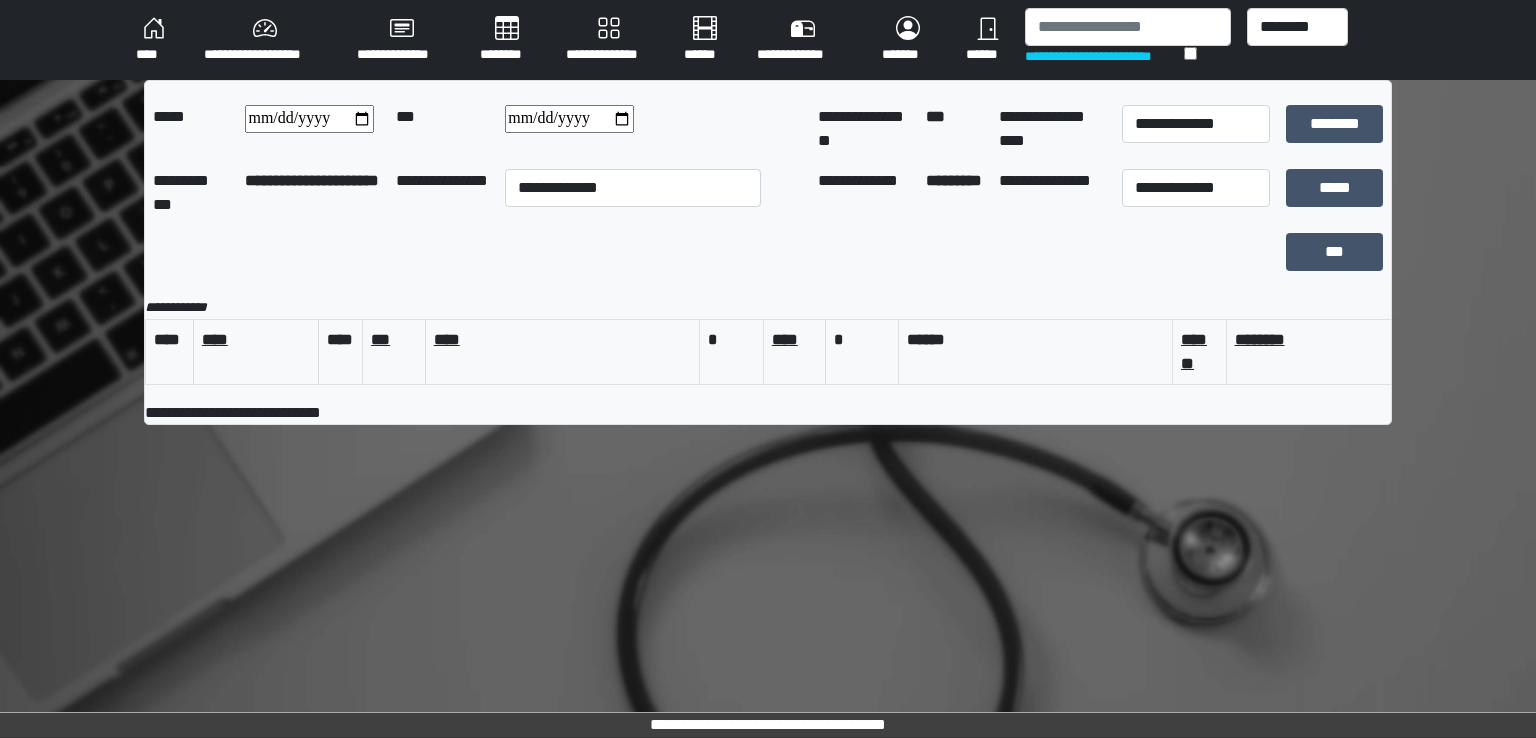 click on "********" at bounding box center [507, 40] 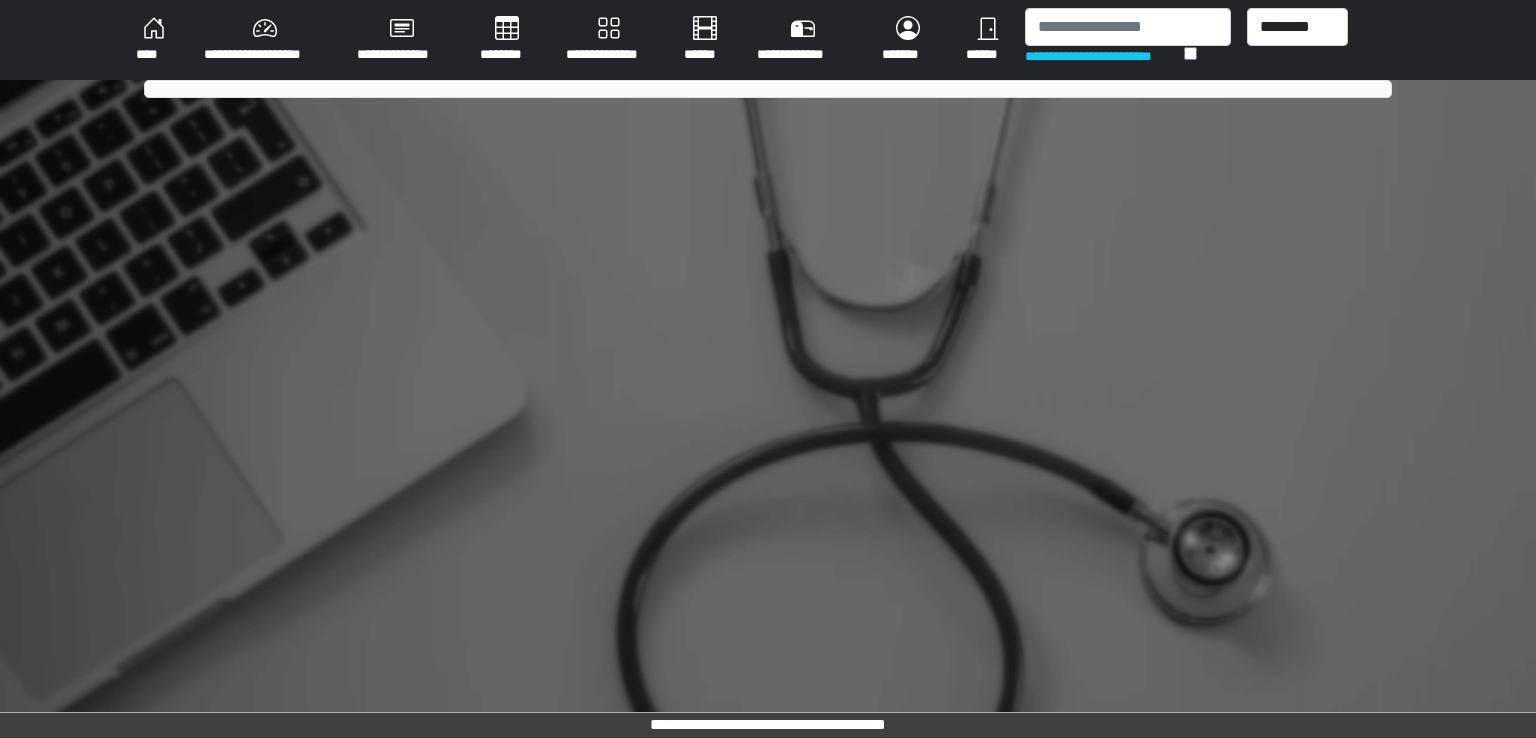 click on "****" at bounding box center [154, 40] 